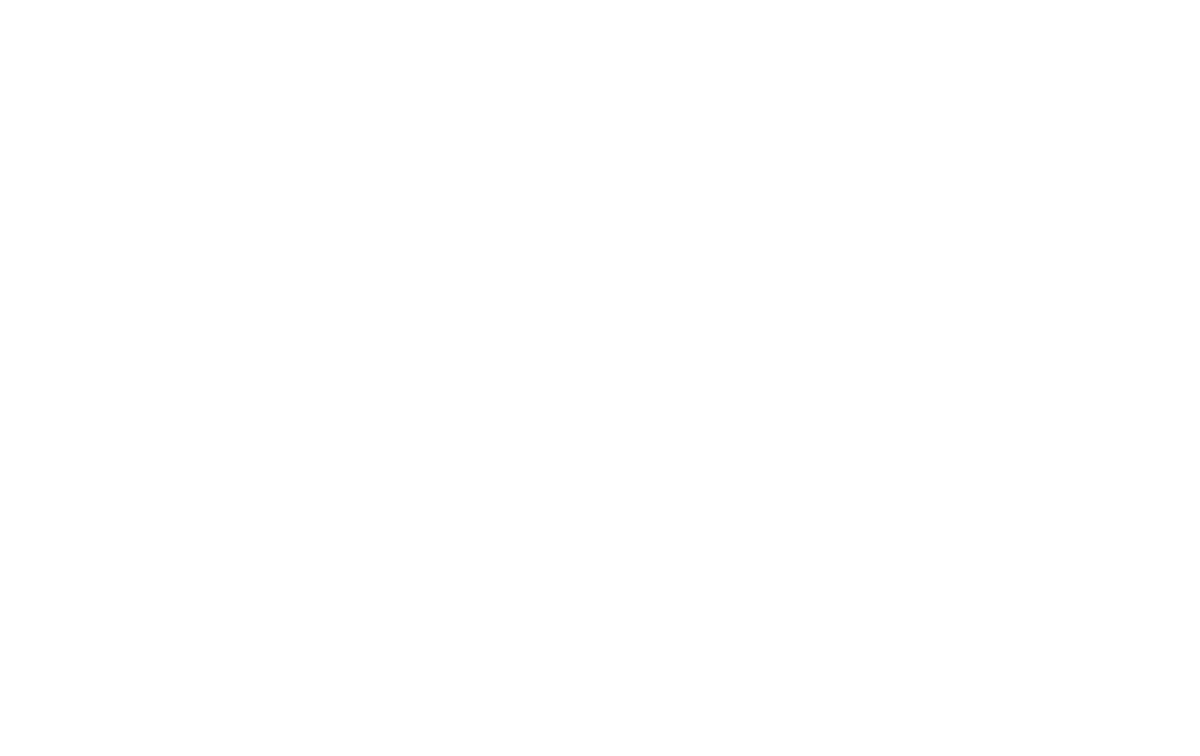 scroll, scrollTop: 0, scrollLeft: 0, axis: both 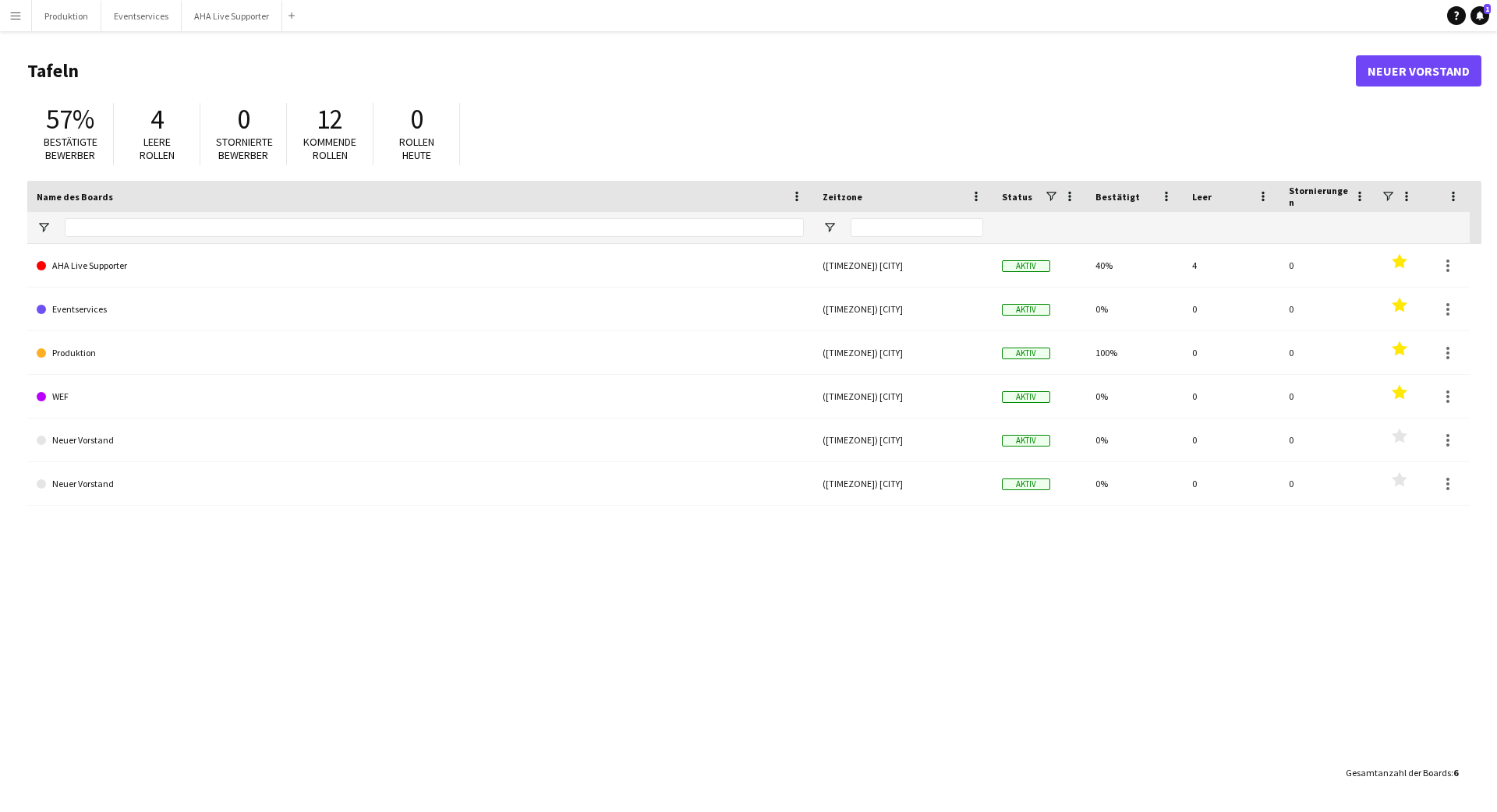 click on "Menü" at bounding box center [16, 16] 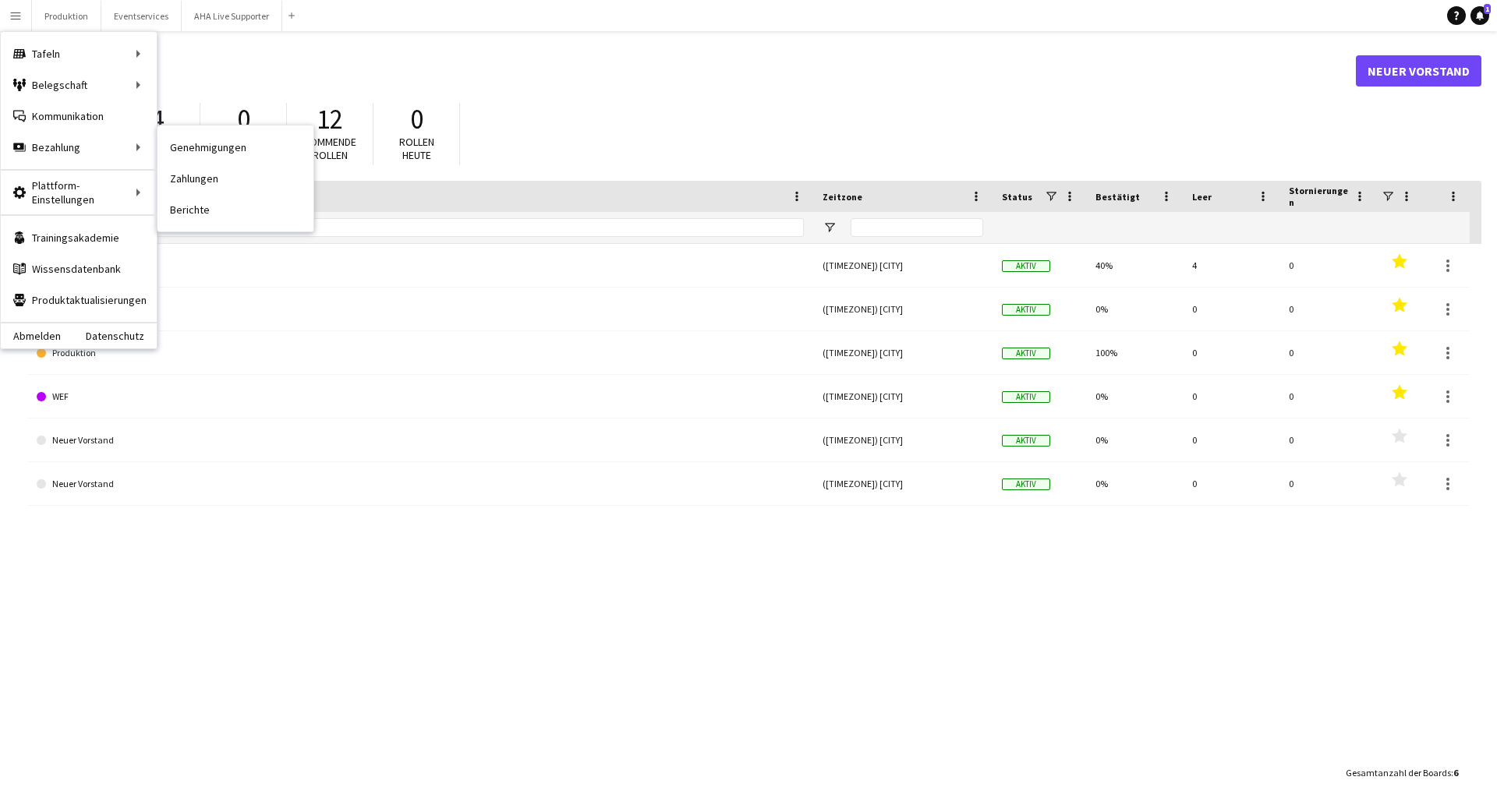 click on "Zahlungen" at bounding box center (235, 178) 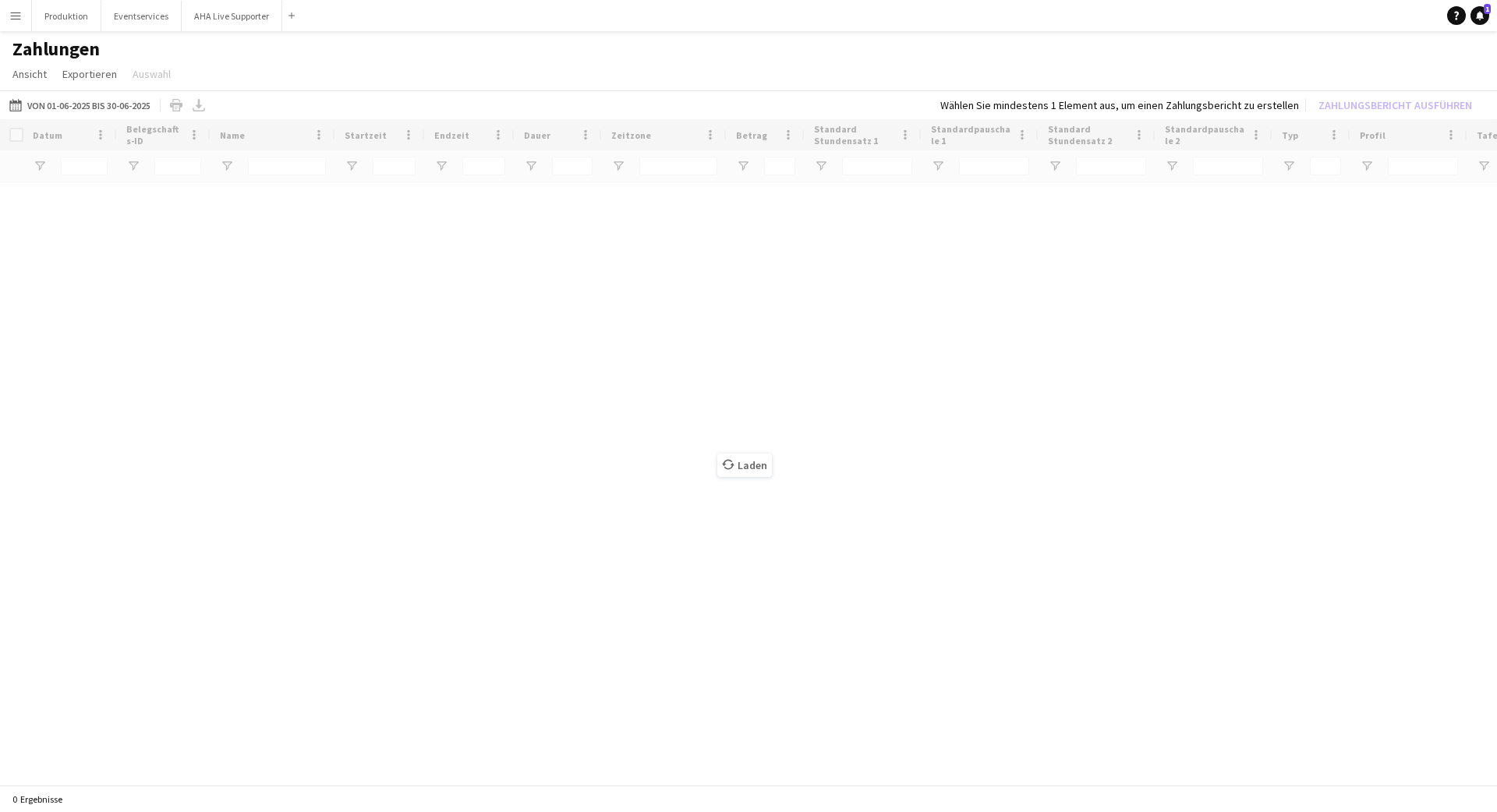 type on "**********" 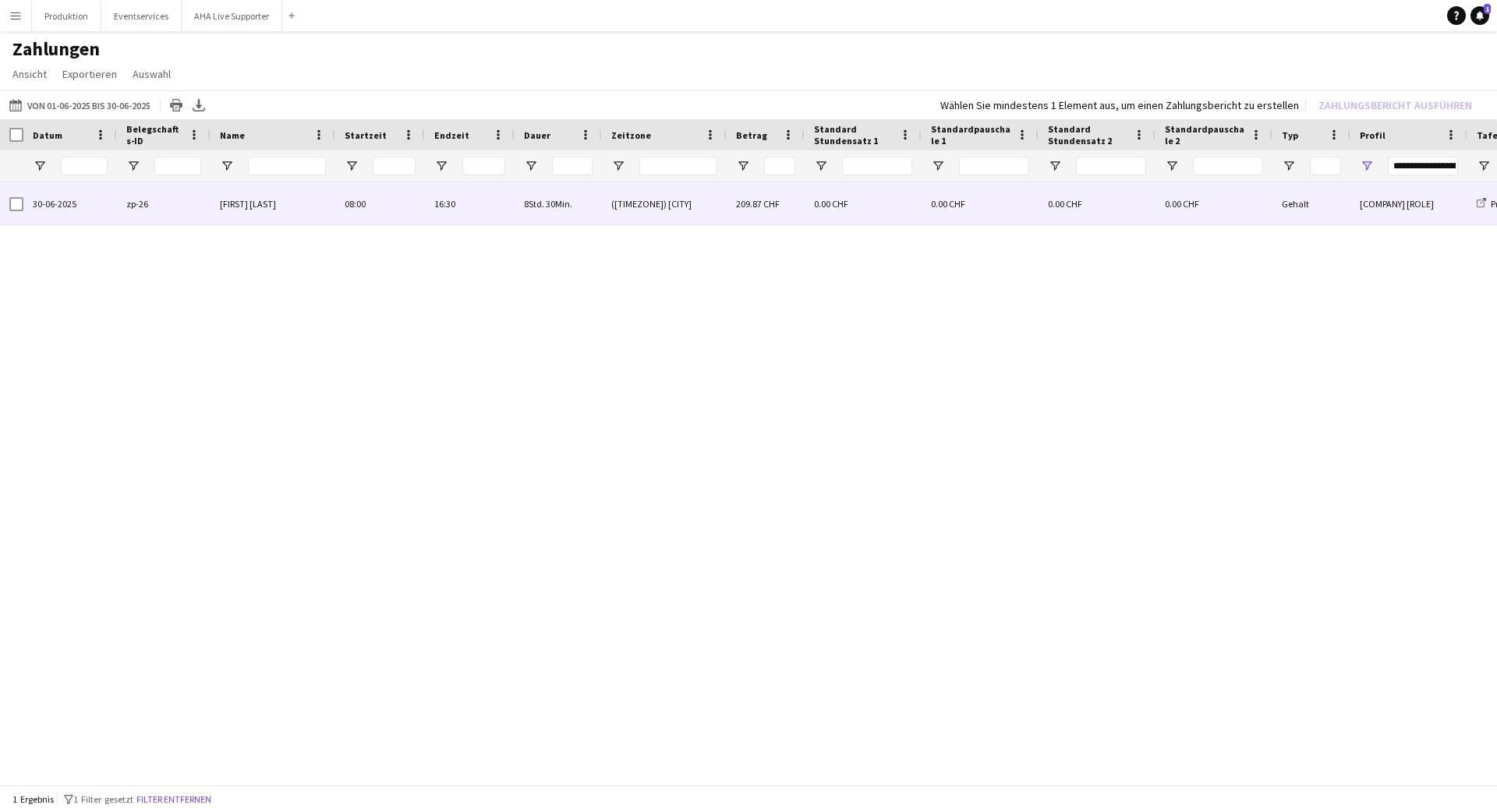 click on "zp-26" at bounding box center (164, 203) 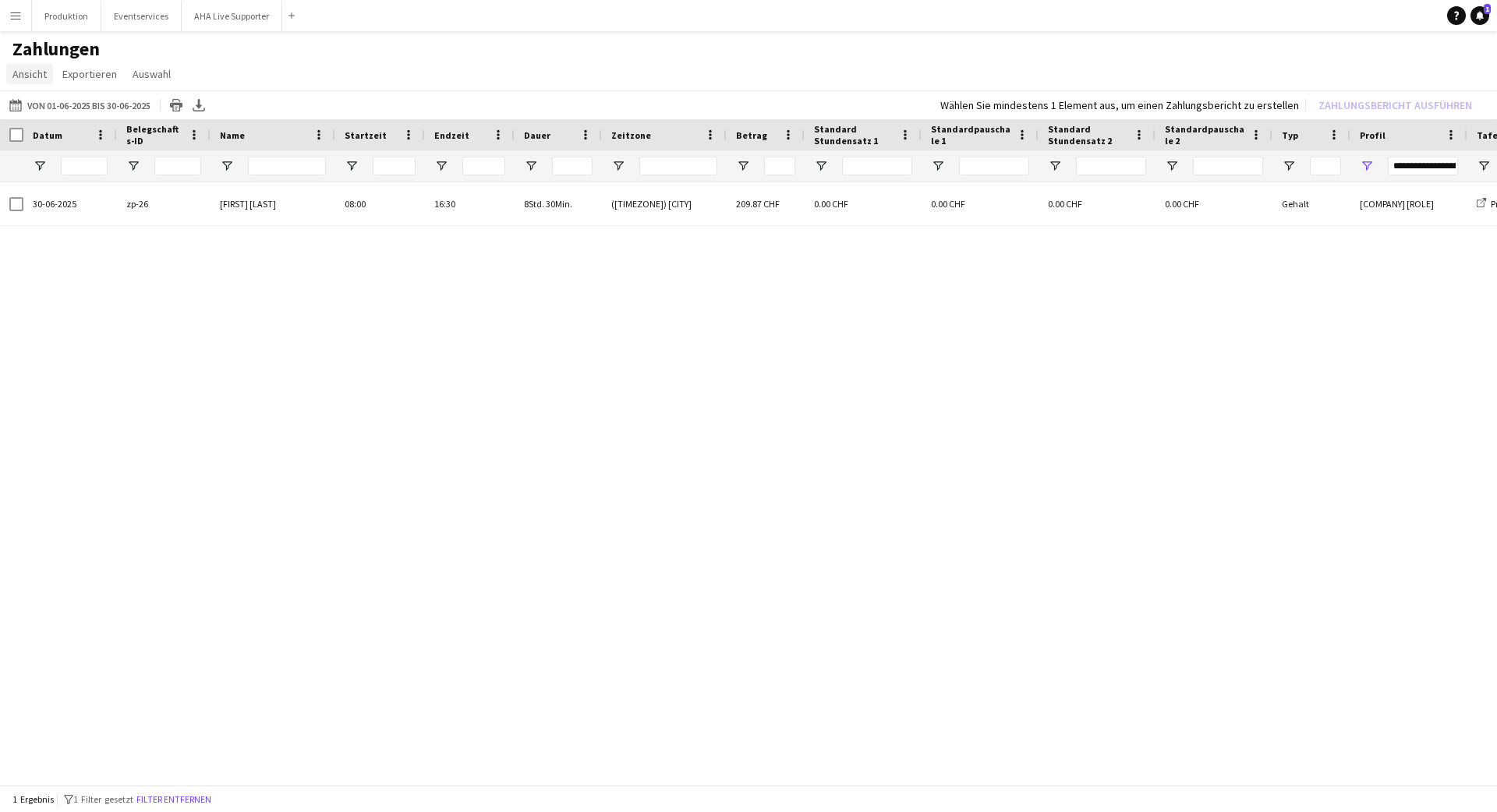 click on "Ansicht" 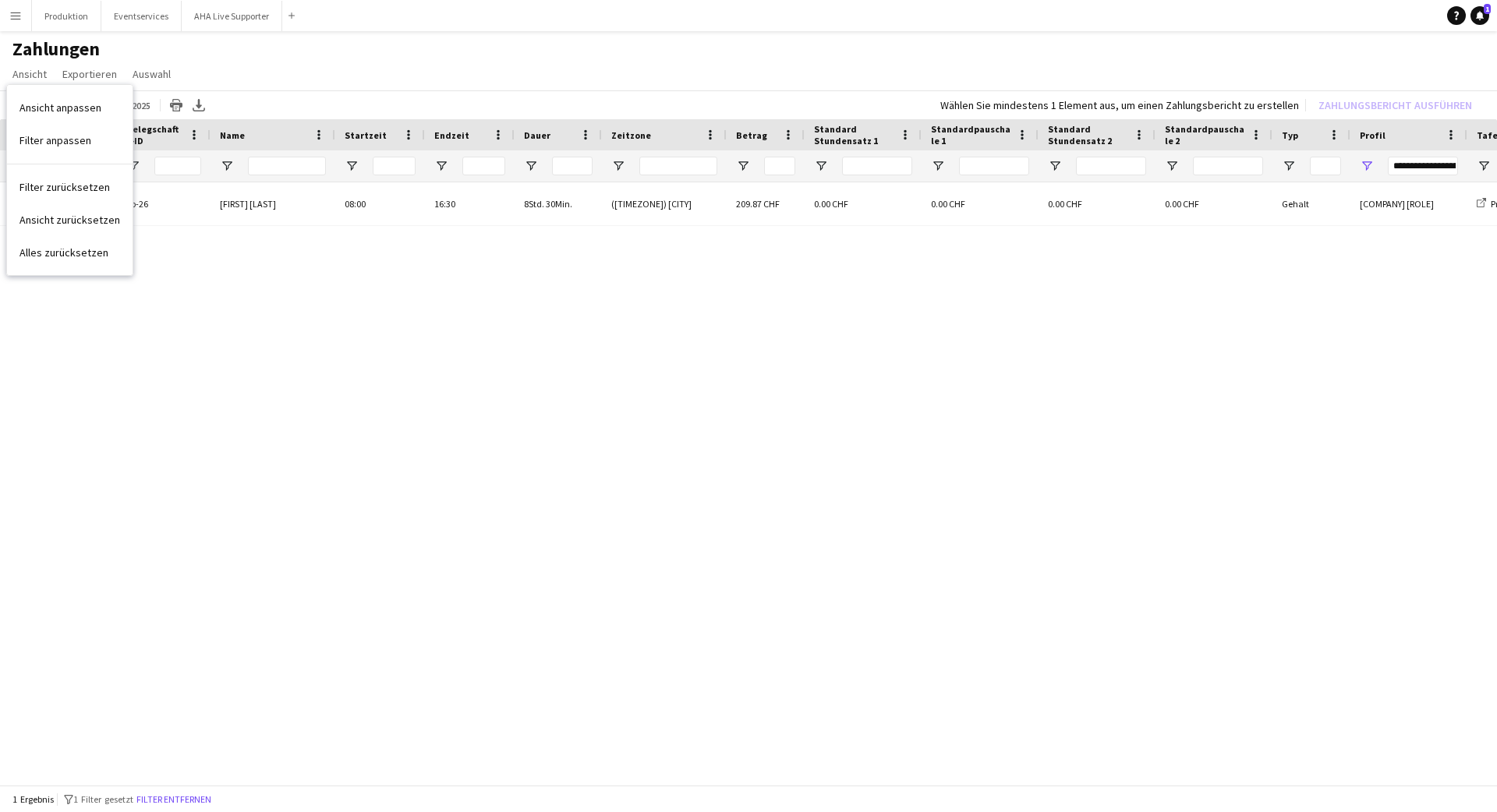 drag, startPoint x: 281, startPoint y: 59, endPoint x: 250, endPoint y: 113, distance: 62.26556 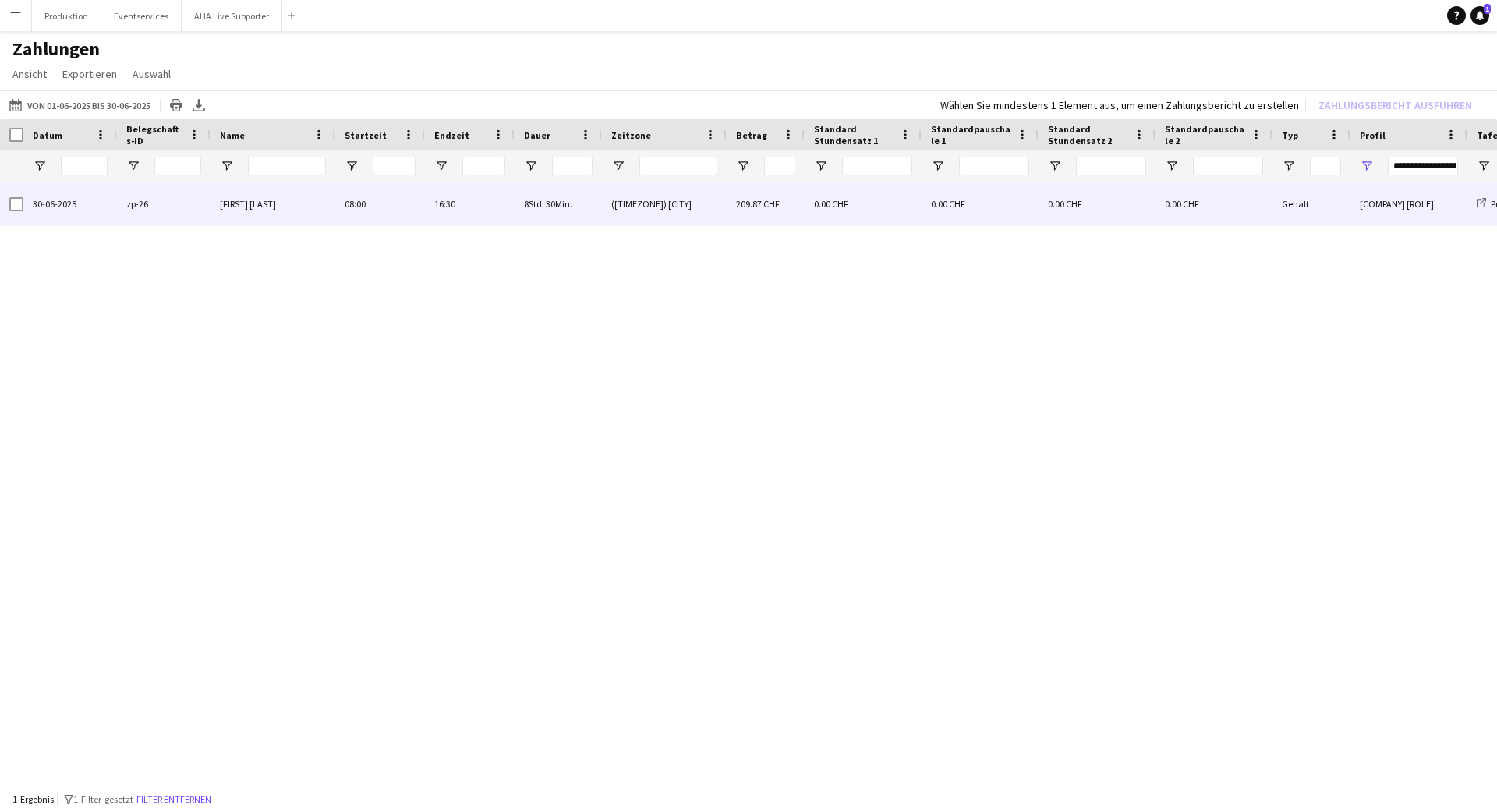 click on "[FIRST] [LAST]" at bounding box center [273, 203] 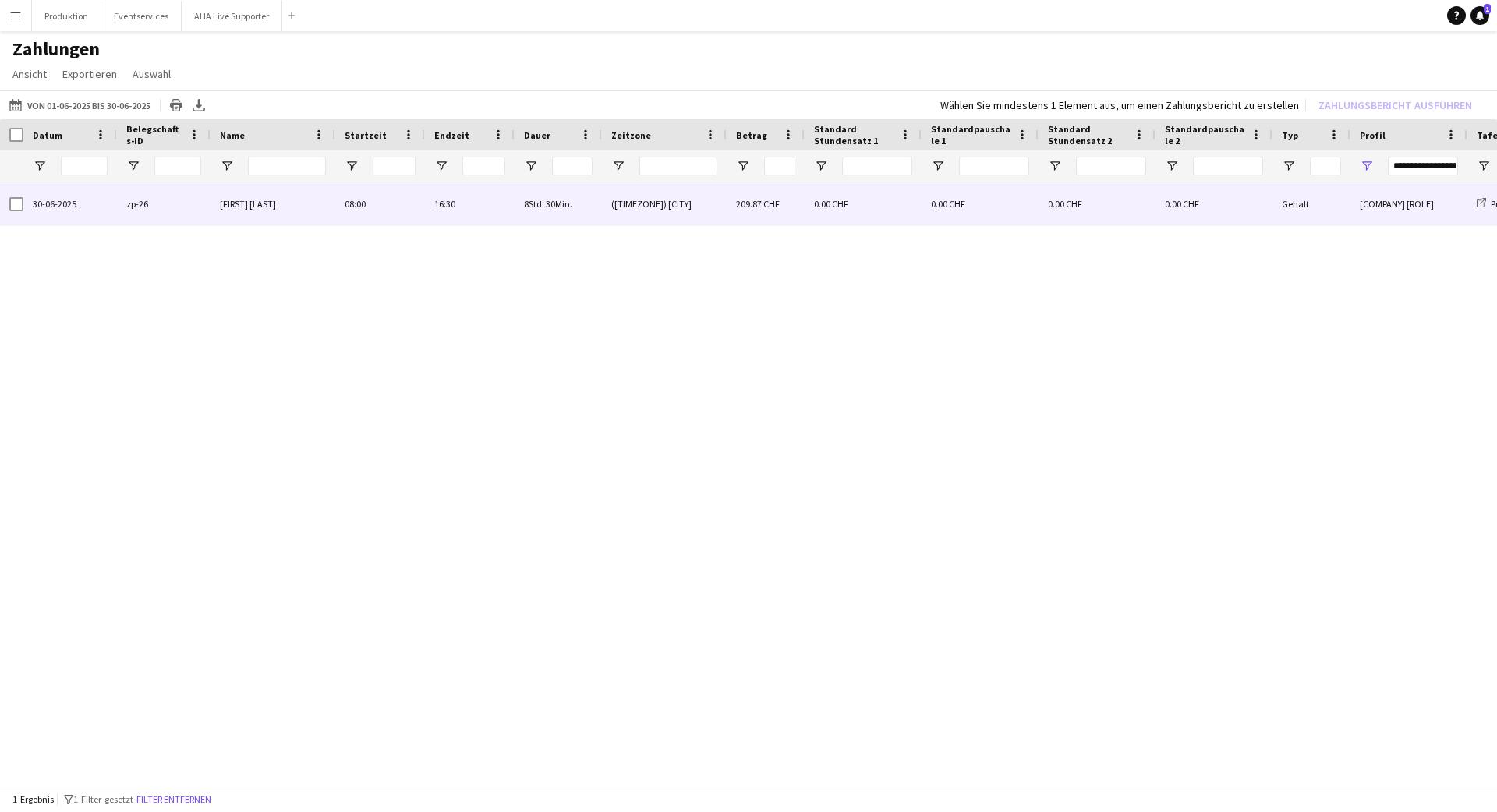 click on "[FIRST] [LAST]" at bounding box center (273, 203) 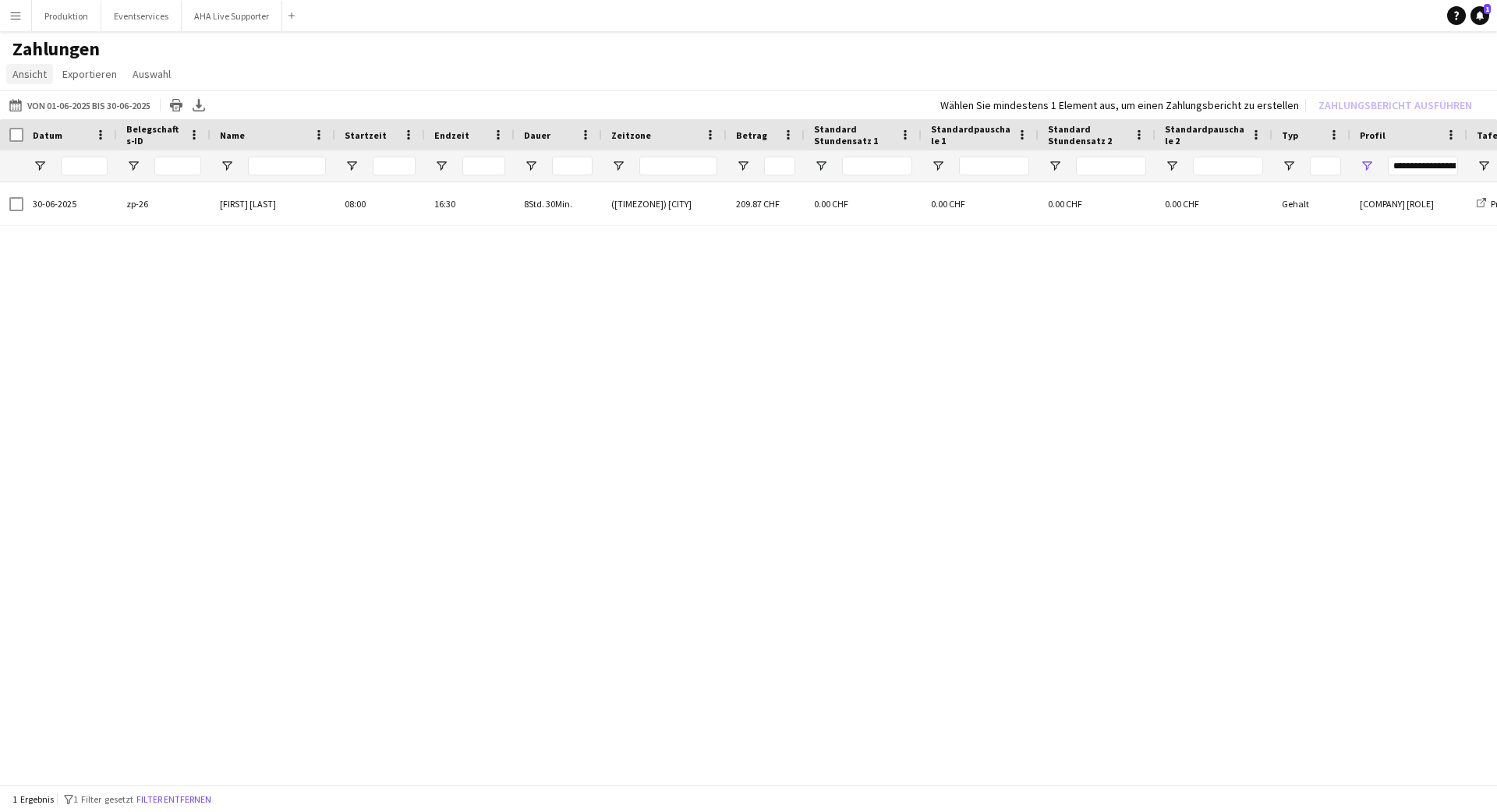 click on "Ansicht" 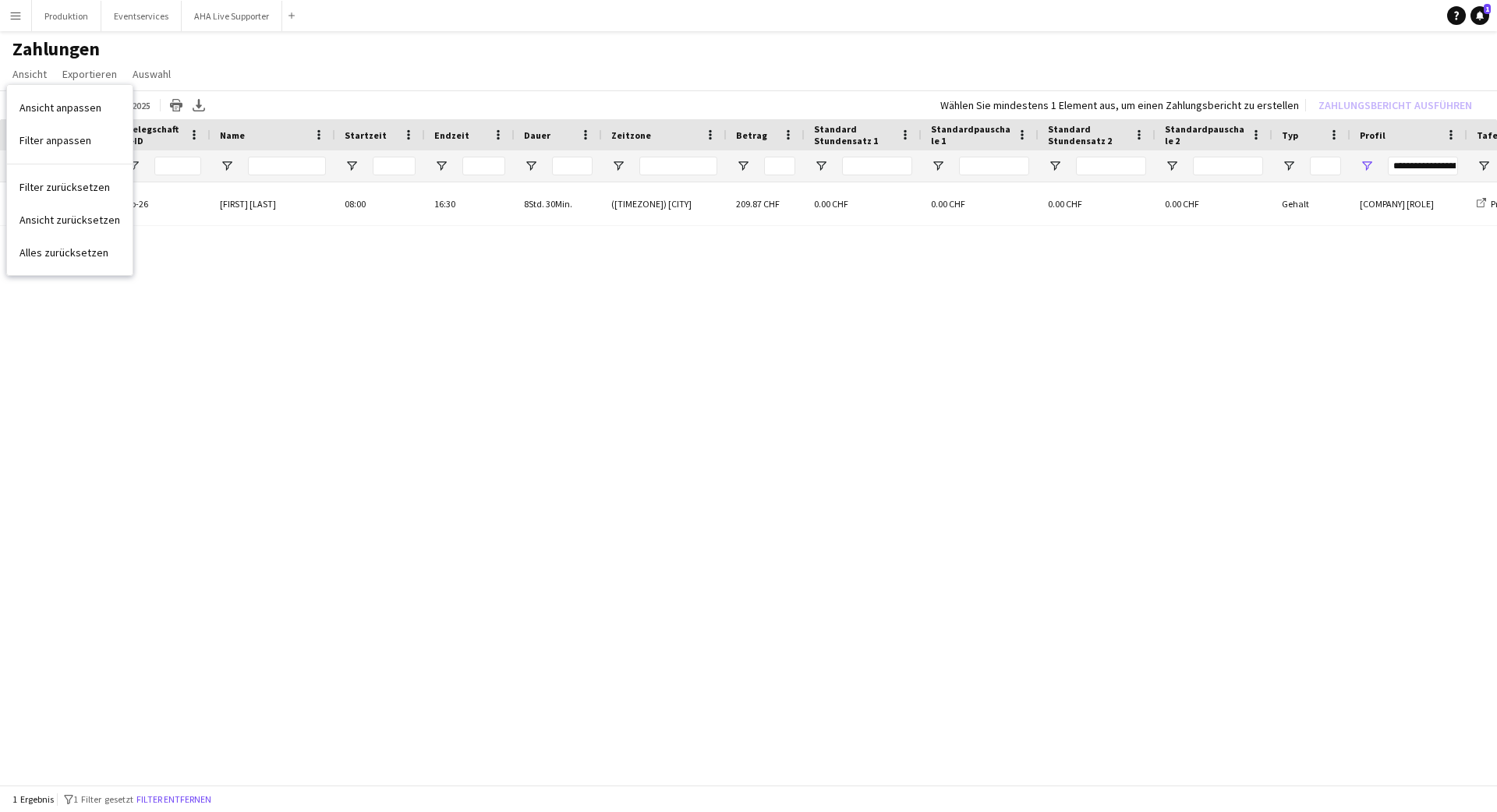 click on "Menü" at bounding box center (16, 16) 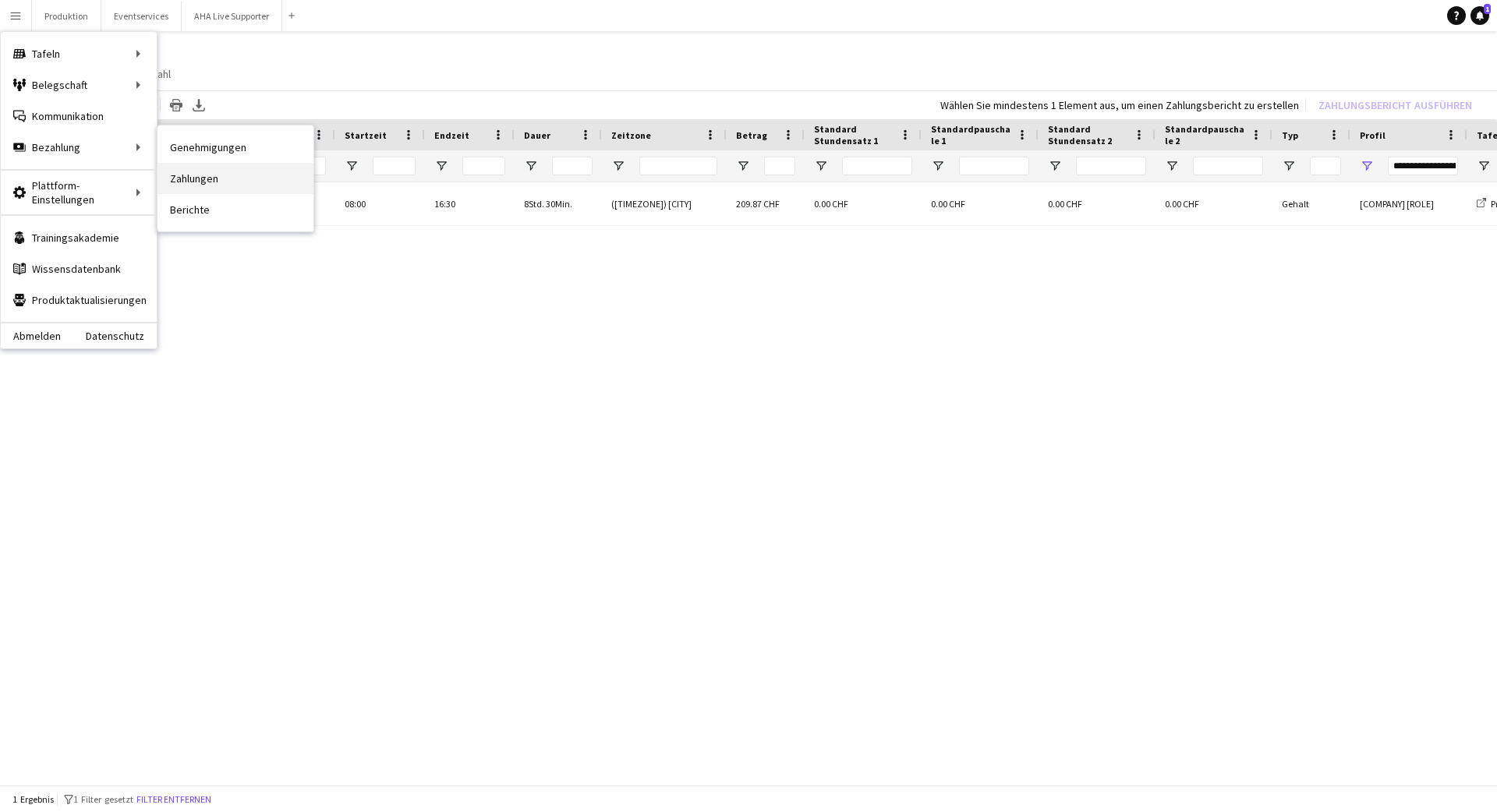 click on "Zahlungen" at bounding box center (235, 178) 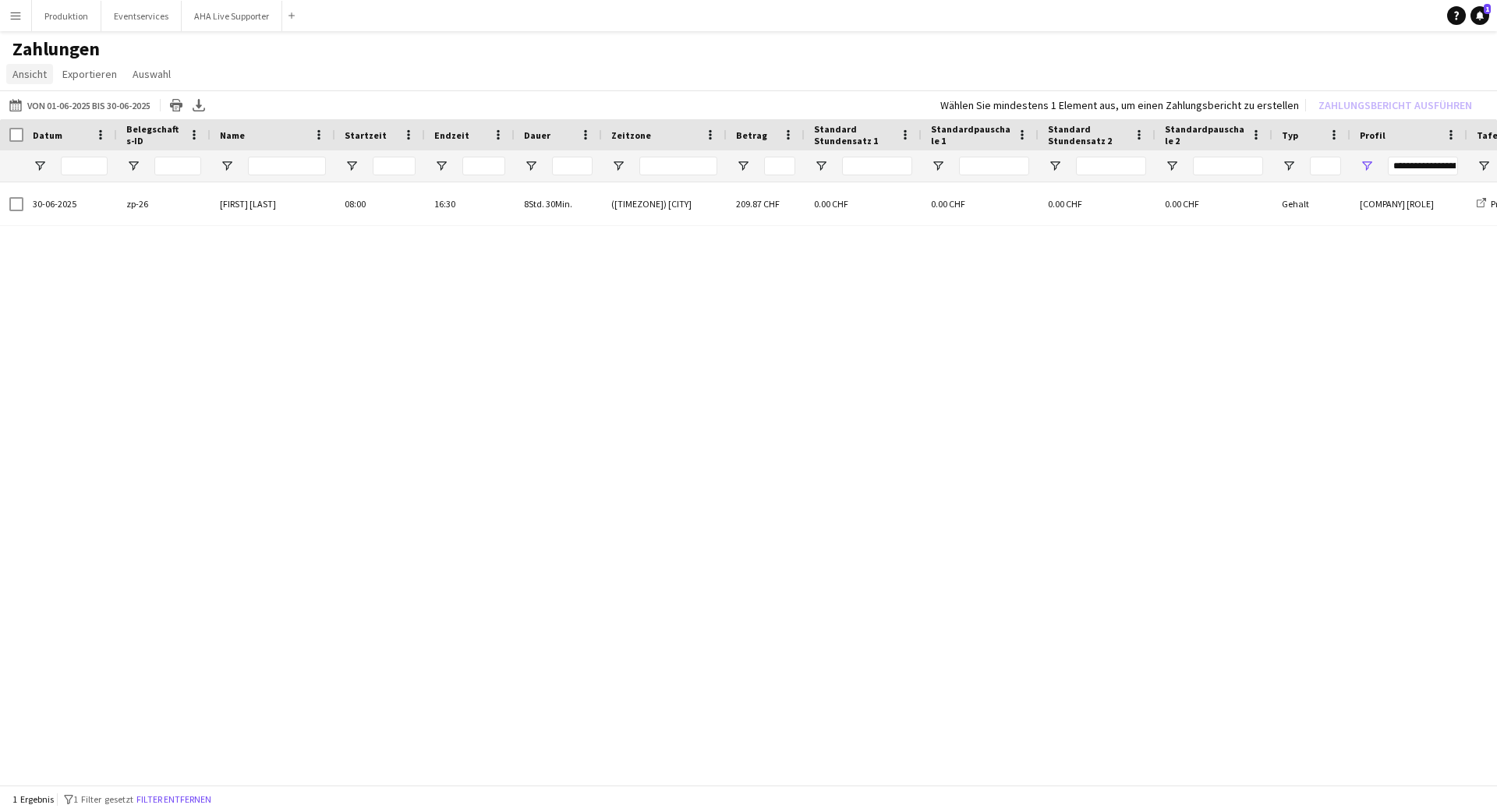 click on "Ansicht" 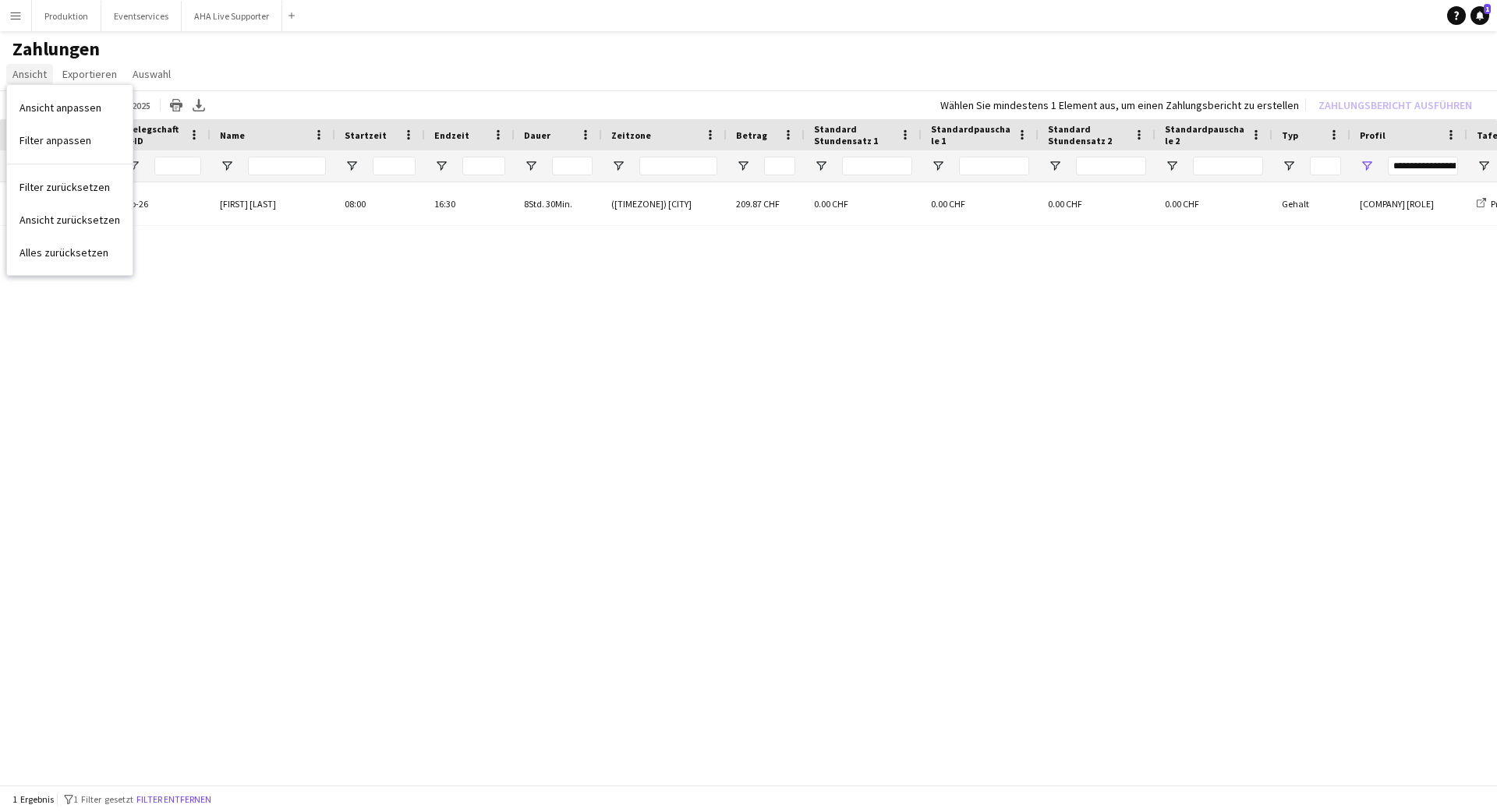 click on "Ansicht" 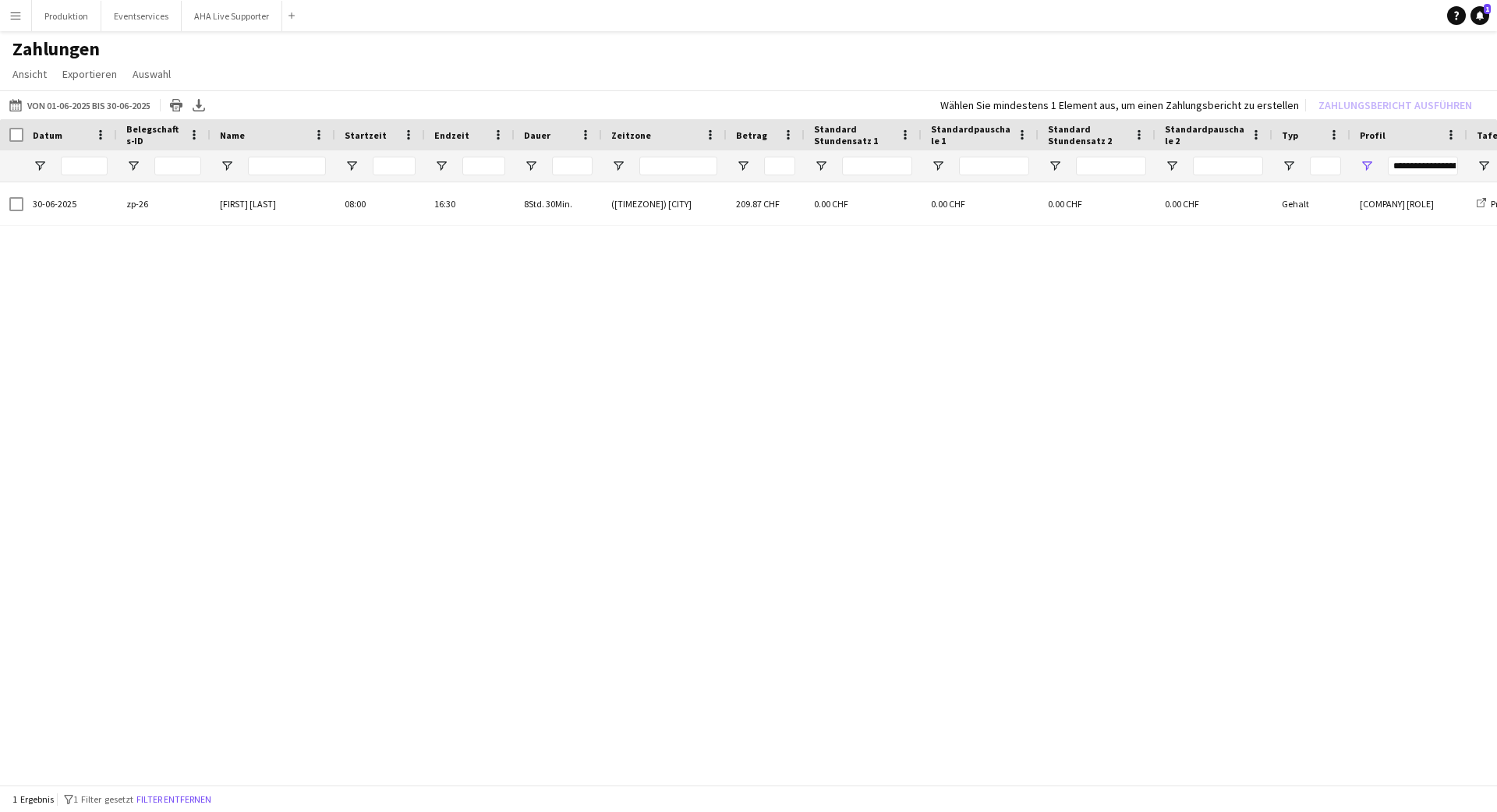 click on "Zahlungen" 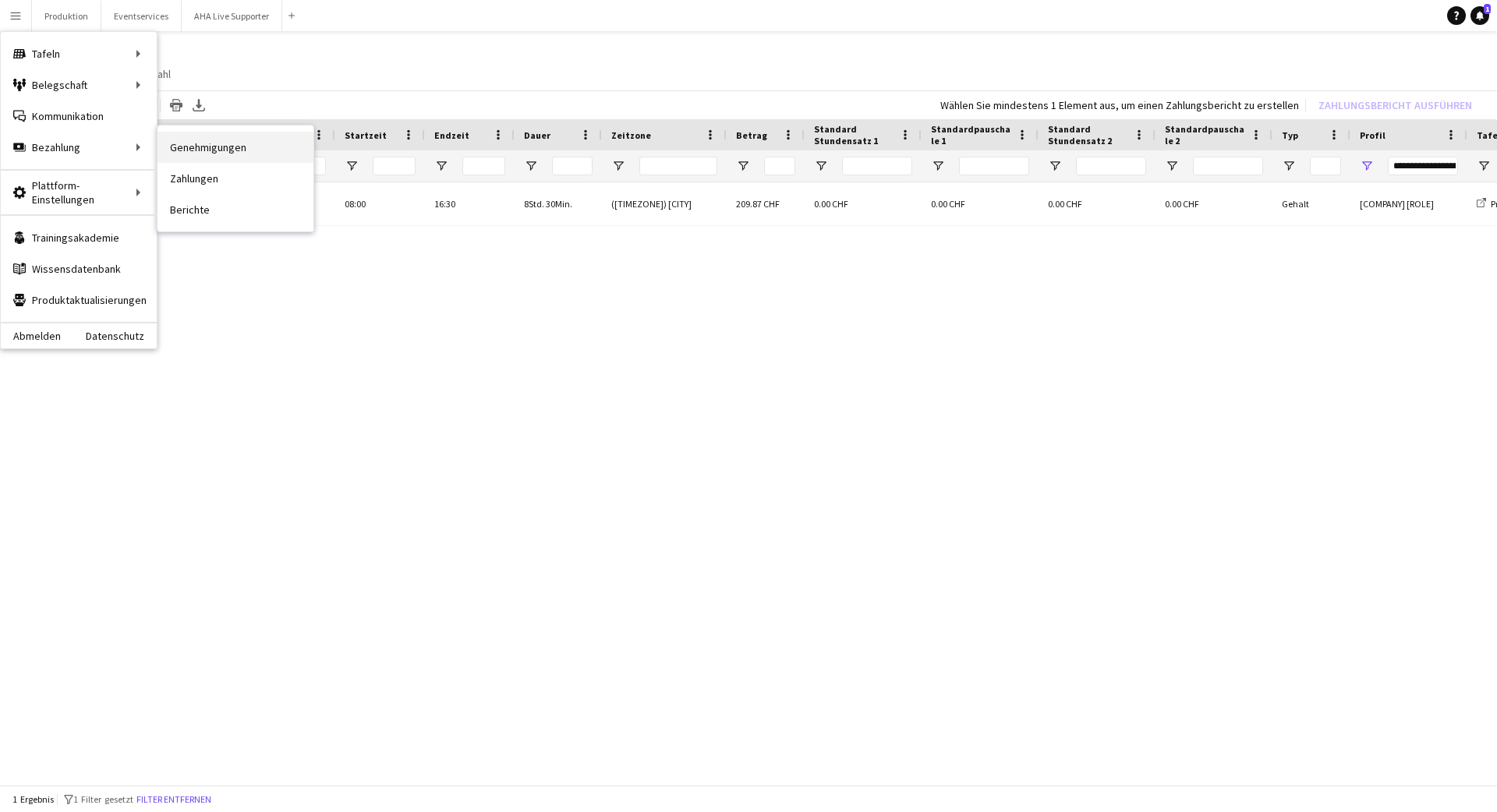 click on "Genehmigungen" at bounding box center [235, 147] 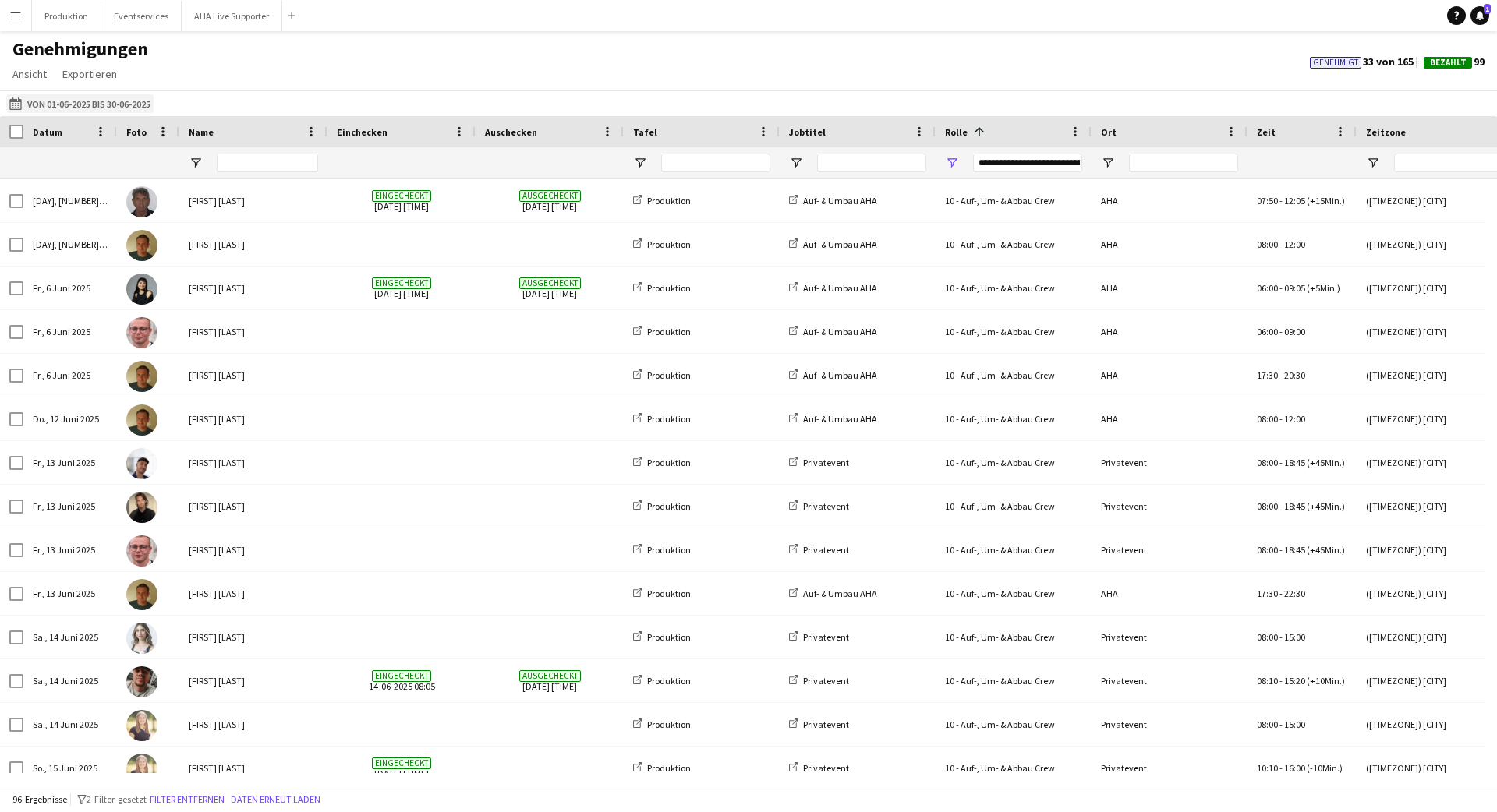 click on "Von 01-06-2025 bis 30-06-2025
Von 01-06-2025 bis 30-06-2025" 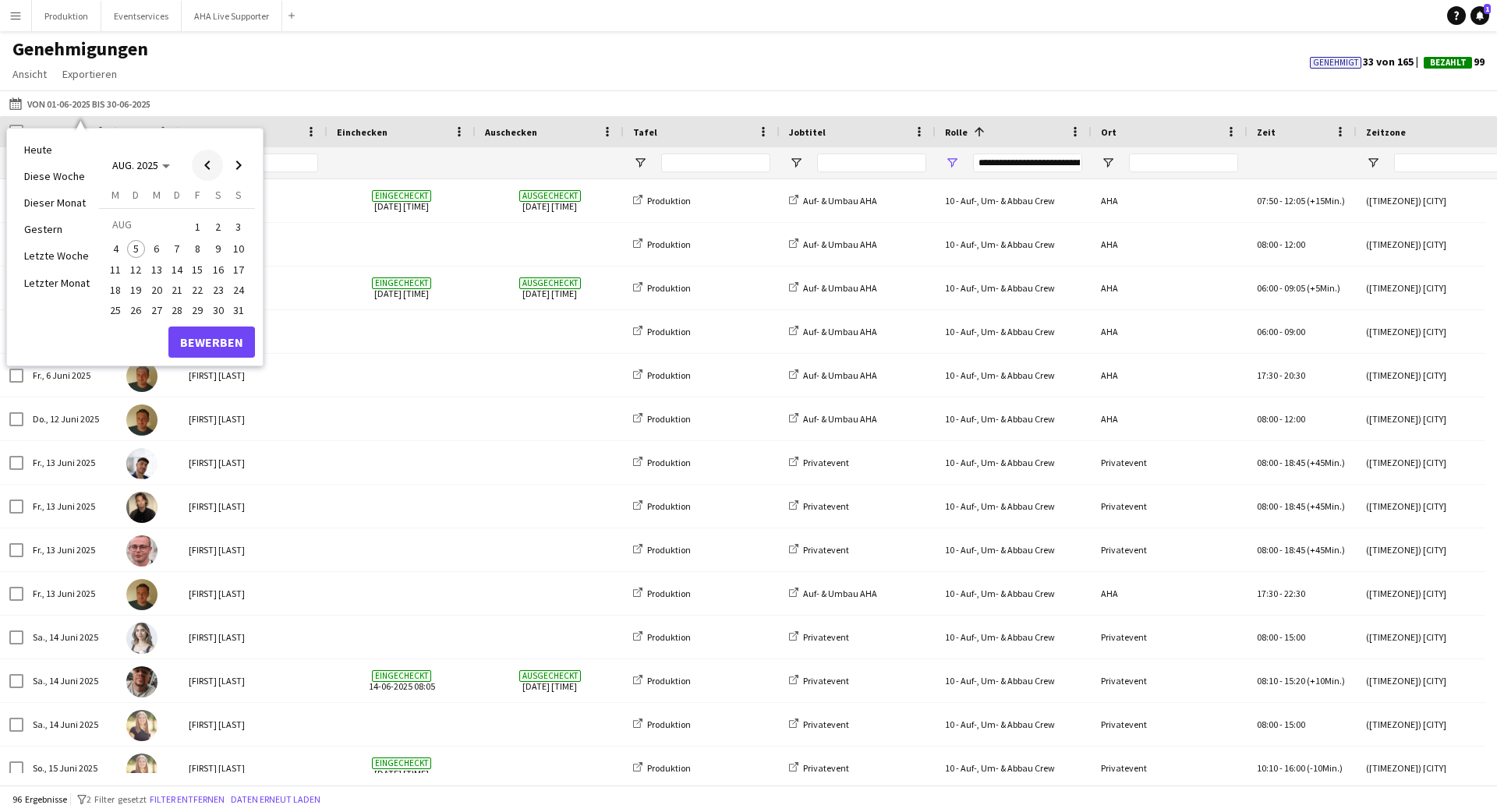 click at bounding box center (207, 165) 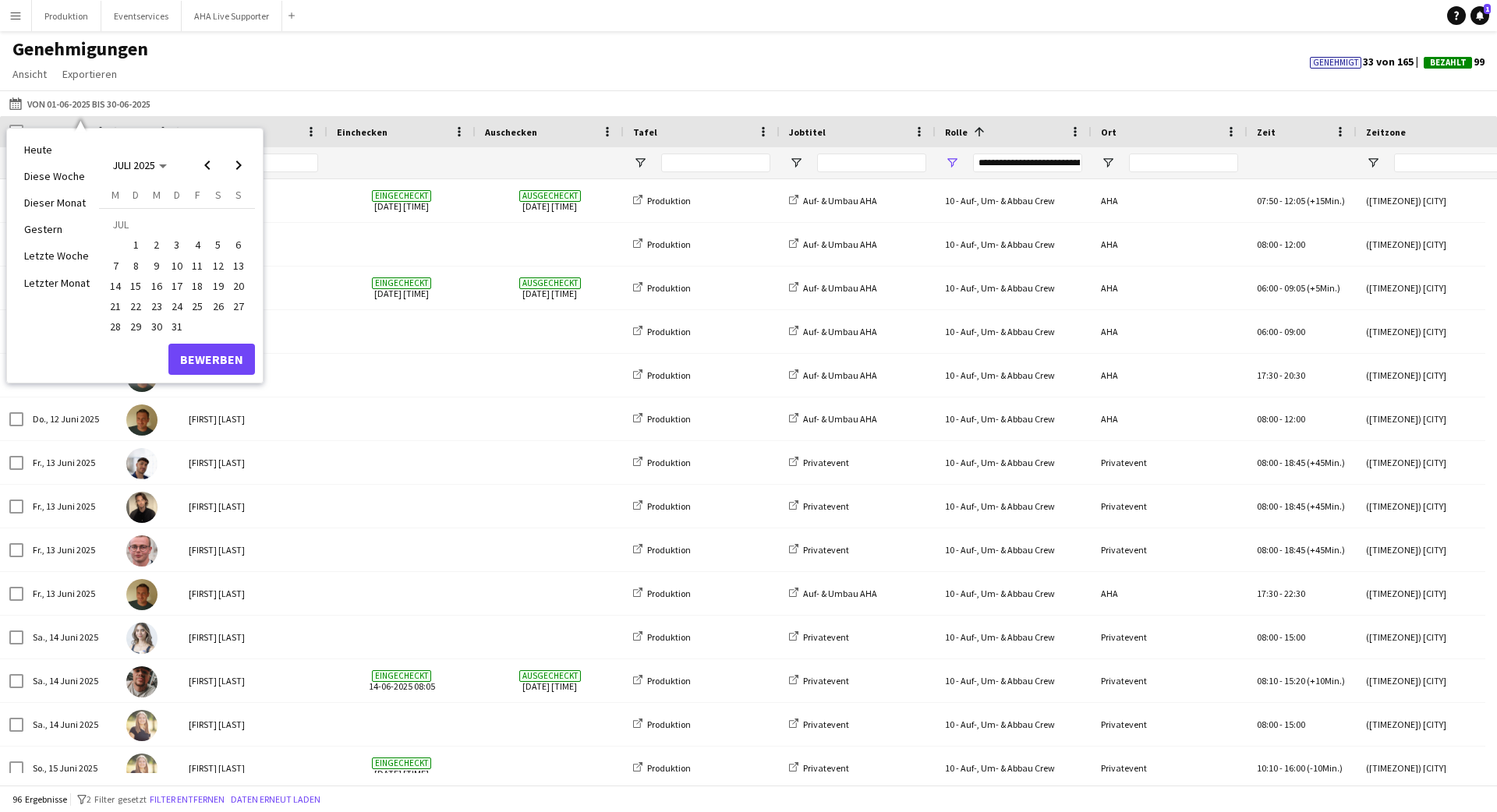 click on "1" at bounding box center [136, 245] 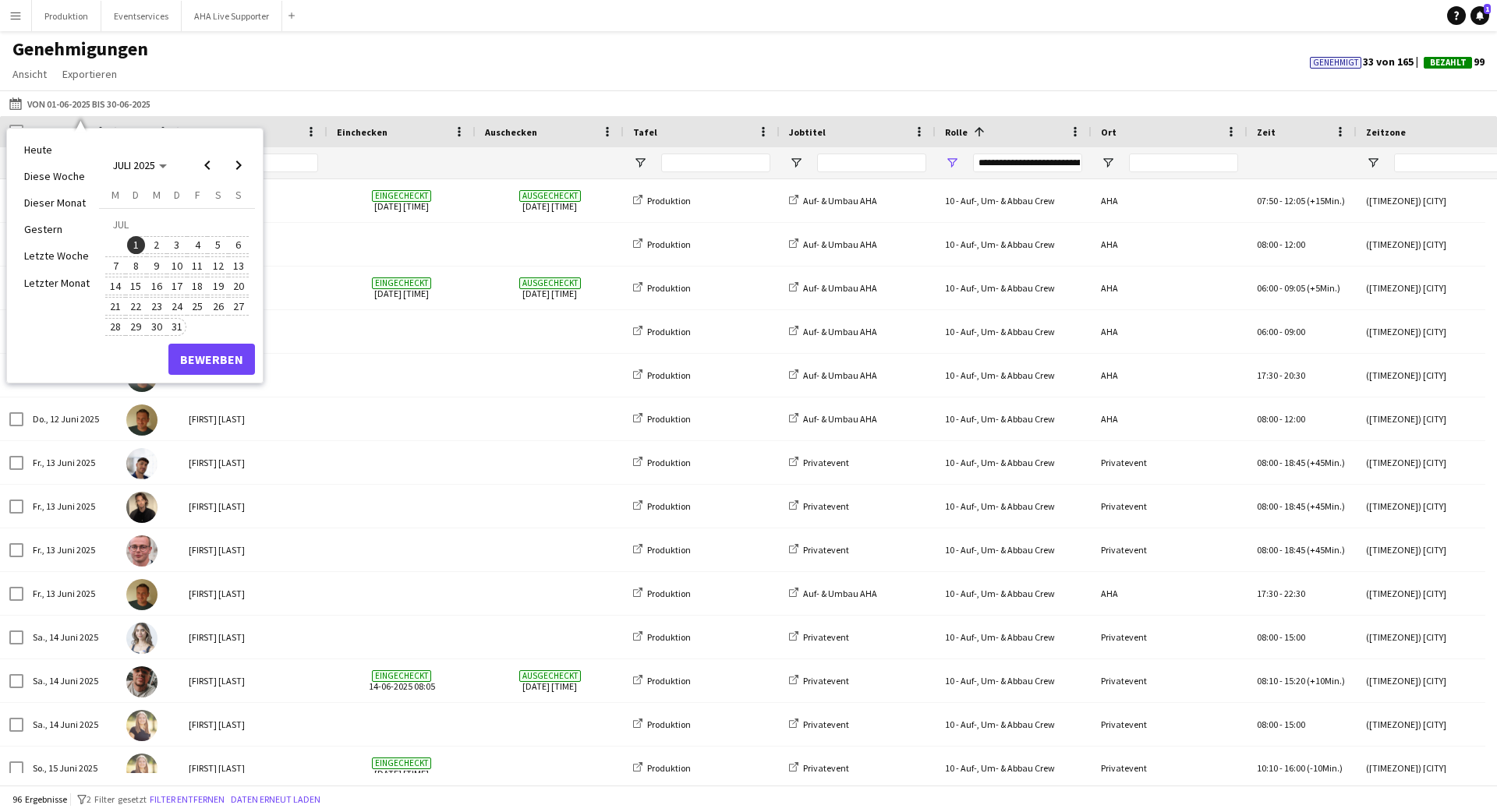 click on "31" at bounding box center [177, 327] 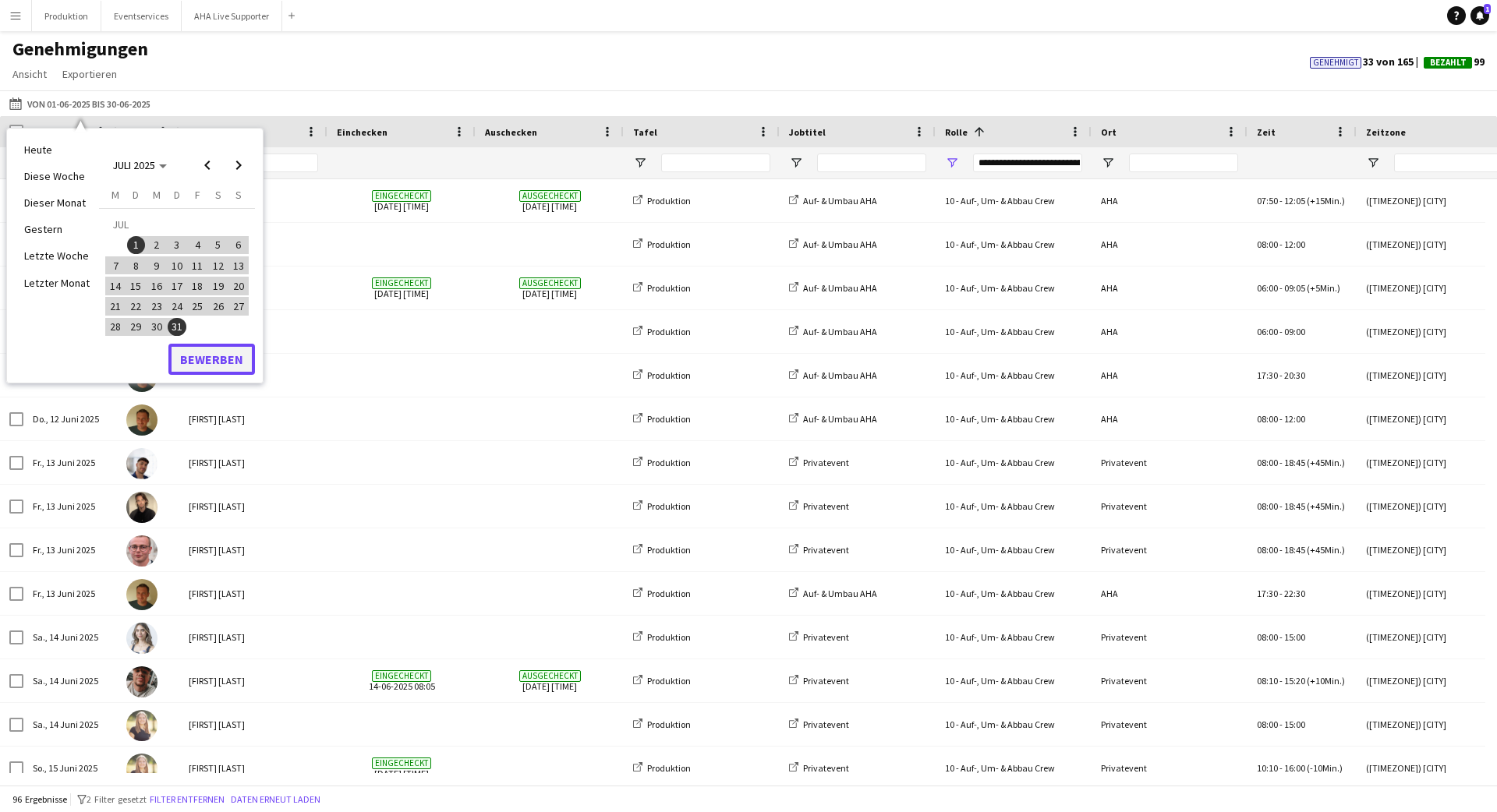 click on "Bewerben" at bounding box center (211, 359) 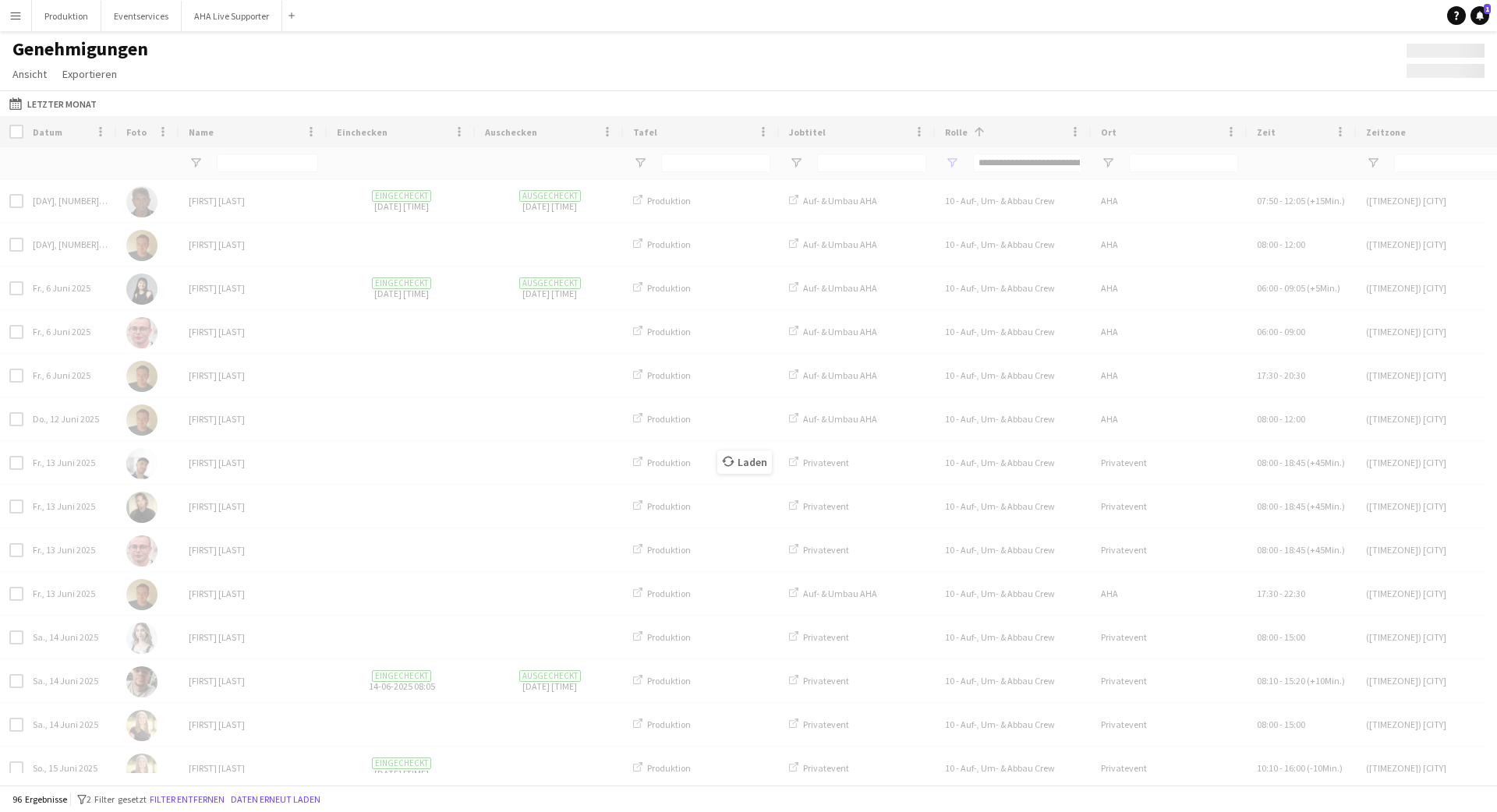 type on "**********" 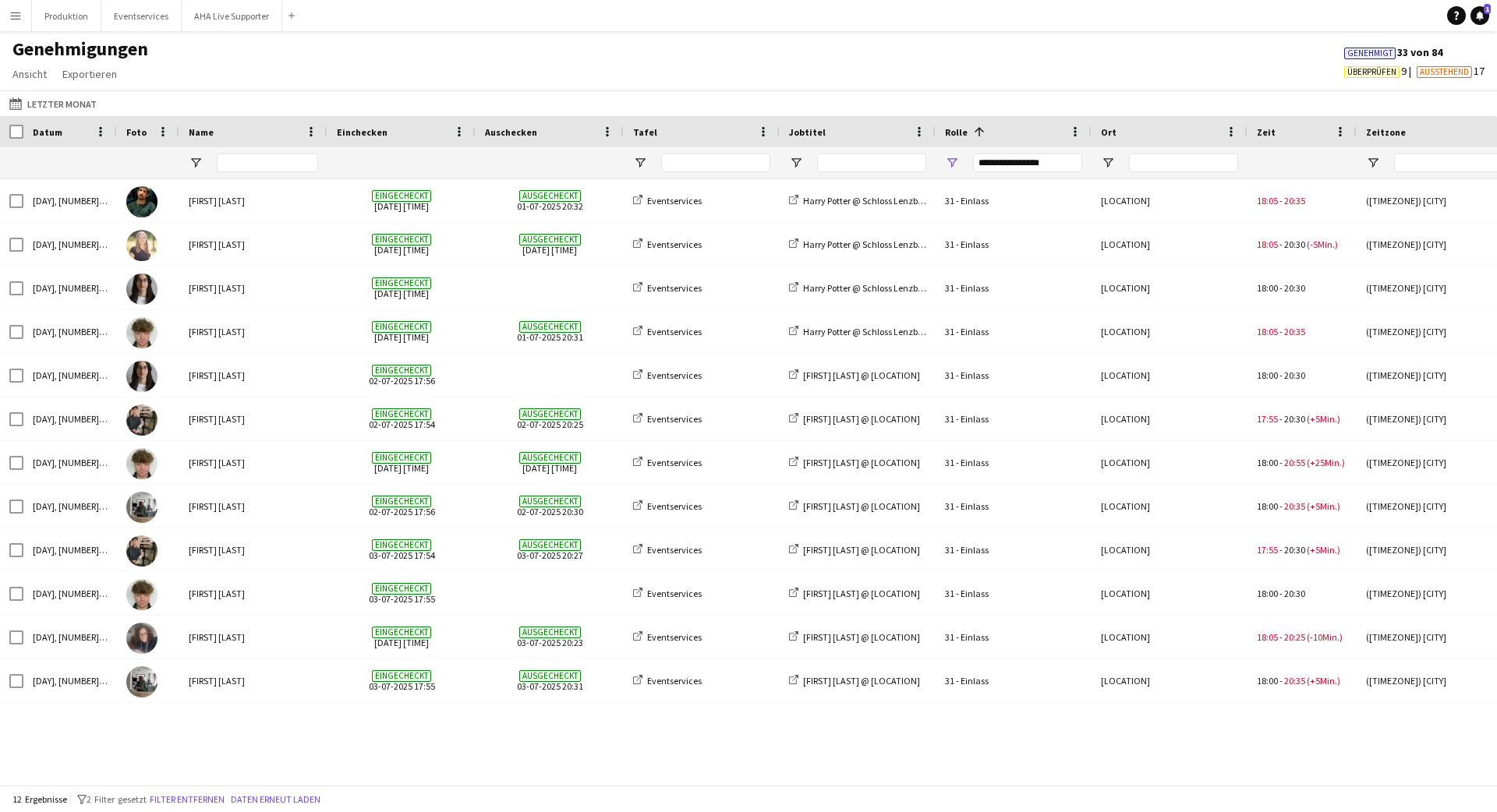 scroll, scrollTop: 0, scrollLeft: 101, axis: horizontal 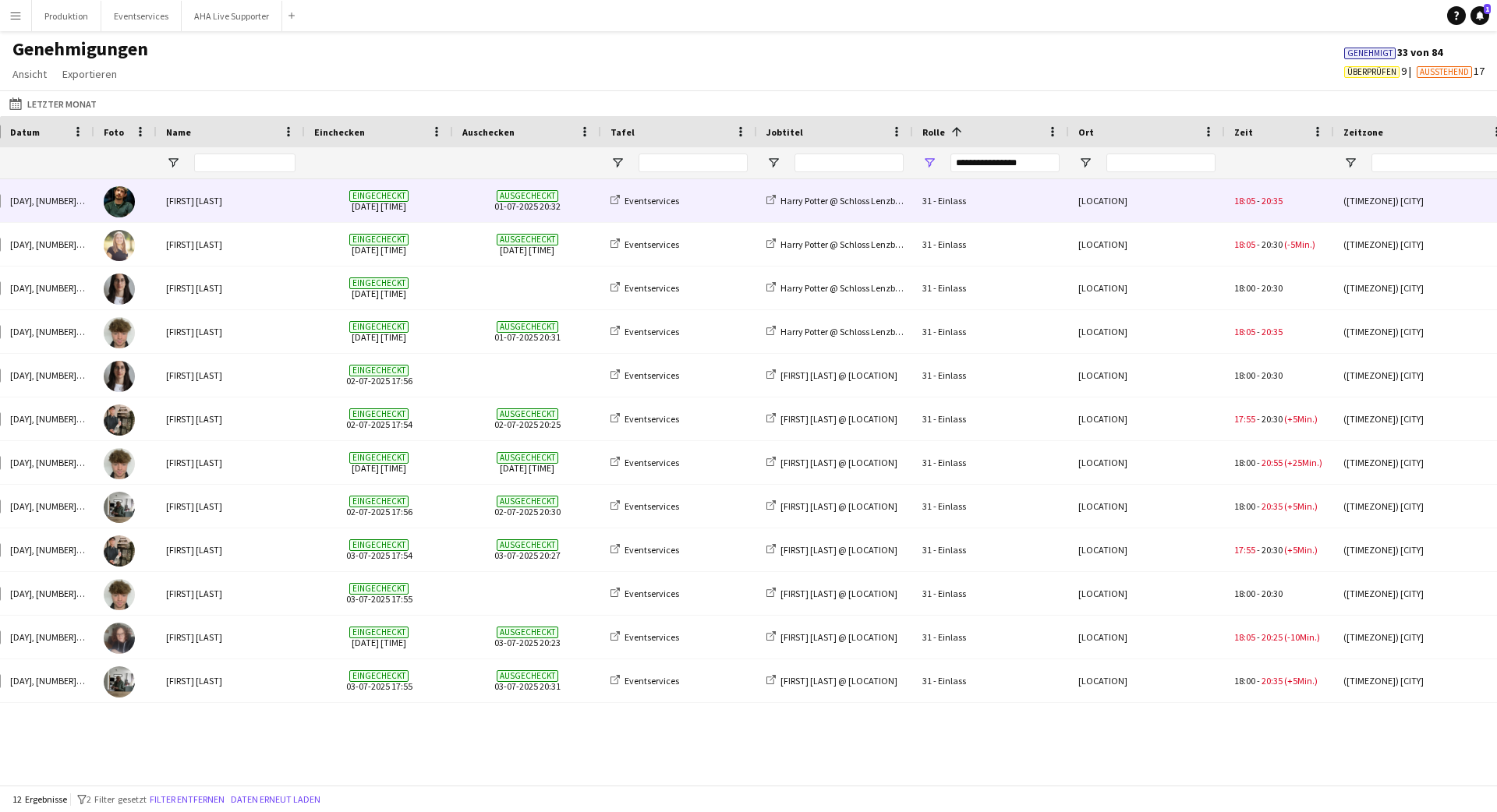 click on "[FIRST] [LAST]" at bounding box center (231, 200) 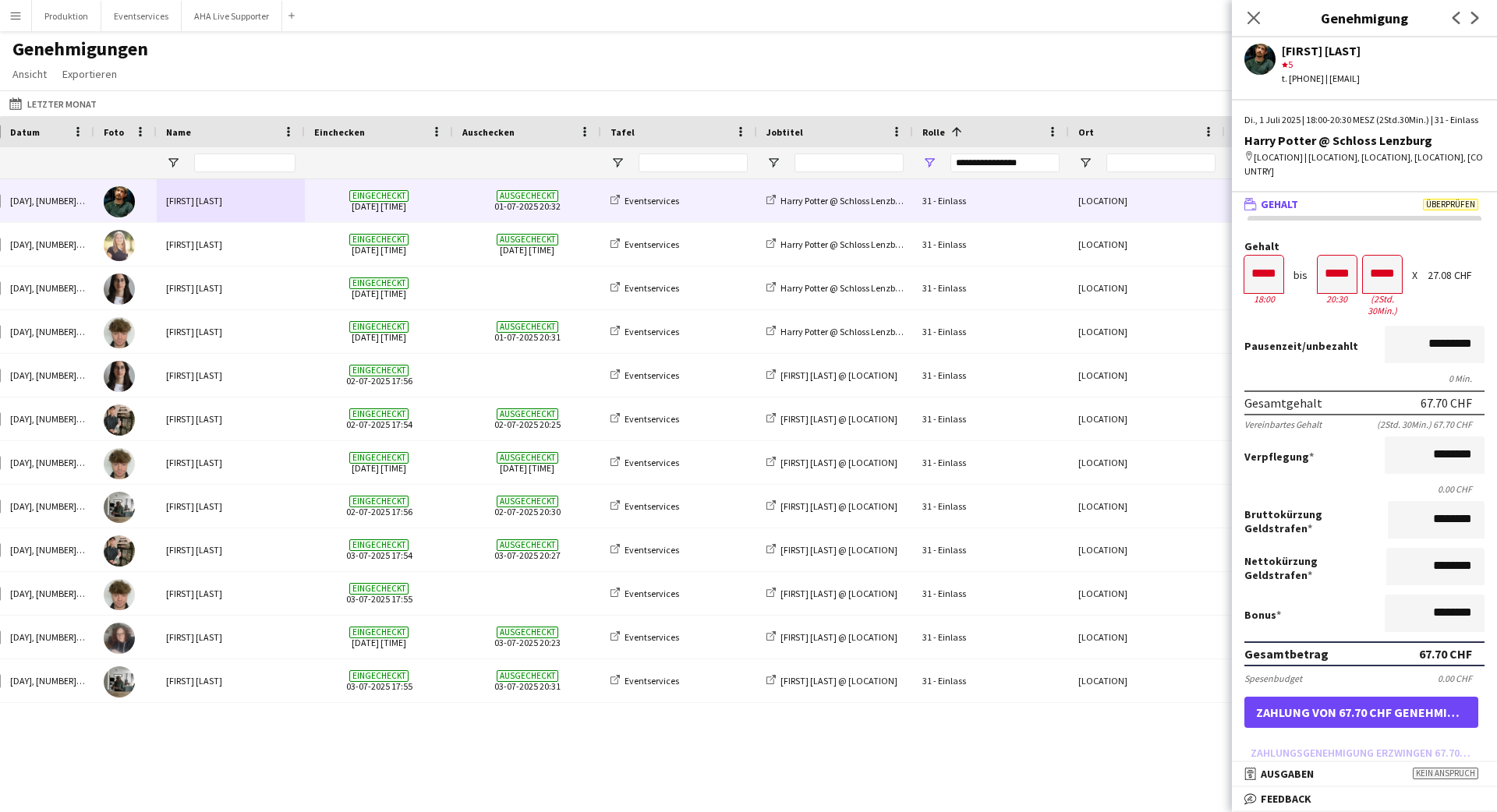 scroll, scrollTop: 277, scrollLeft: 0, axis: vertical 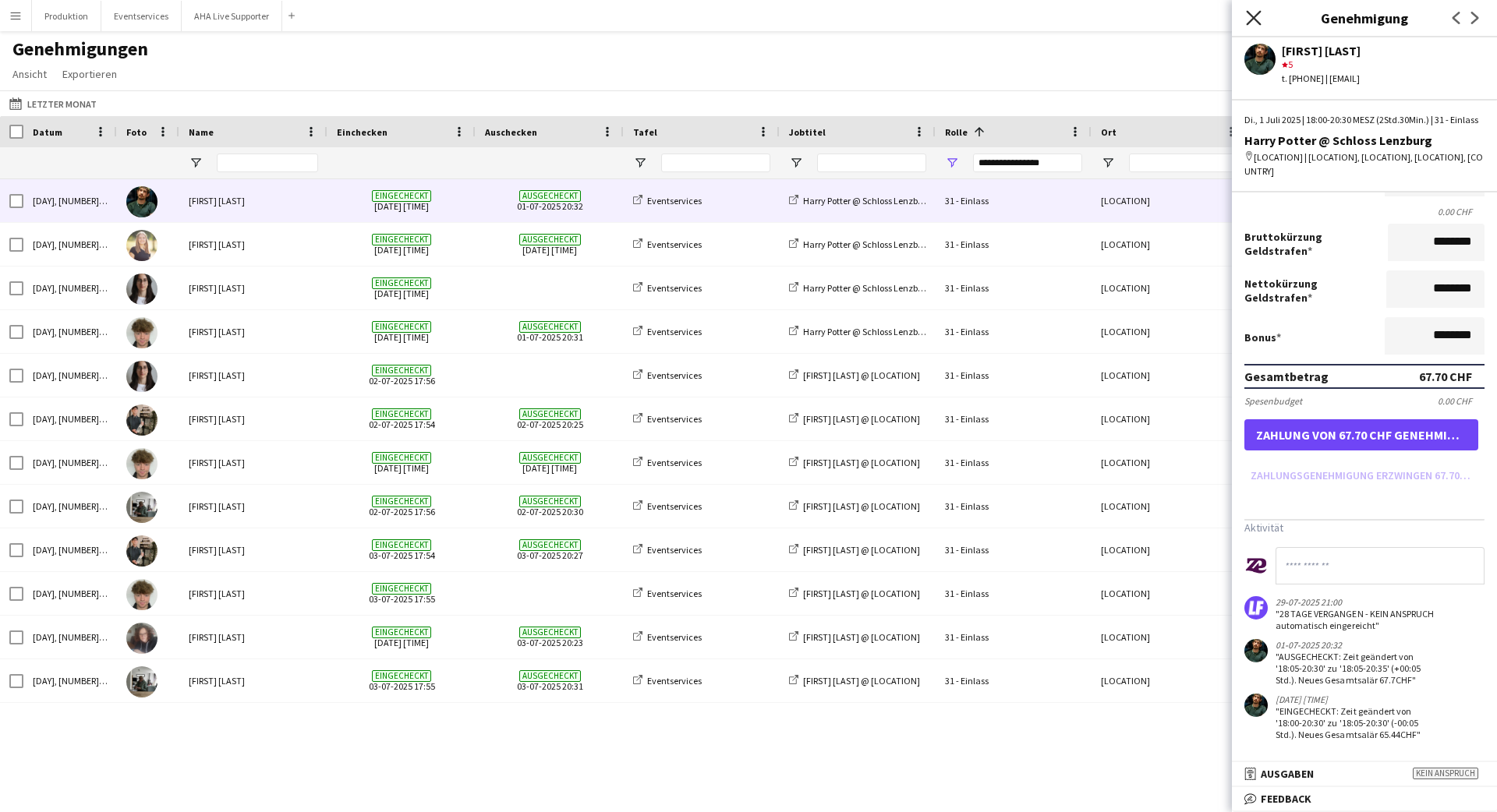 click on "Pop-in schließen" 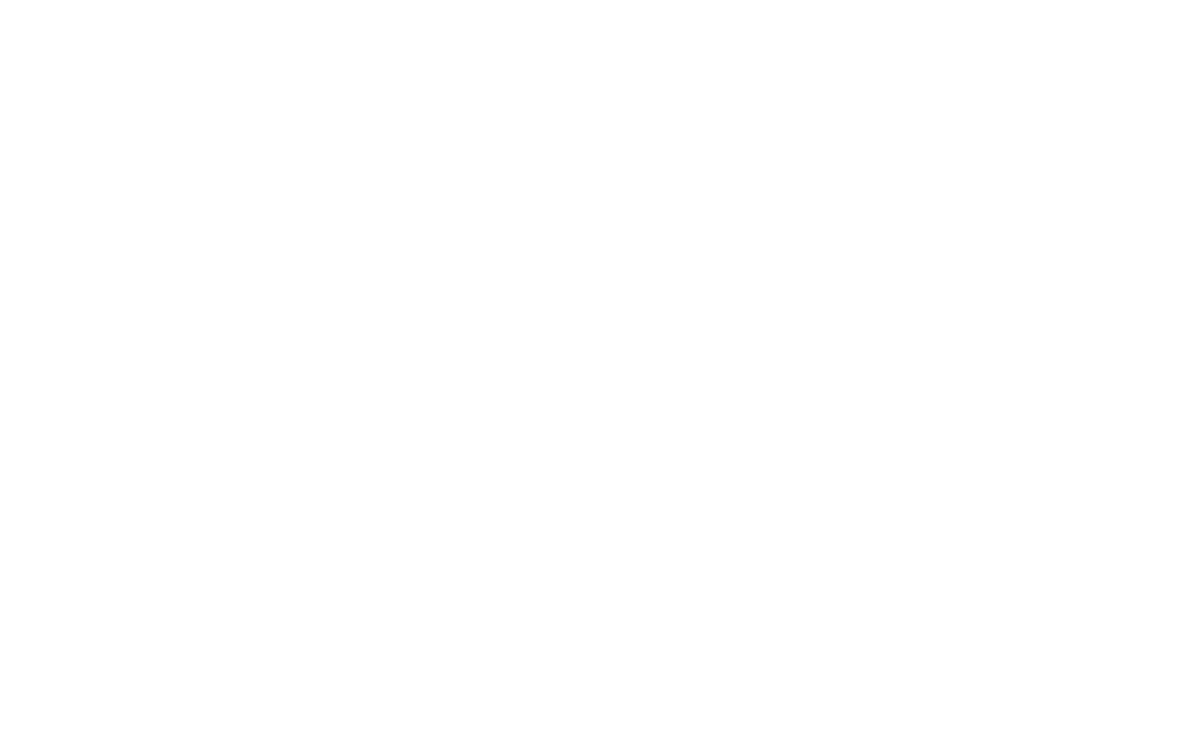 scroll, scrollTop: 0, scrollLeft: 0, axis: both 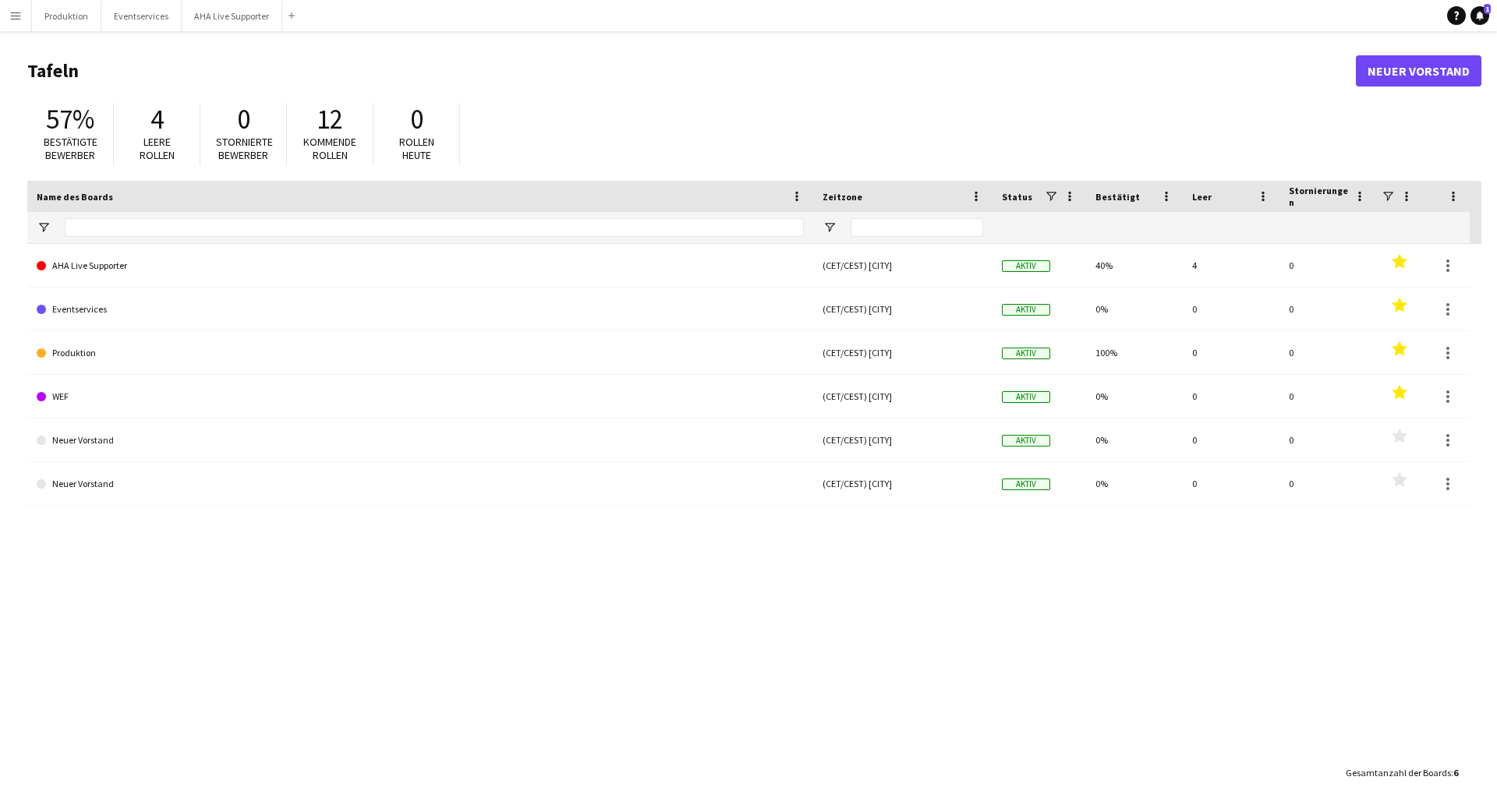click on "Menü" at bounding box center (16, 16) 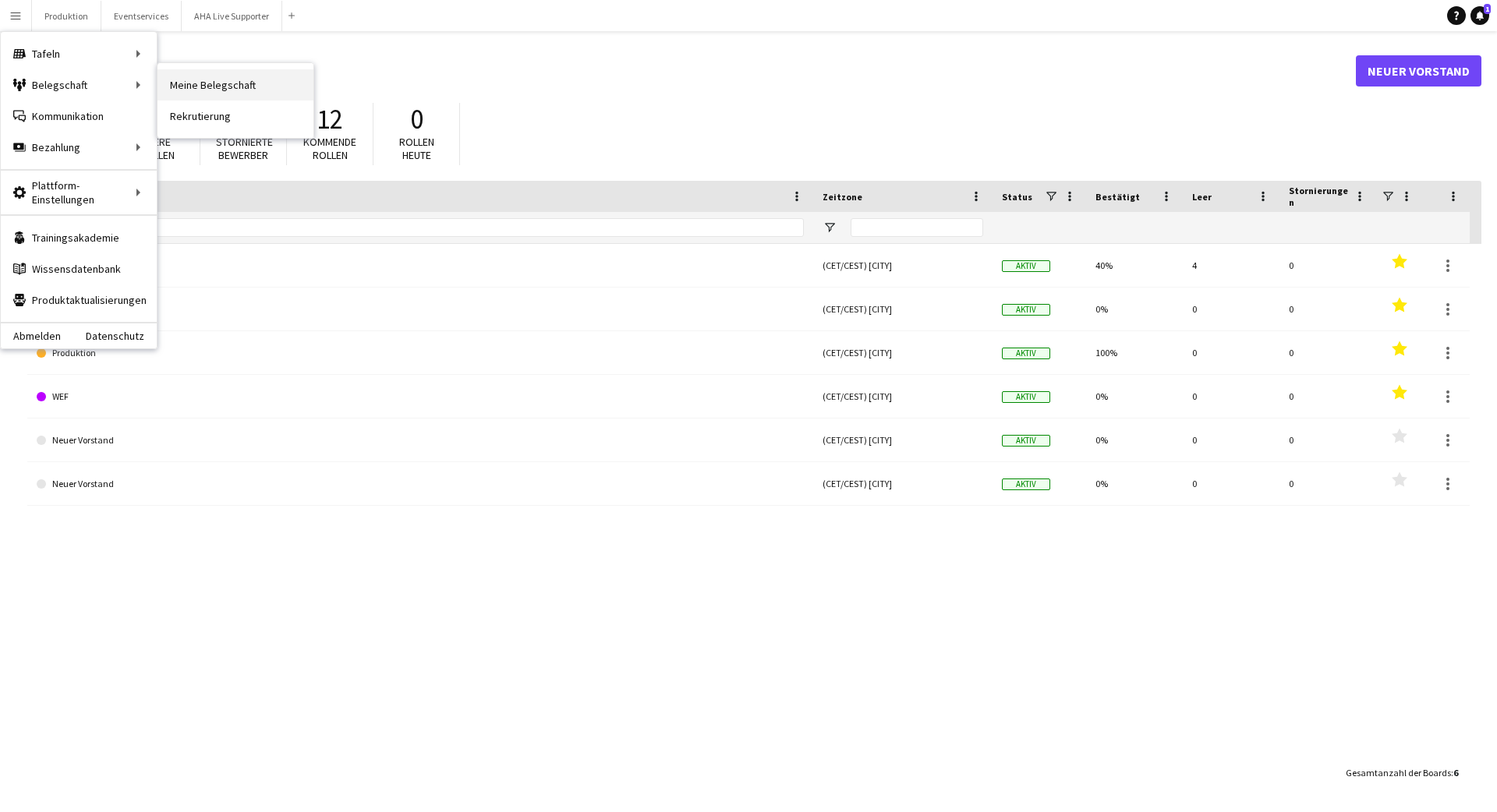 click on "Meine Belegschaft" at bounding box center [235, 85] 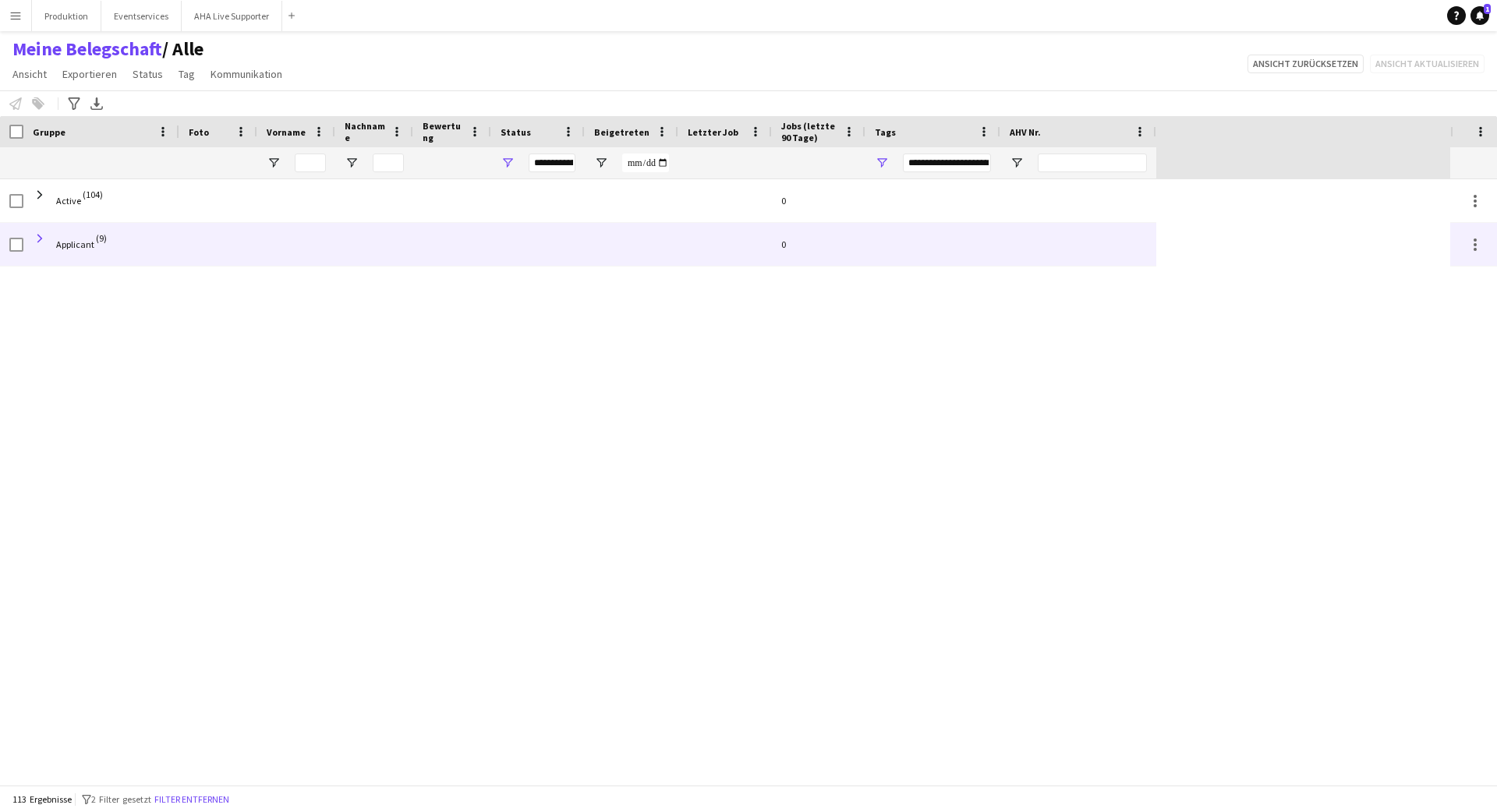 click at bounding box center [40, 238] 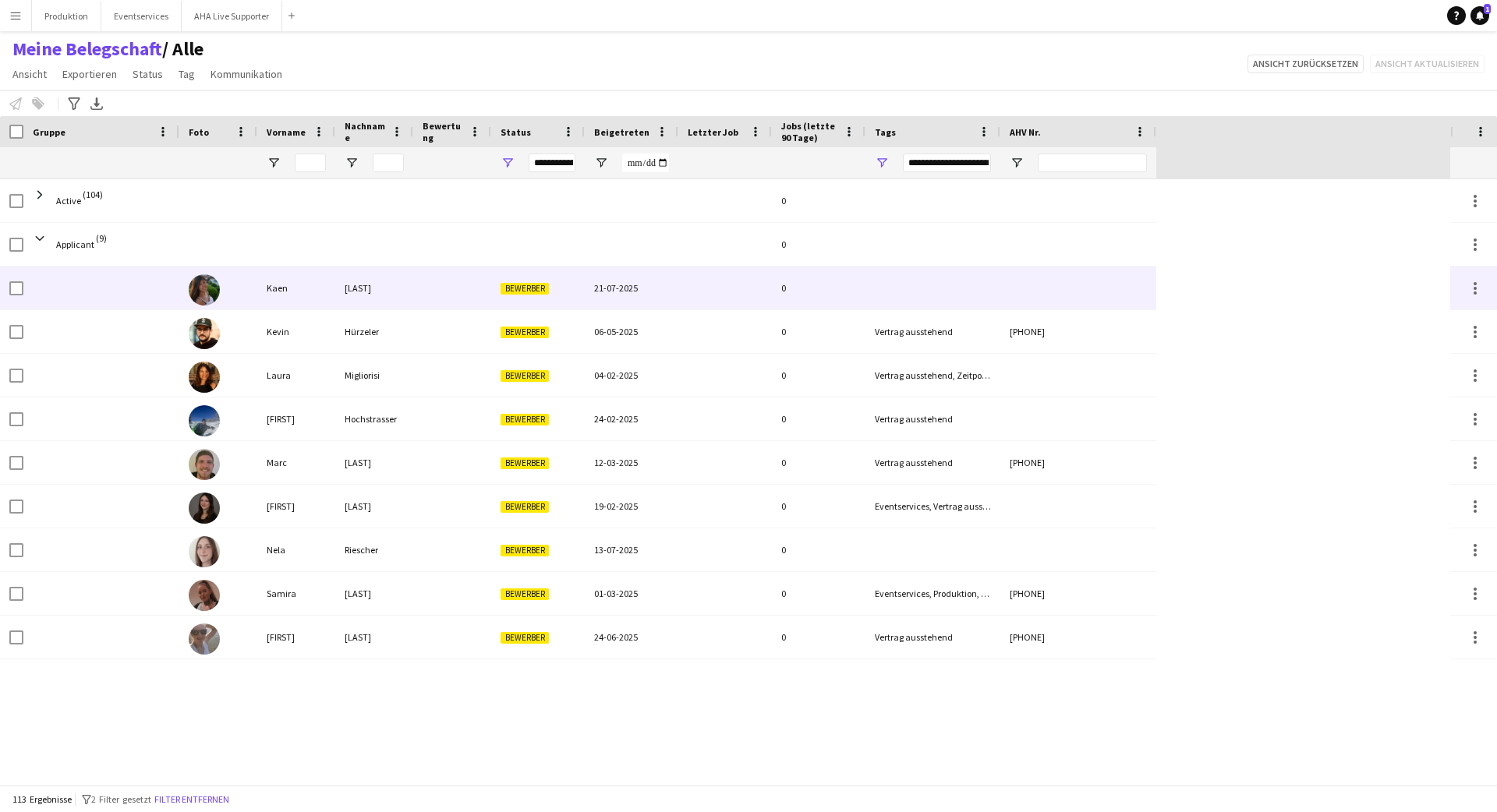 click at bounding box center [218, 288] 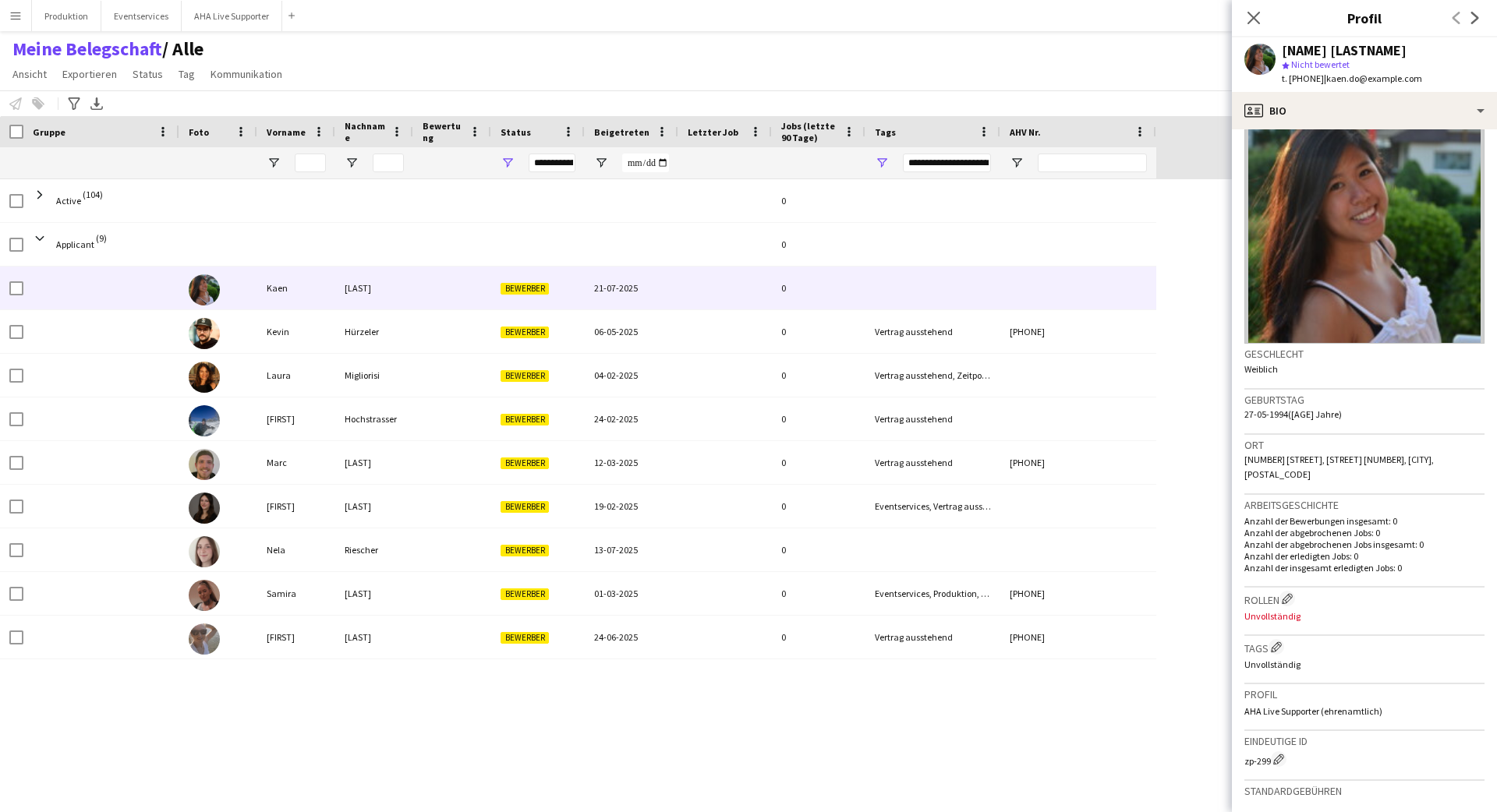 scroll, scrollTop: 57, scrollLeft: 0, axis: vertical 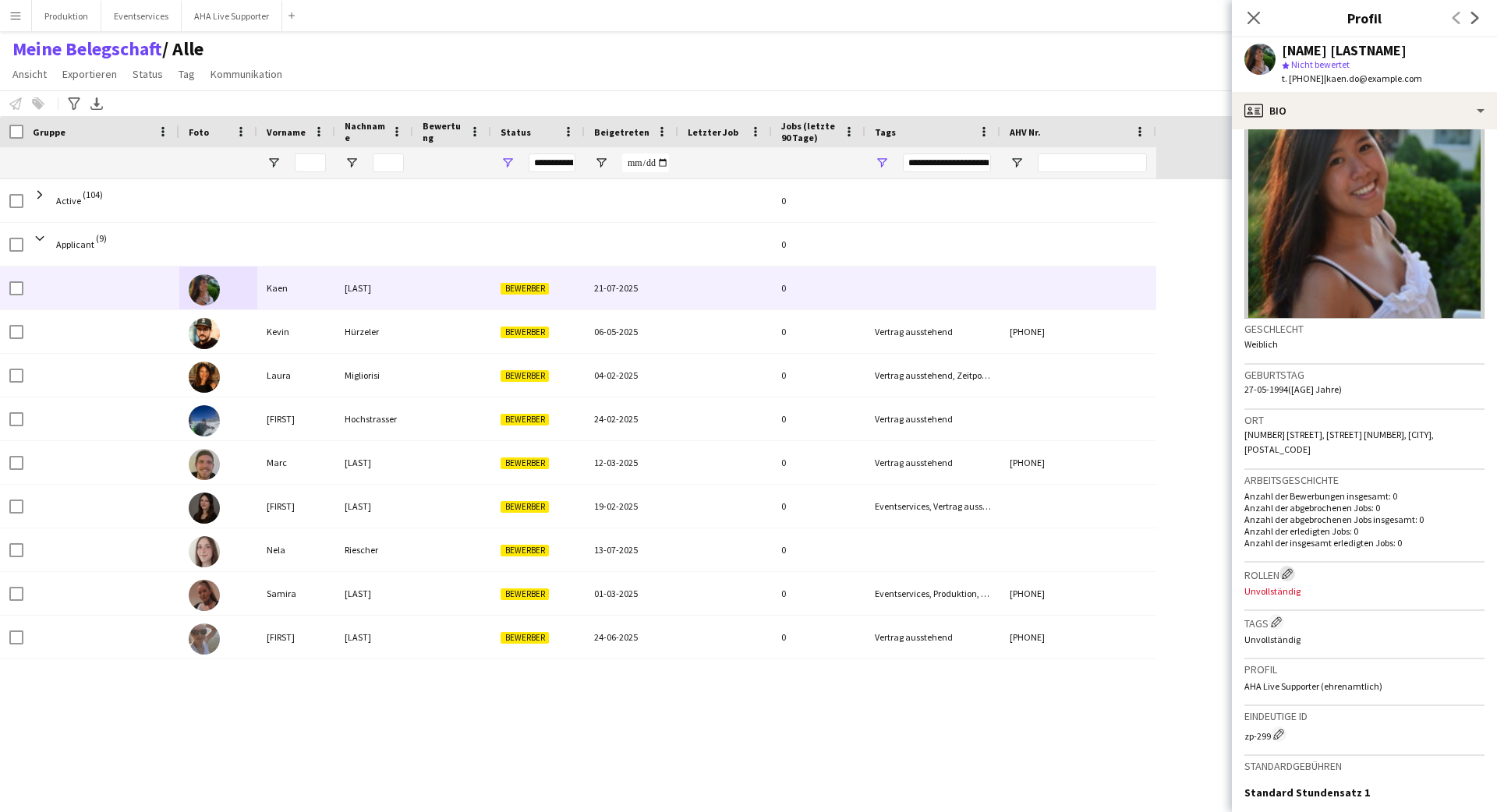 click on "Crew-Unternehmensrollen bearbeiten" 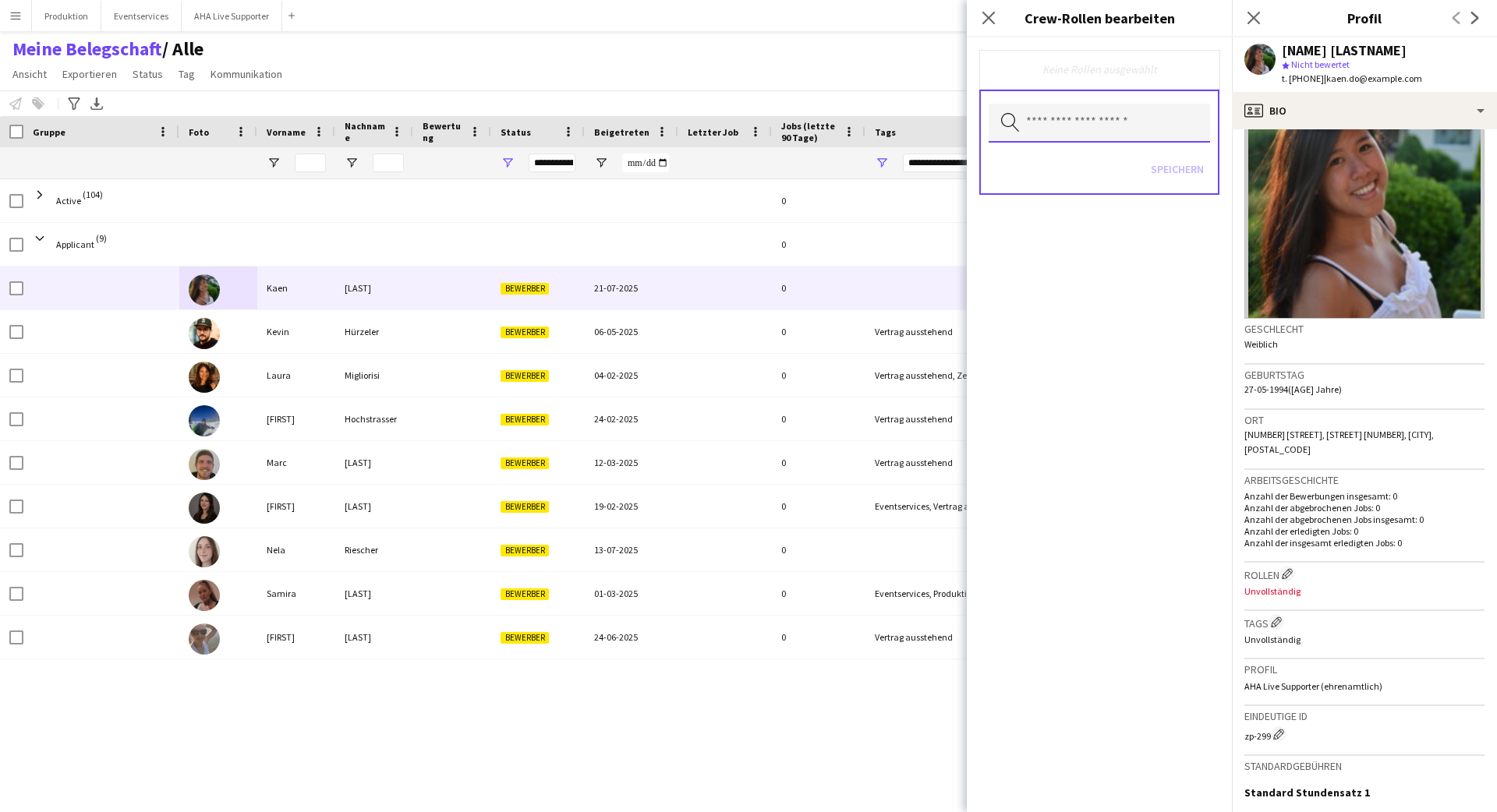click at bounding box center [1099, 123] 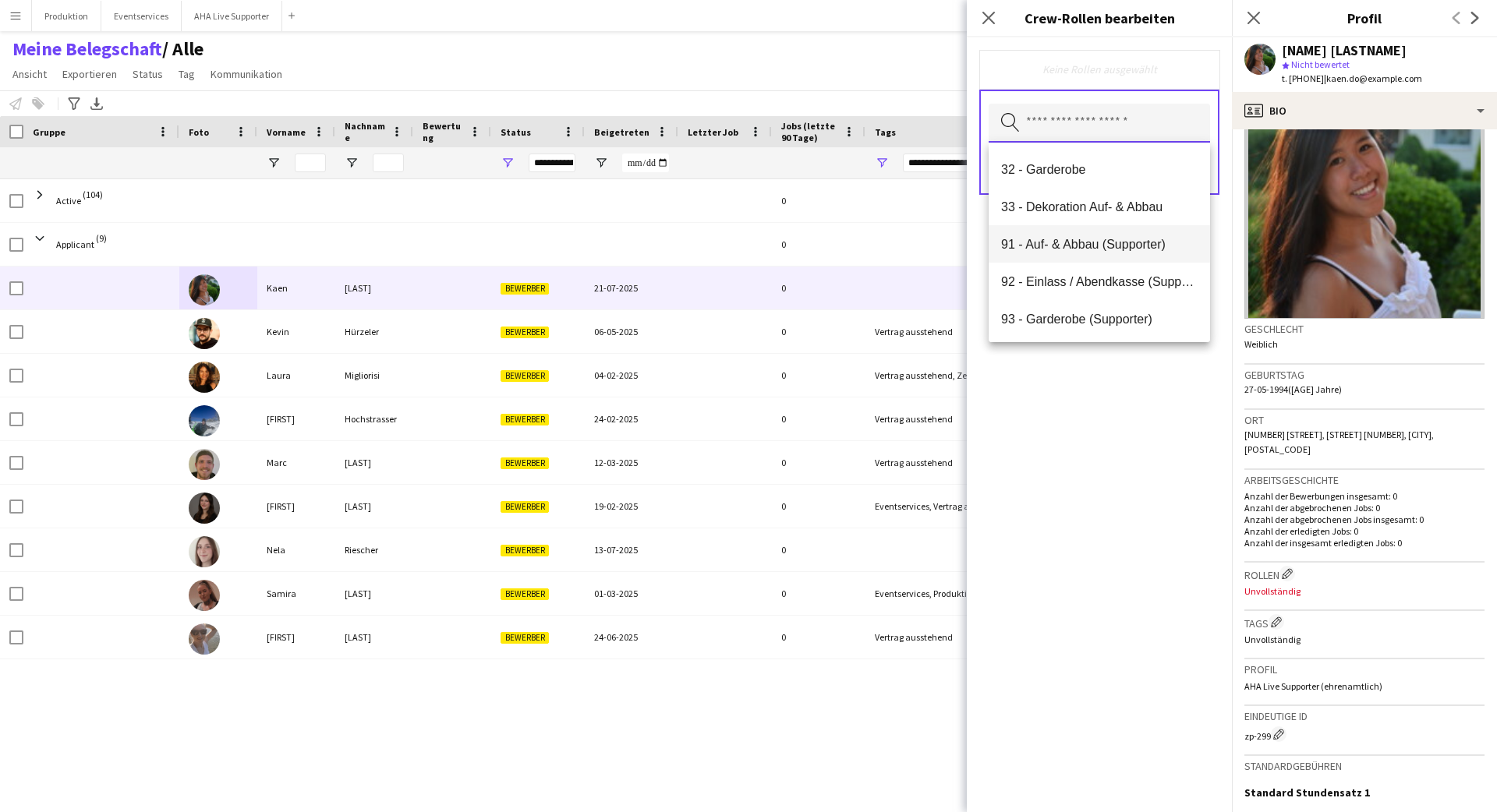 scroll, scrollTop: 262, scrollLeft: 0, axis: vertical 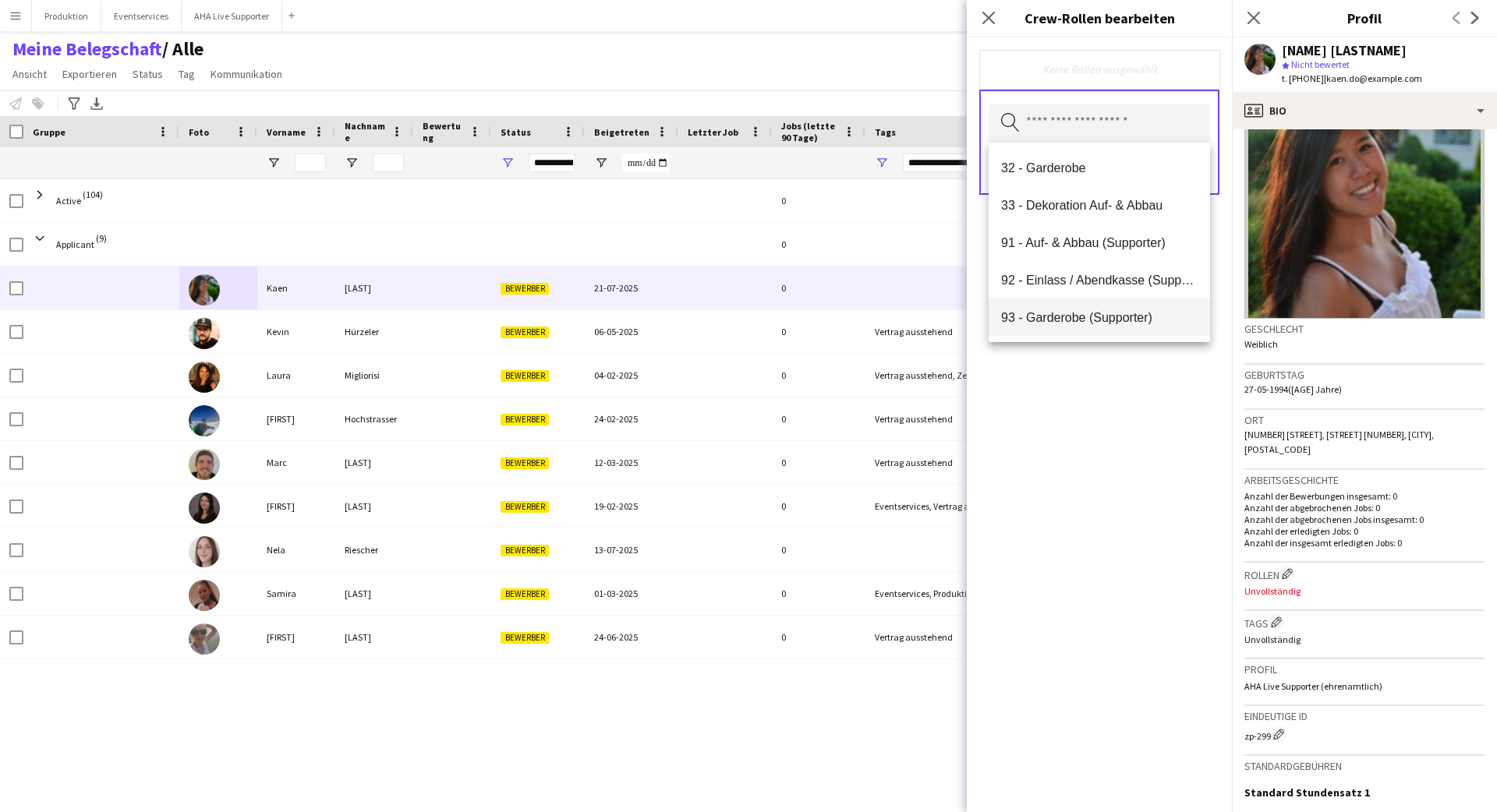 click on "93 - Garderobe (Supporter)" at bounding box center (1099, 317) 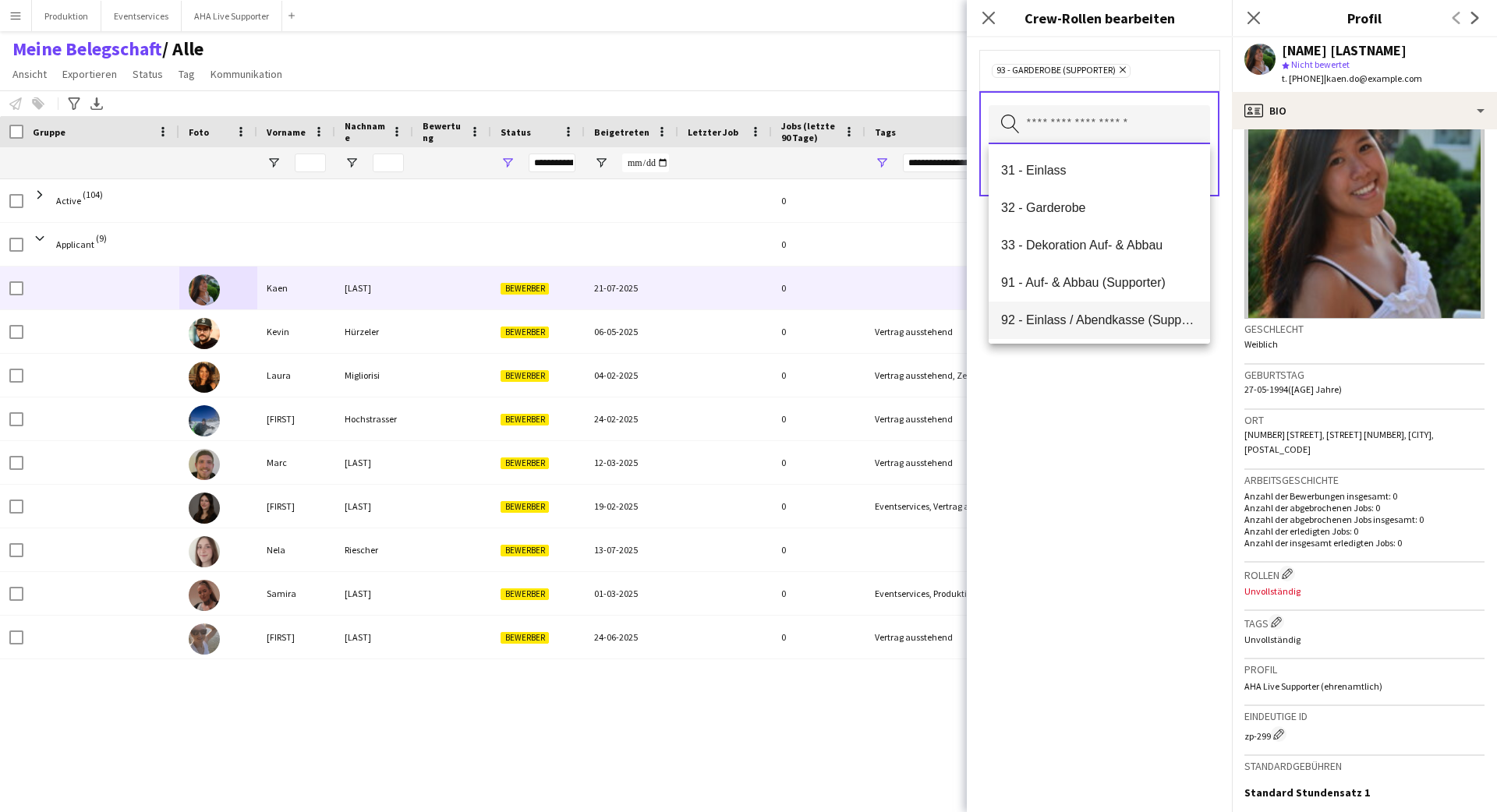 scroll, scrollTop: 224, scrollLeft: 0, axis: vertical 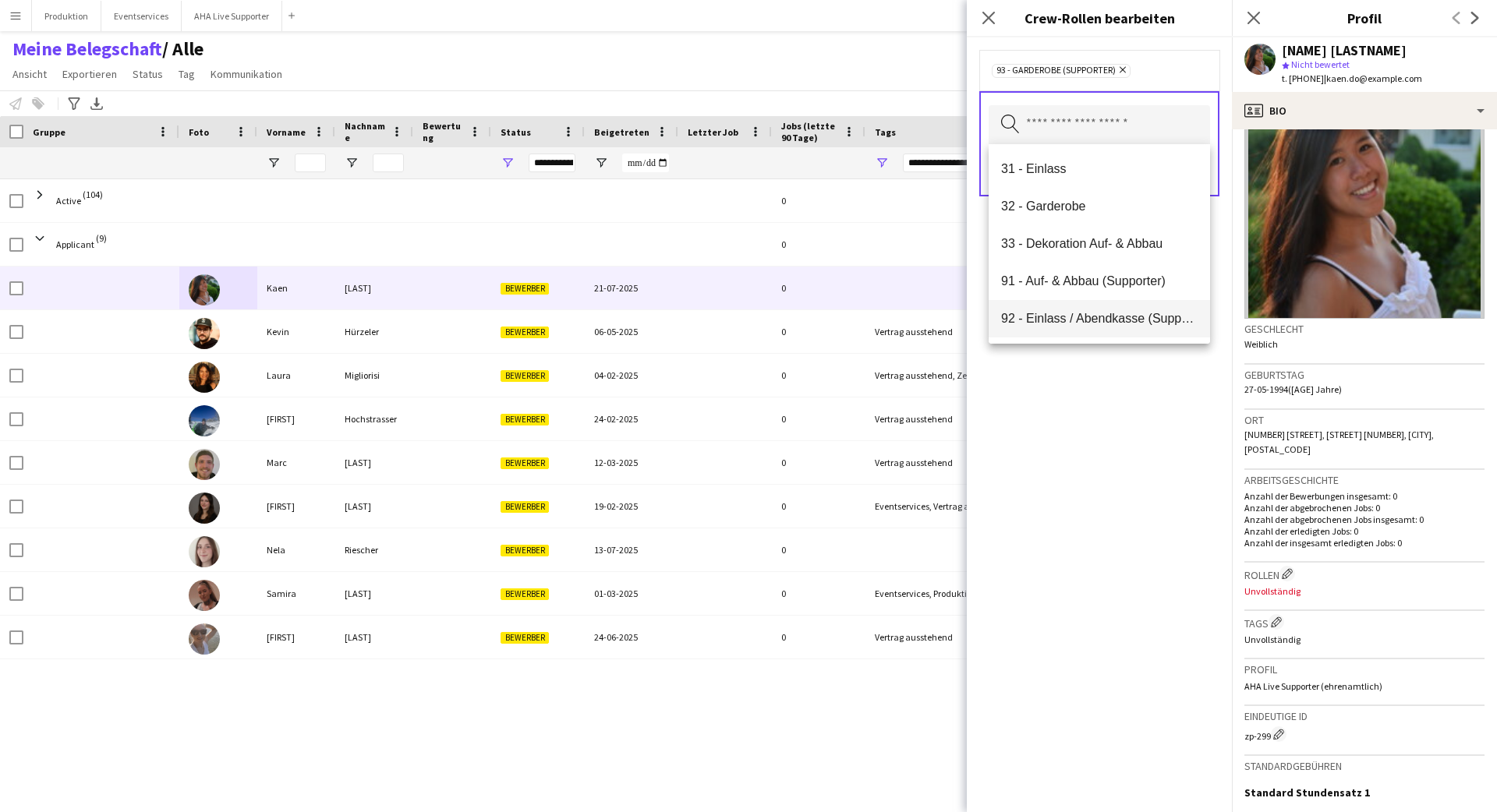 click on "92 - Einlass / Abendkasse (Supporter)" at bounding box center [1099, 318] 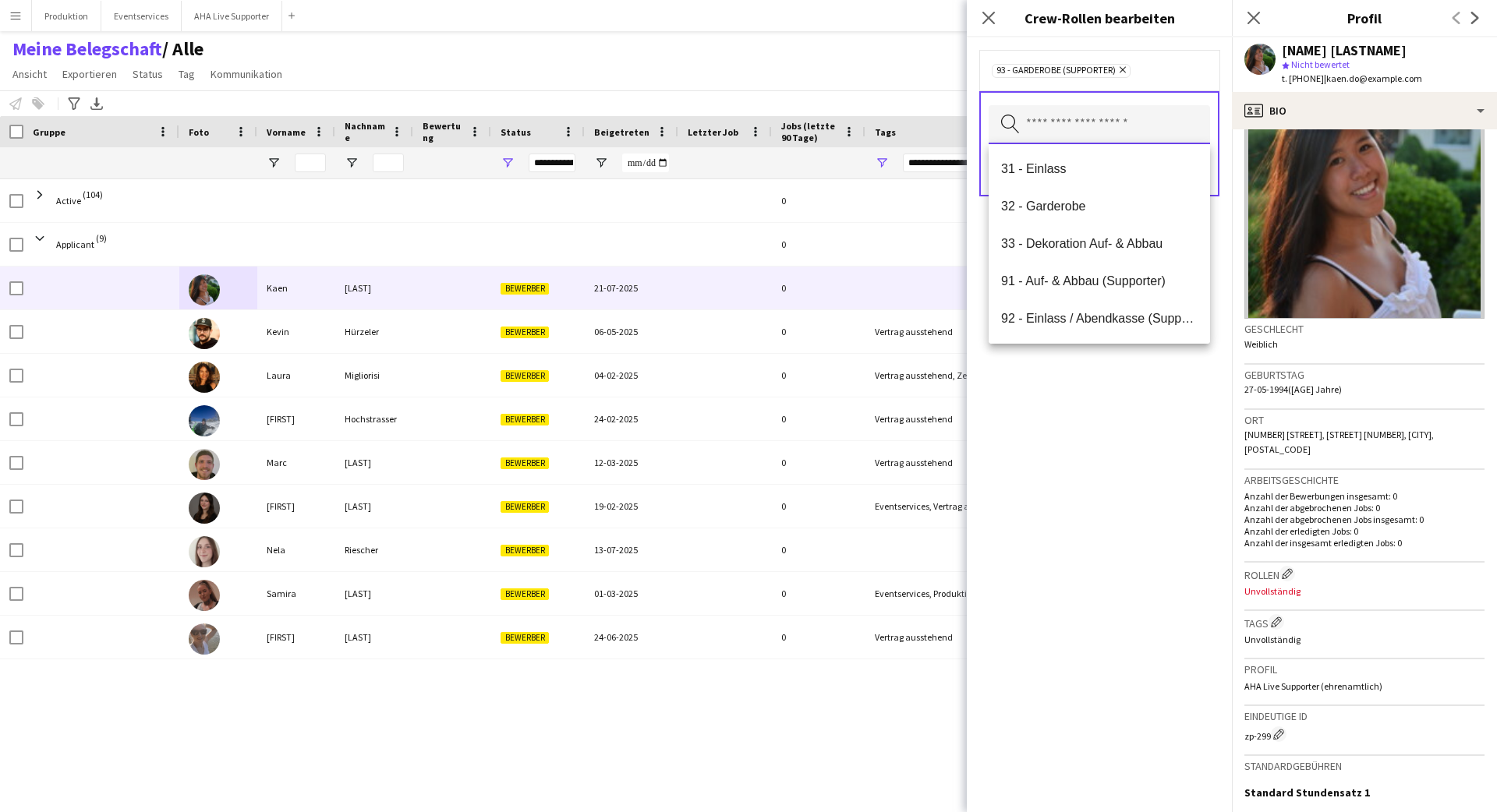 scroll, scrollTop: 0, scrollLeft: 0, axis: both 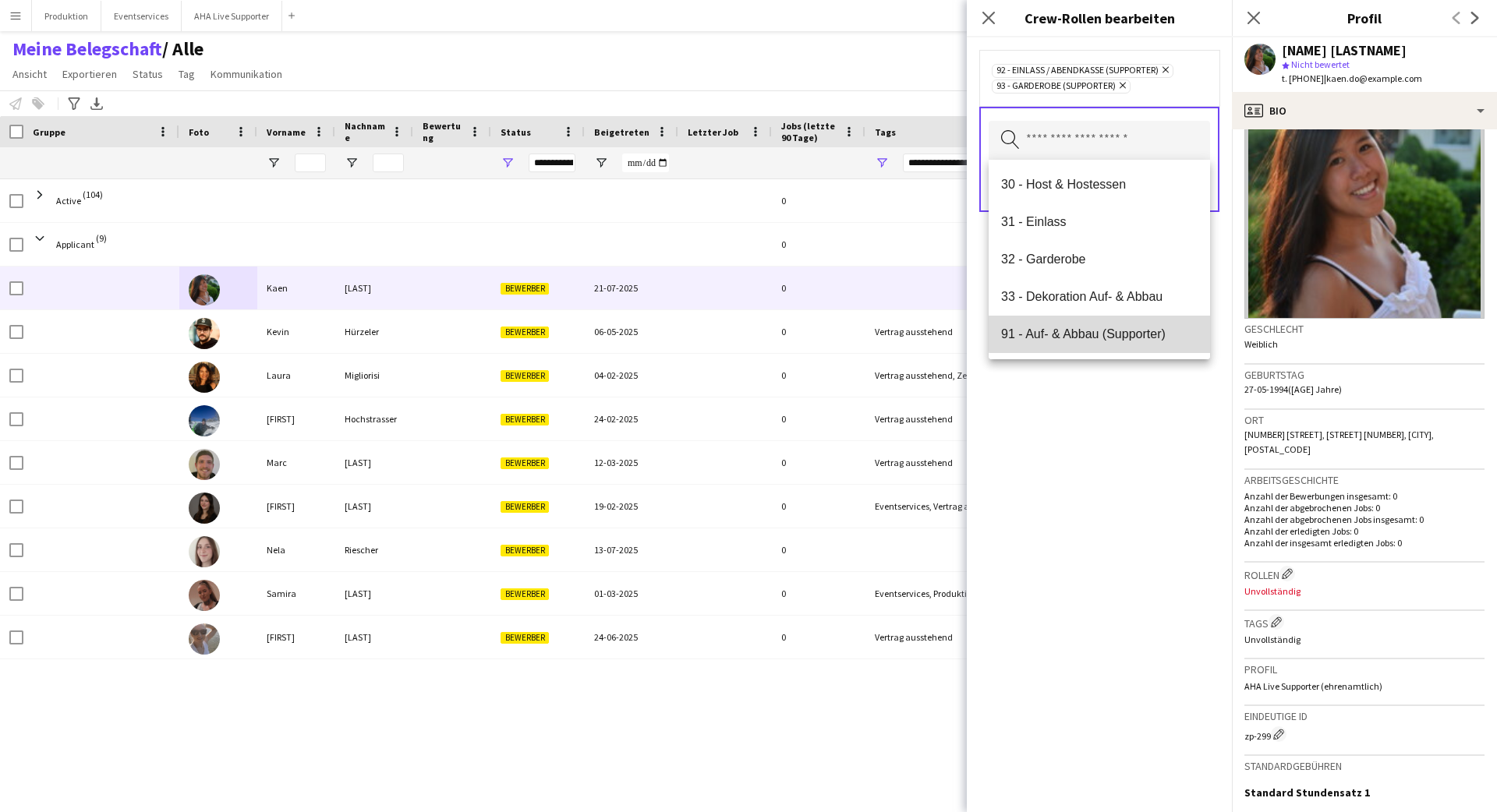 click on "91 - Auf- & Abbau (Supporter)" at bounding box center (1099, 334) 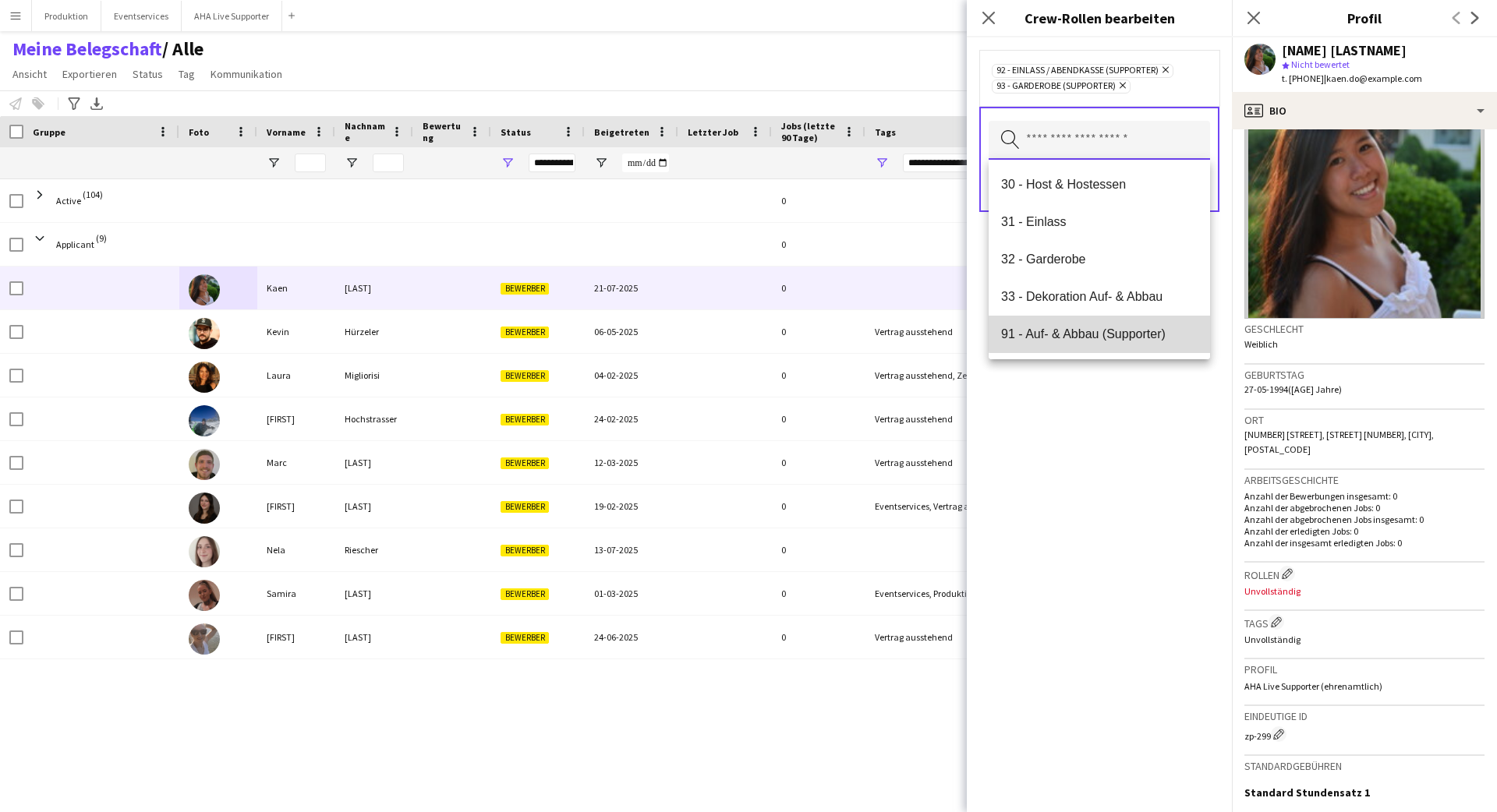 type 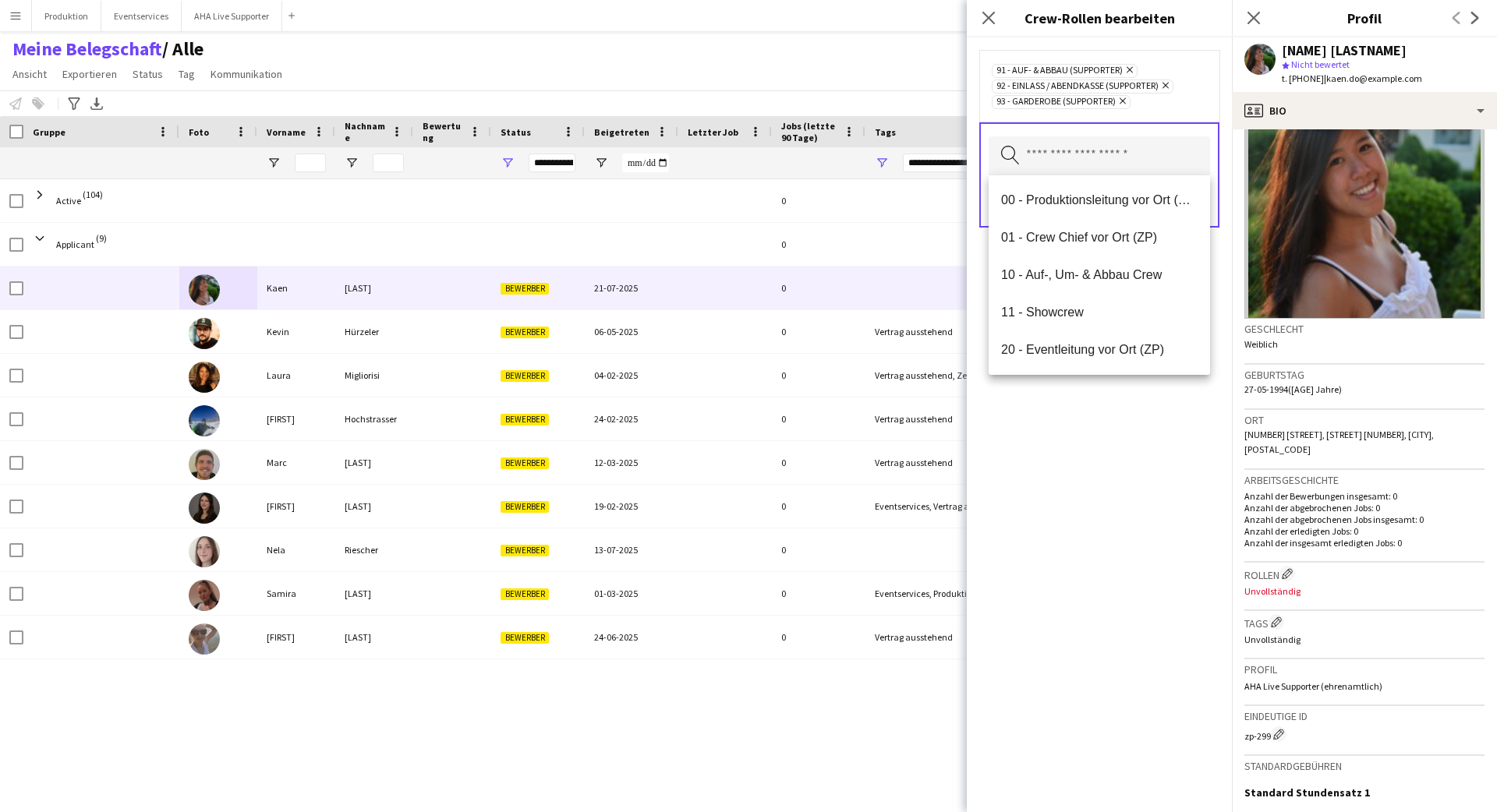 click on "91 - Auf- & Abbau (Supporter) Entfernen 92 - Einlass / Abendkasse (Supporter) Entfernen 93 - Garderobe (Supporter) Entfernen Nach Rollentyp suchen Speichern" 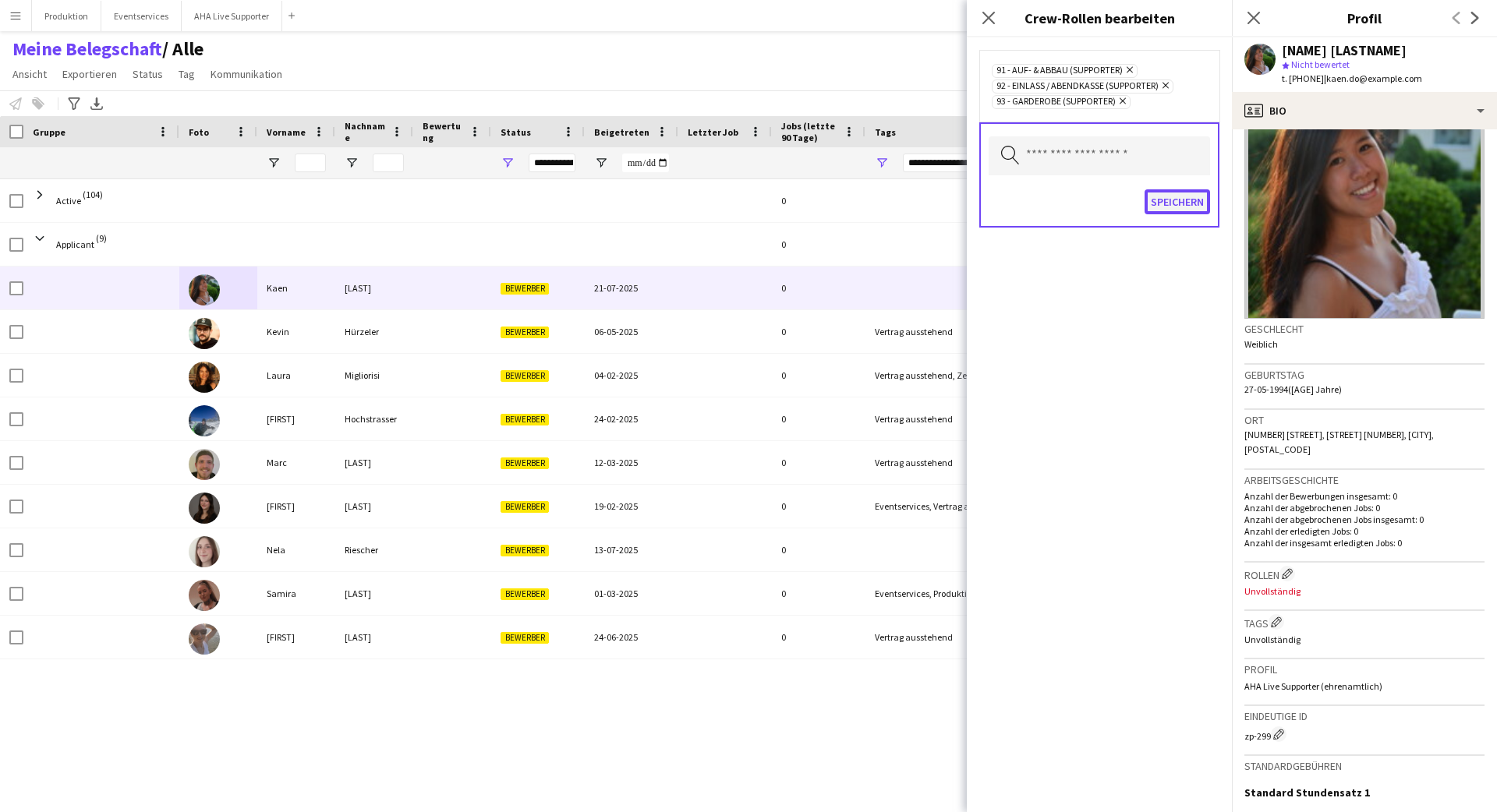 click on "Speichern" 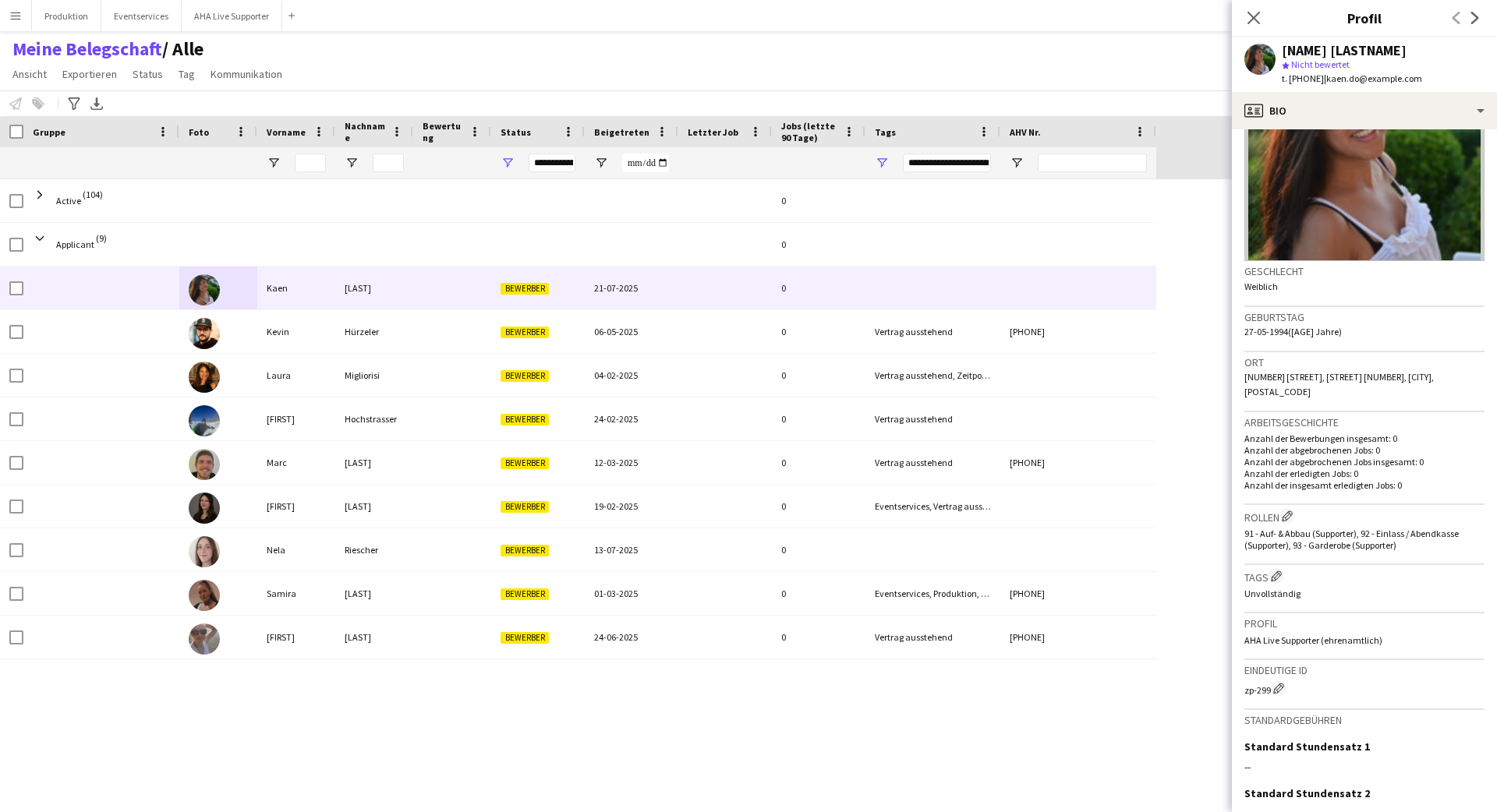 scroll, scrollTop: 0, scrollLeft: 0, axis: both 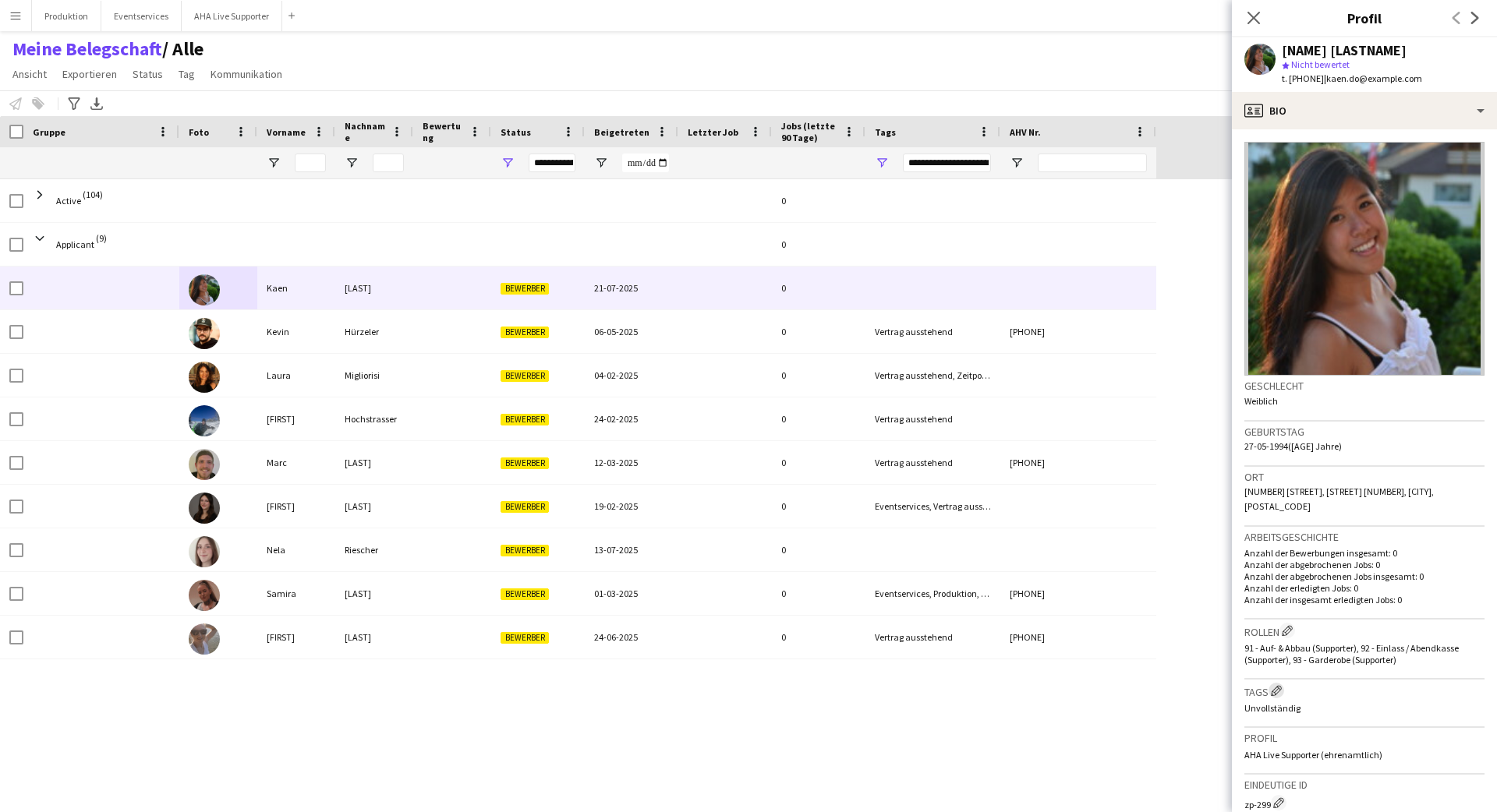 click on "Besetzten Unternehmens-Tags bearbeiten" 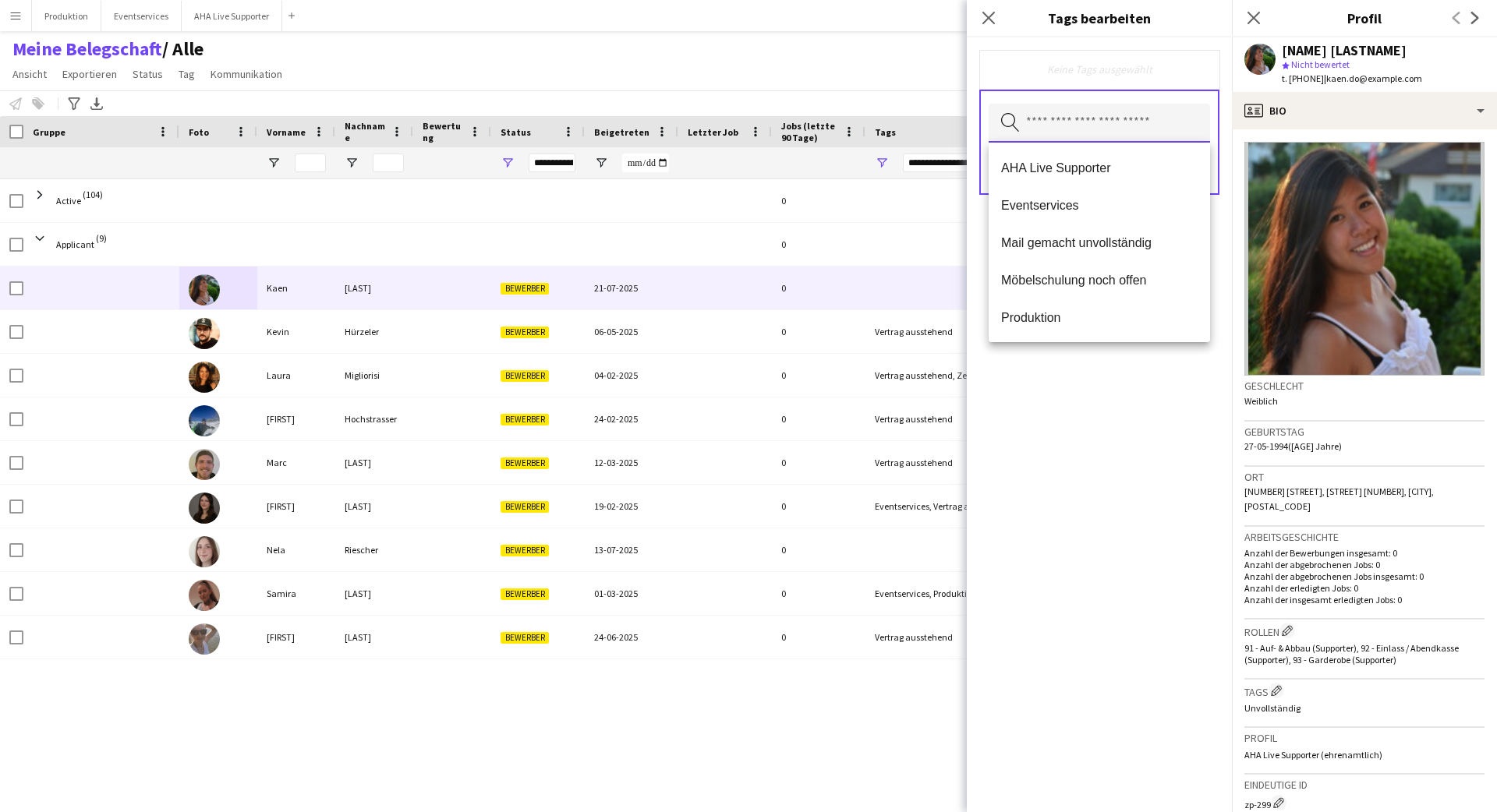 click at bounding box center (1099, 123) 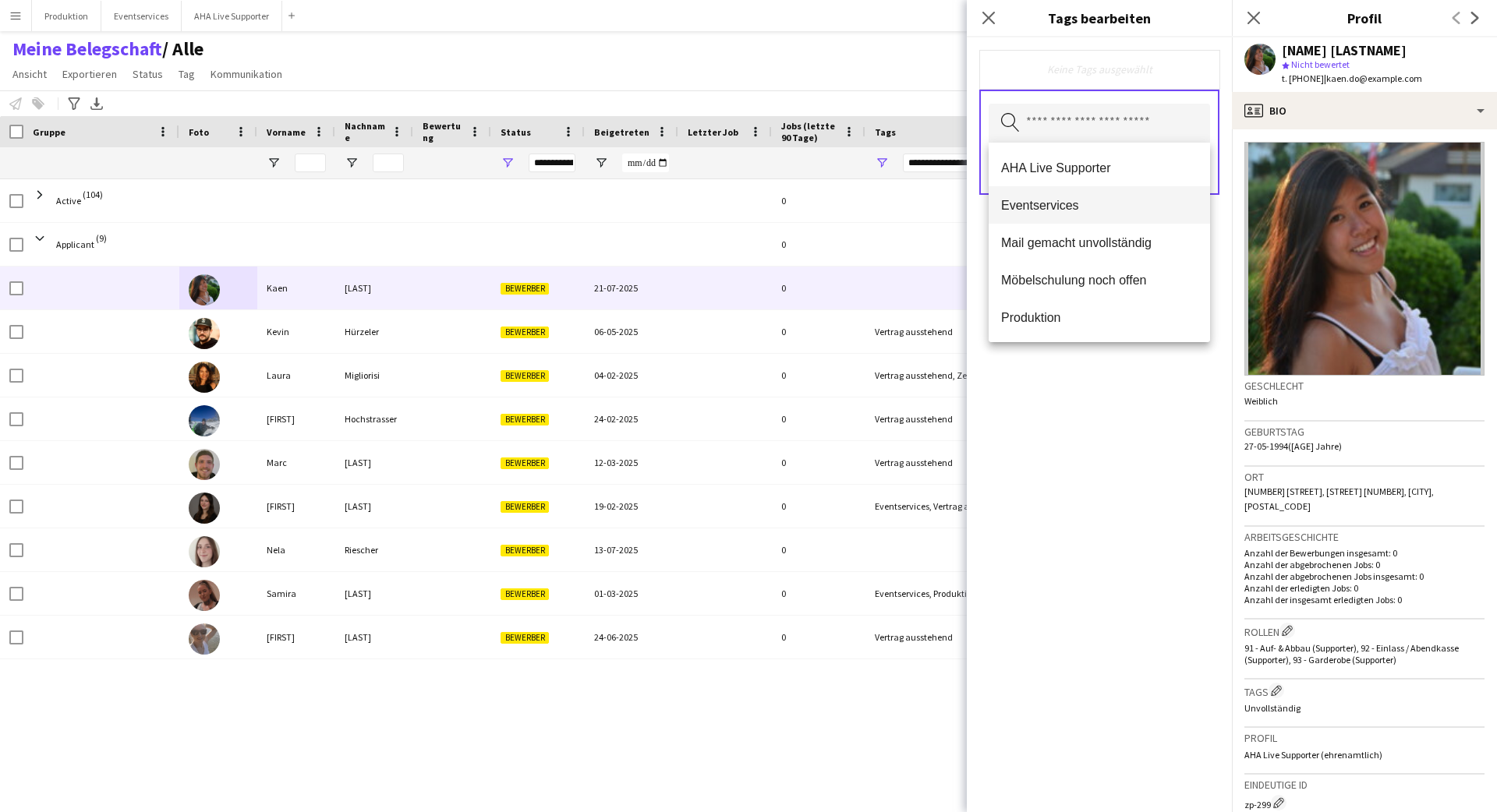 click on "AHA Live Supporter" at bounding box center (1099, 168) 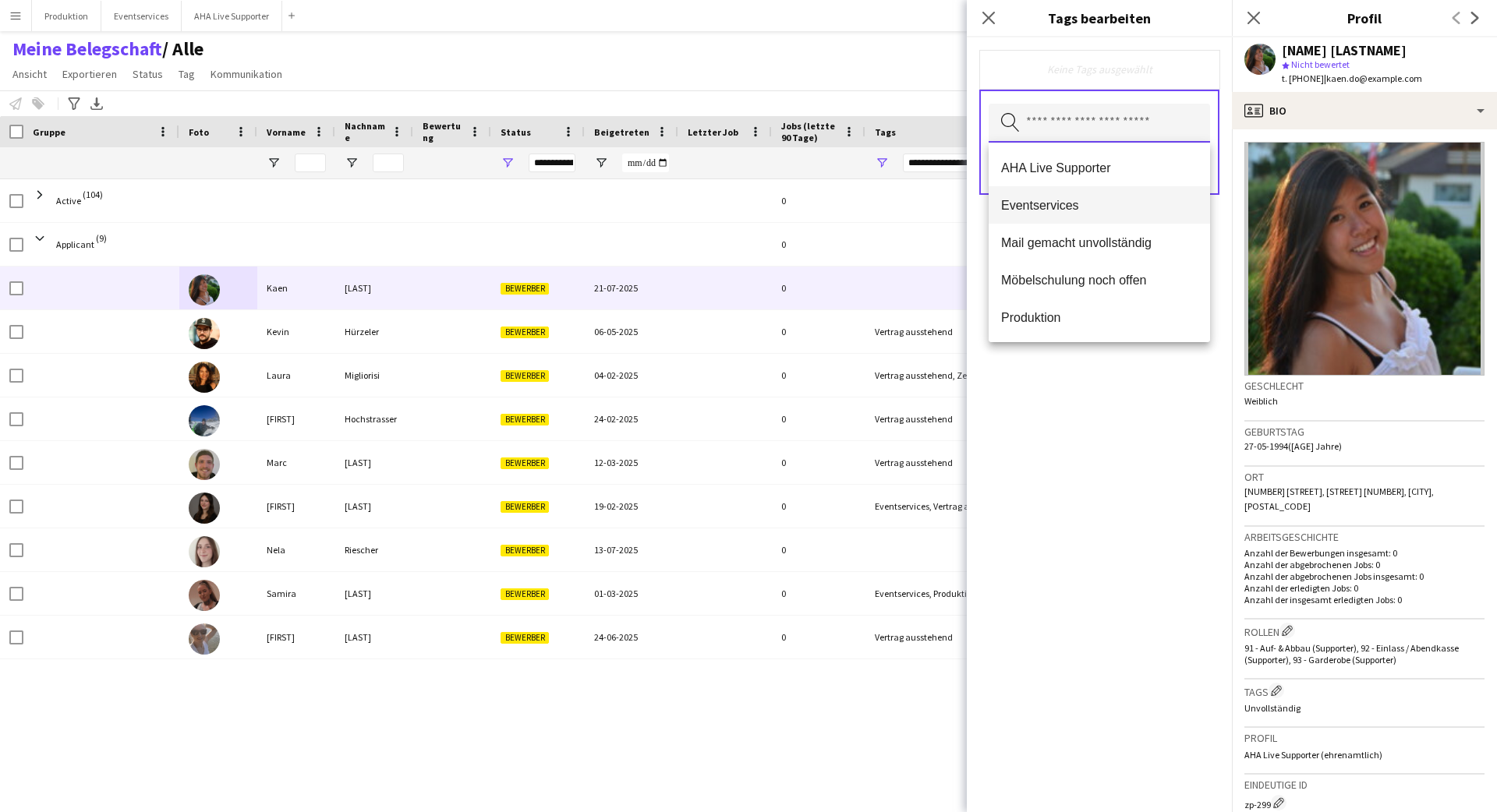 type 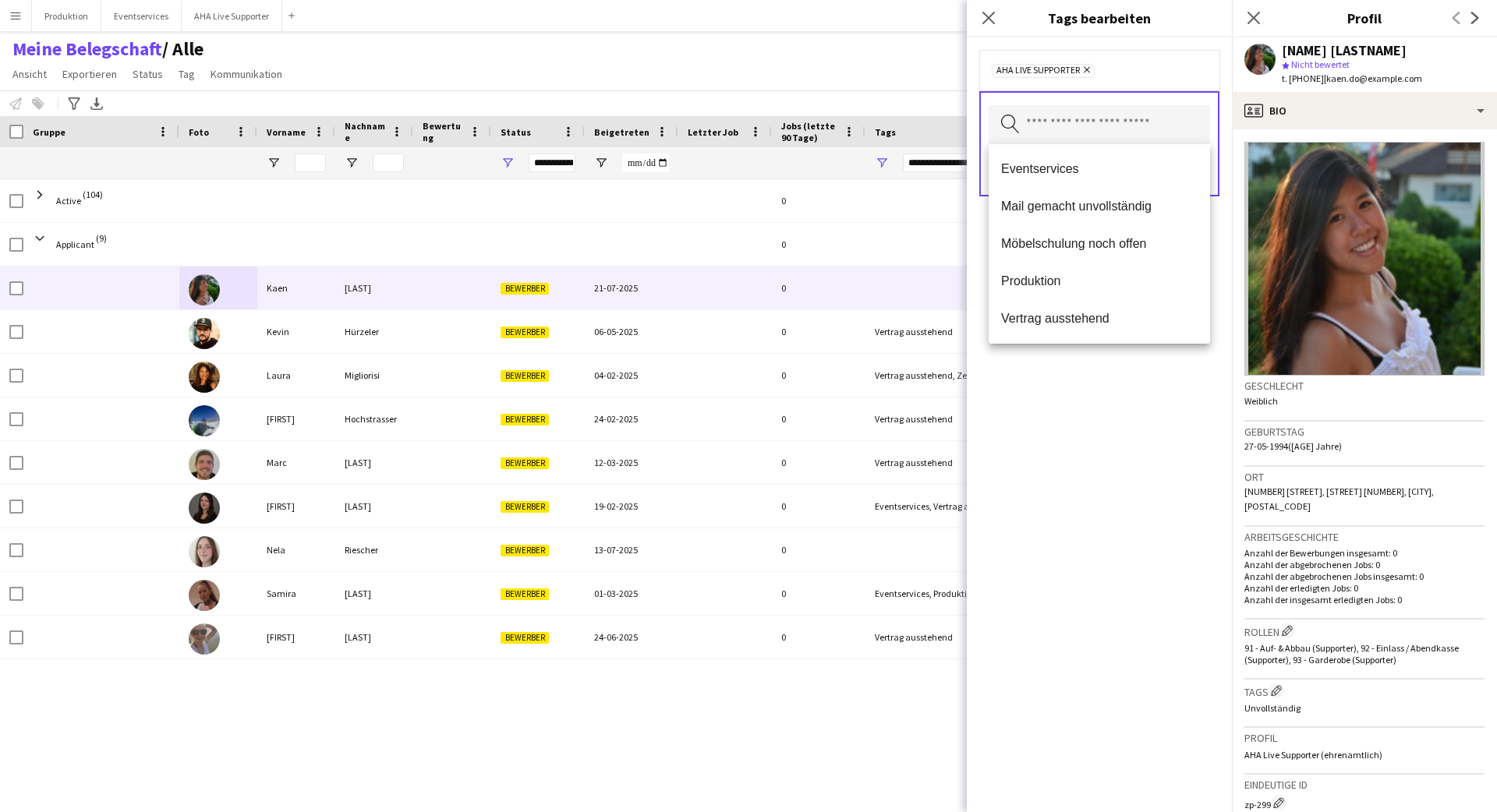 click on "Unvollständig" 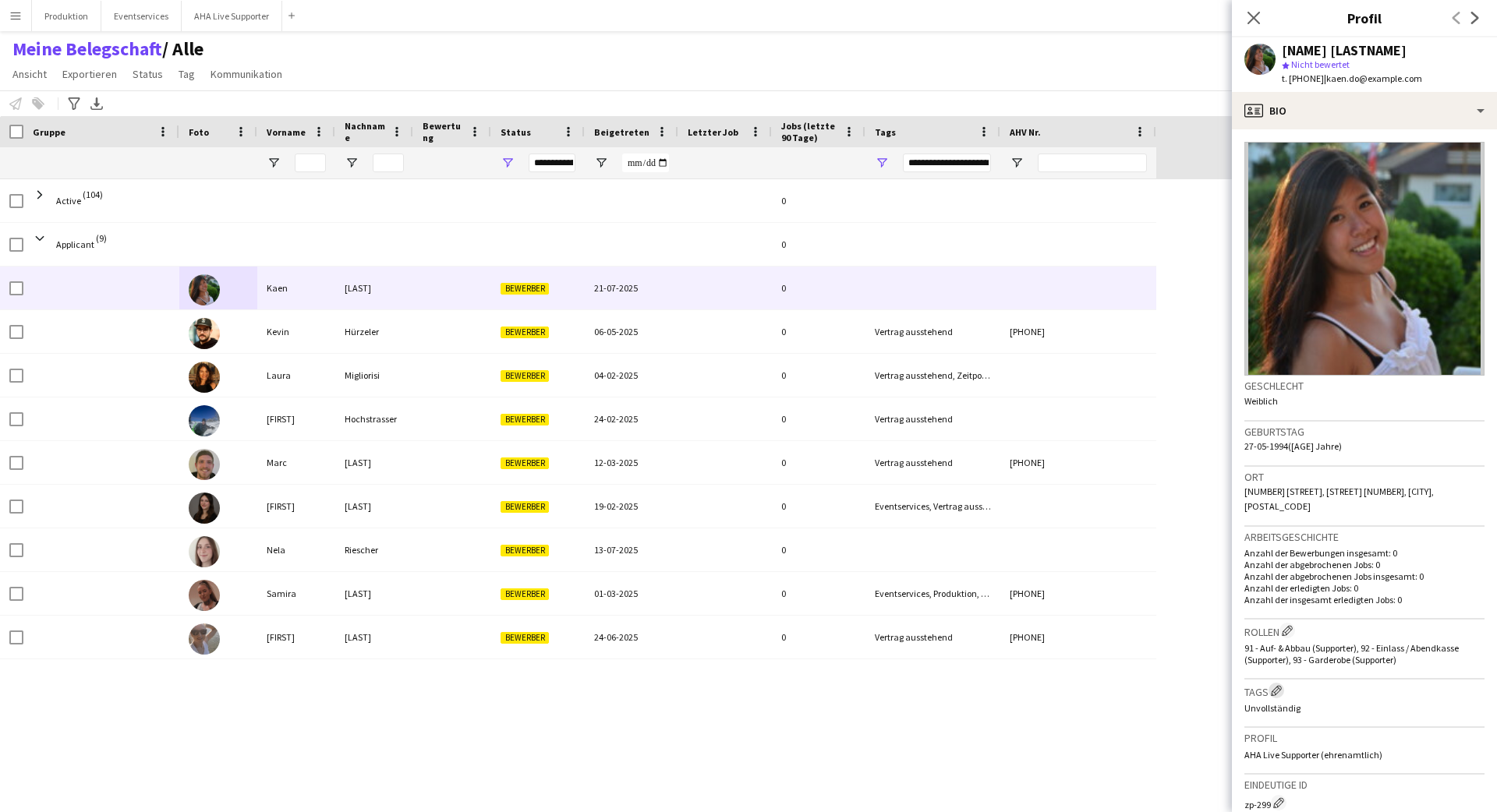 click on "Besetzten Unternehmens-Tags bearbeiten" 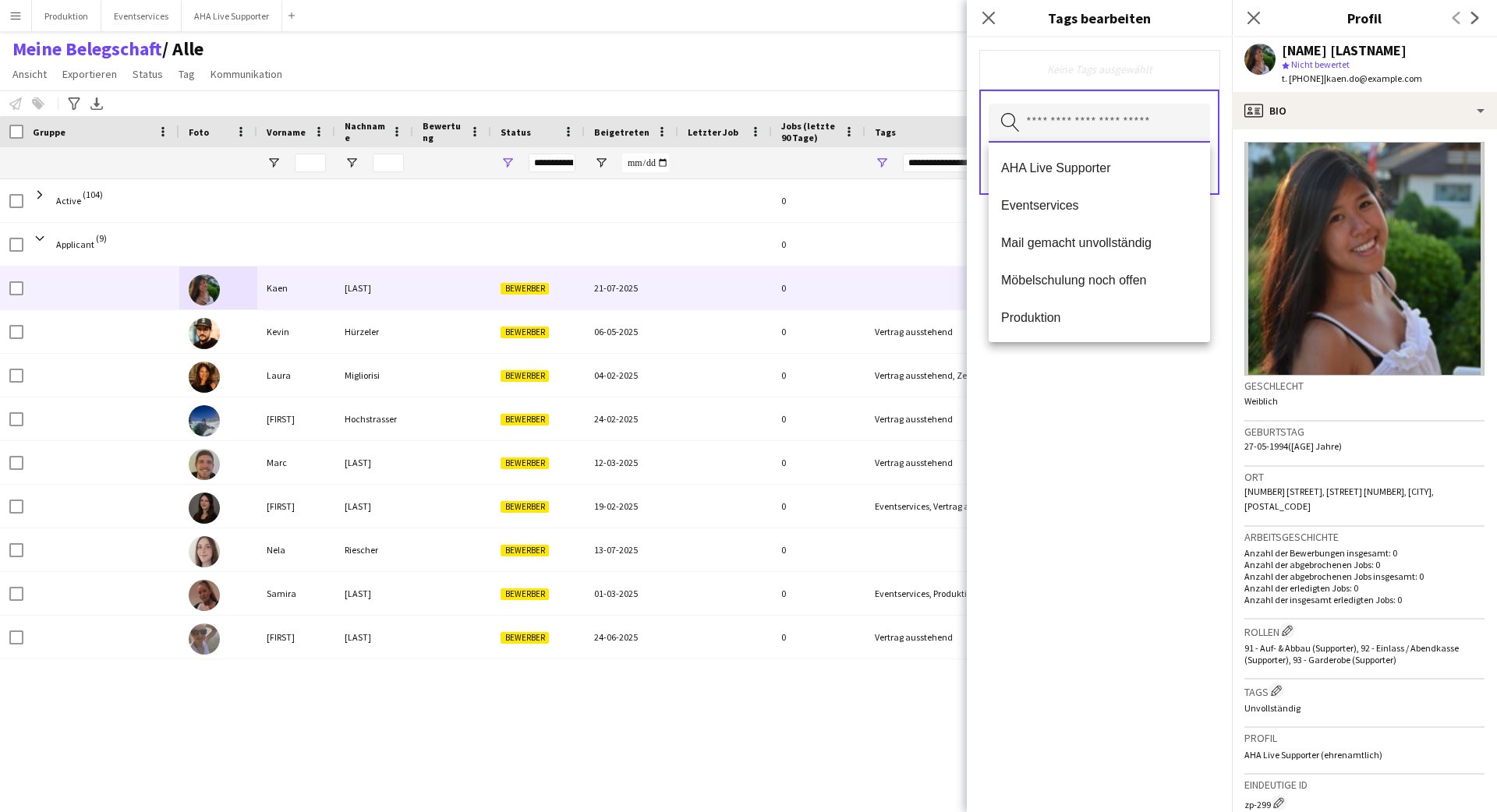 click at bounding box center (1099, 123) 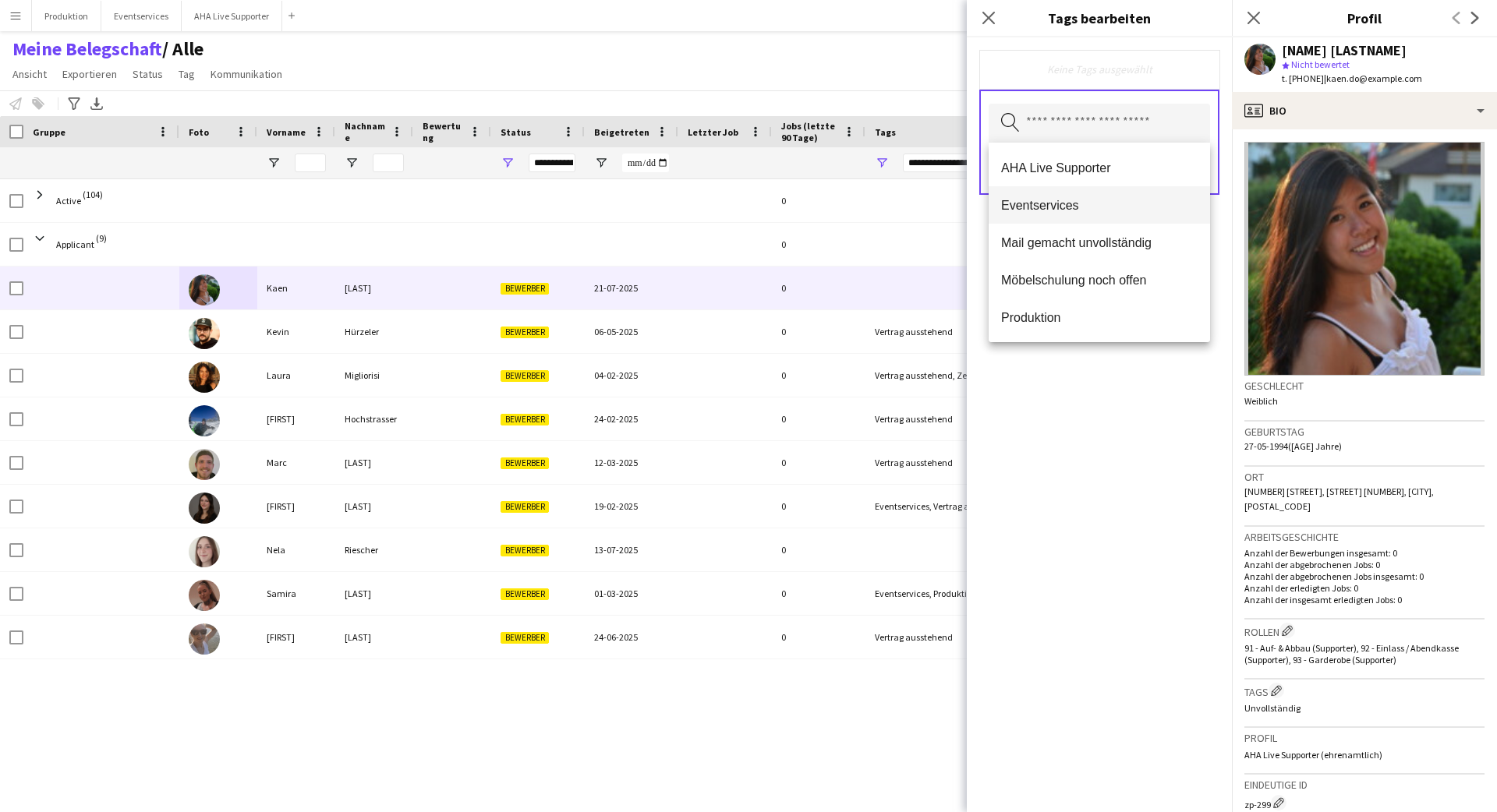 click on "AHA Live Supporter" at bounding box center [1099, 168] 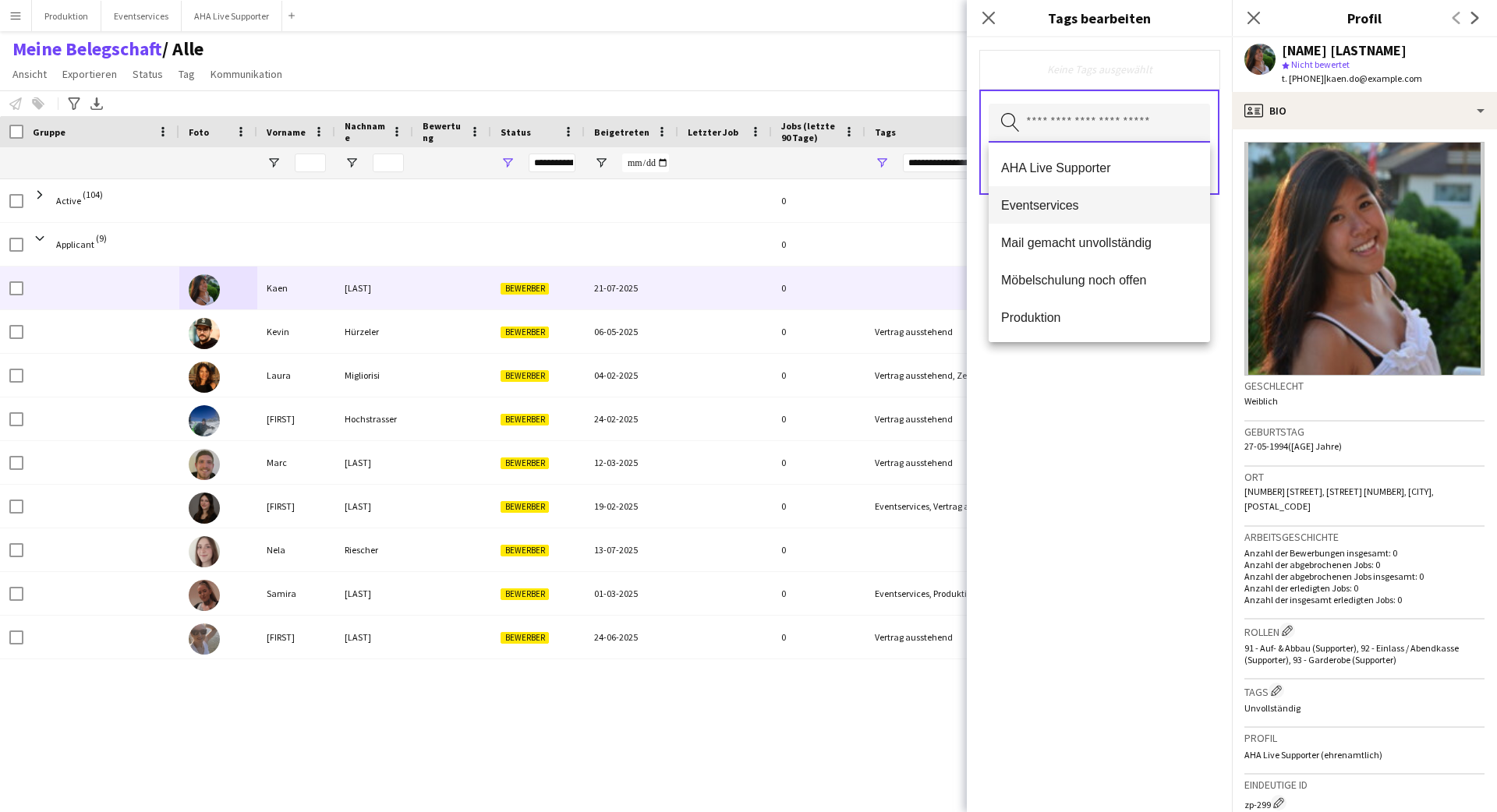 type 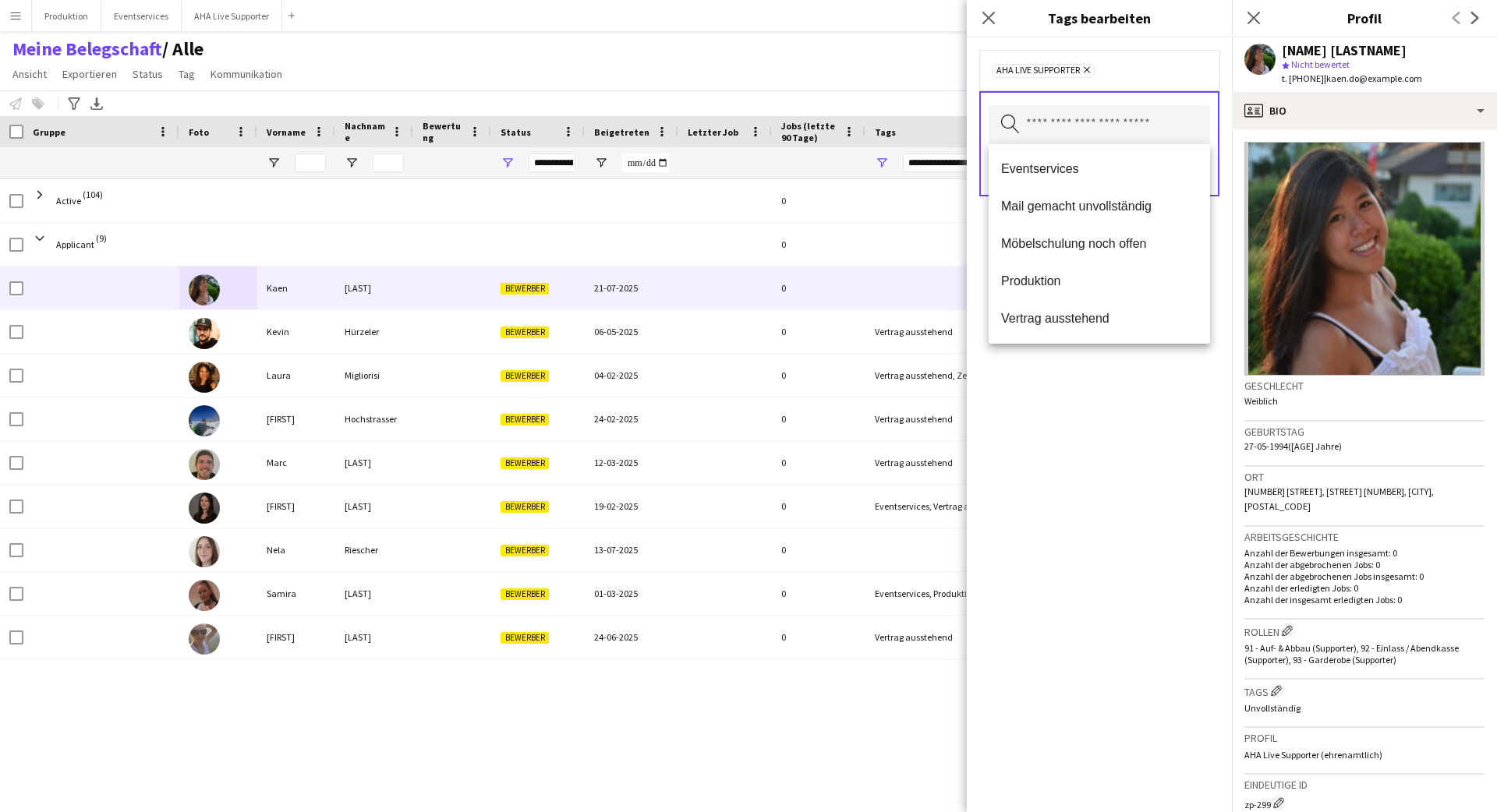 click on "AHA Live Supporter Entfernen Suche nach Schlagwortname Speichern" 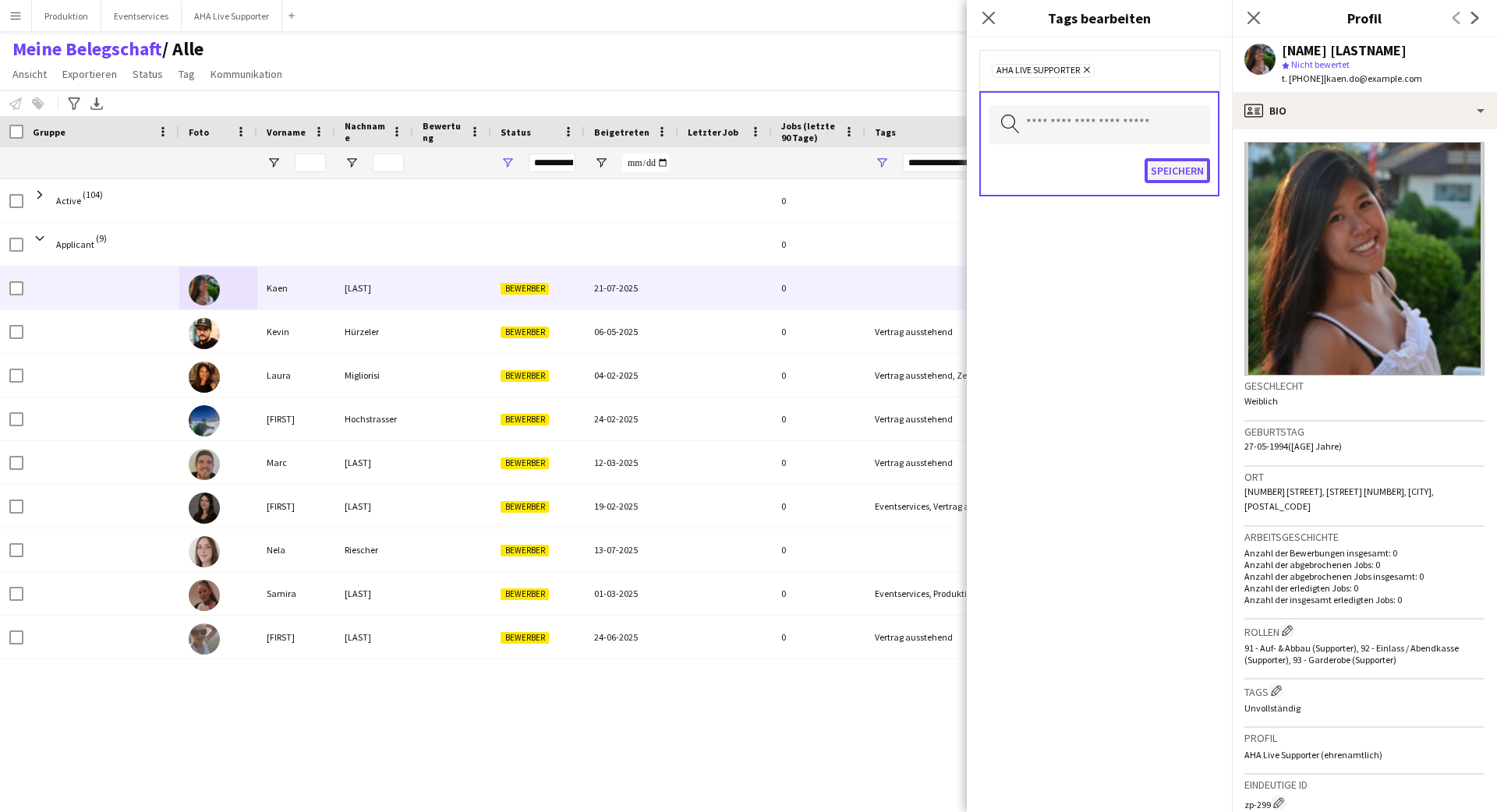 click on "Speichern" 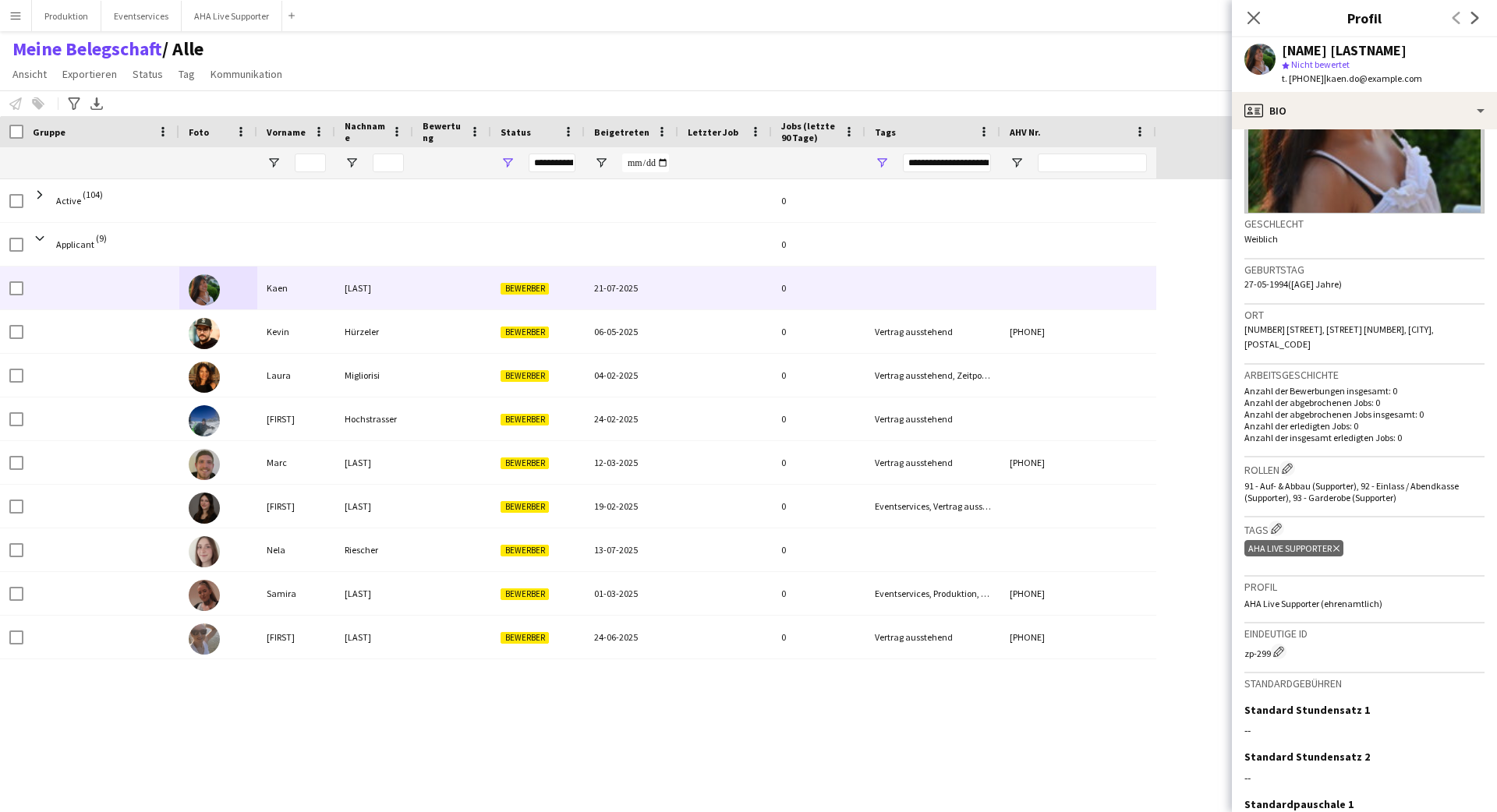 scroll, scrollTop: 0, scrollLeft: 0, axis: both 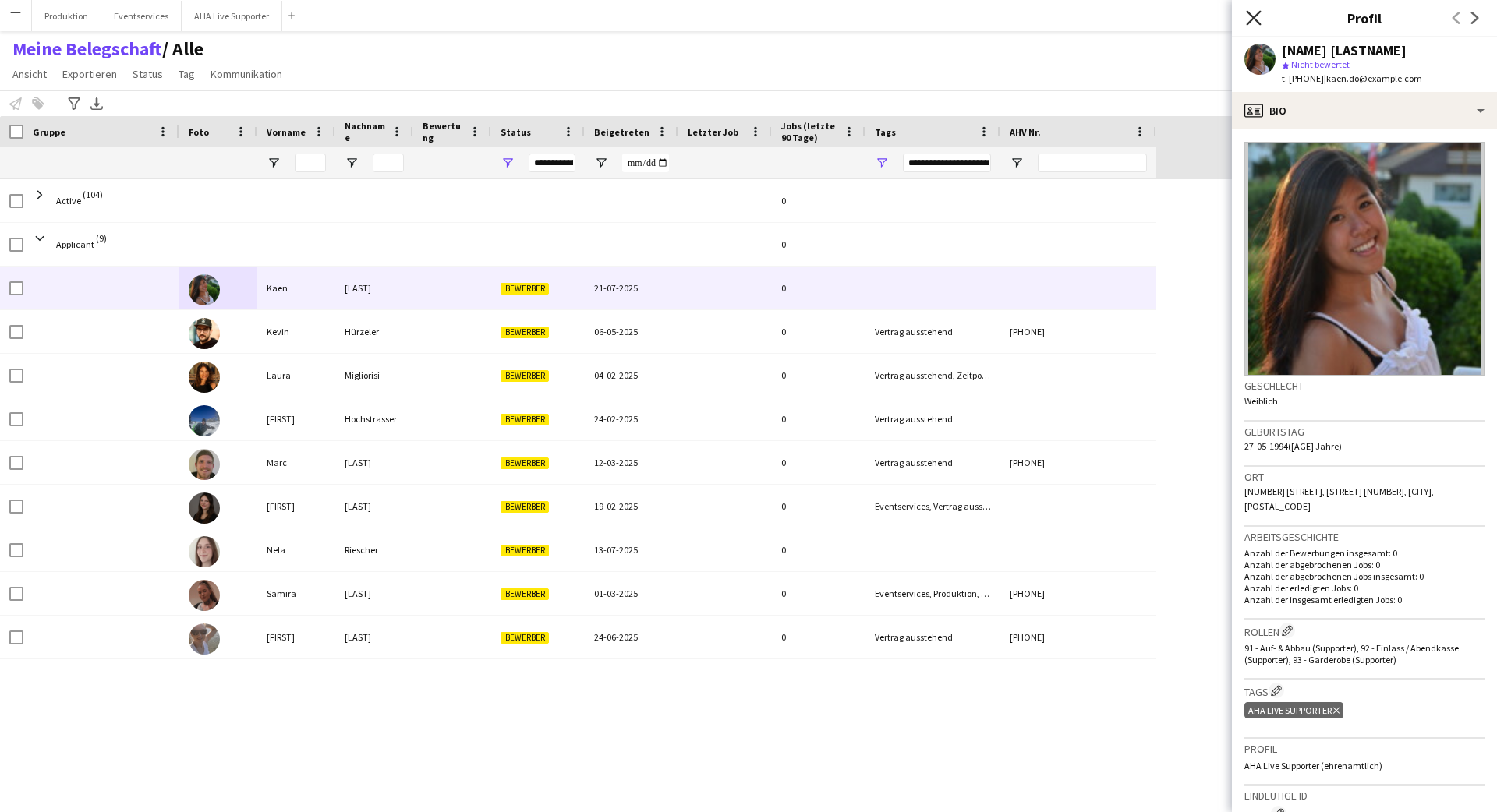 click on "Pop-in schließen" 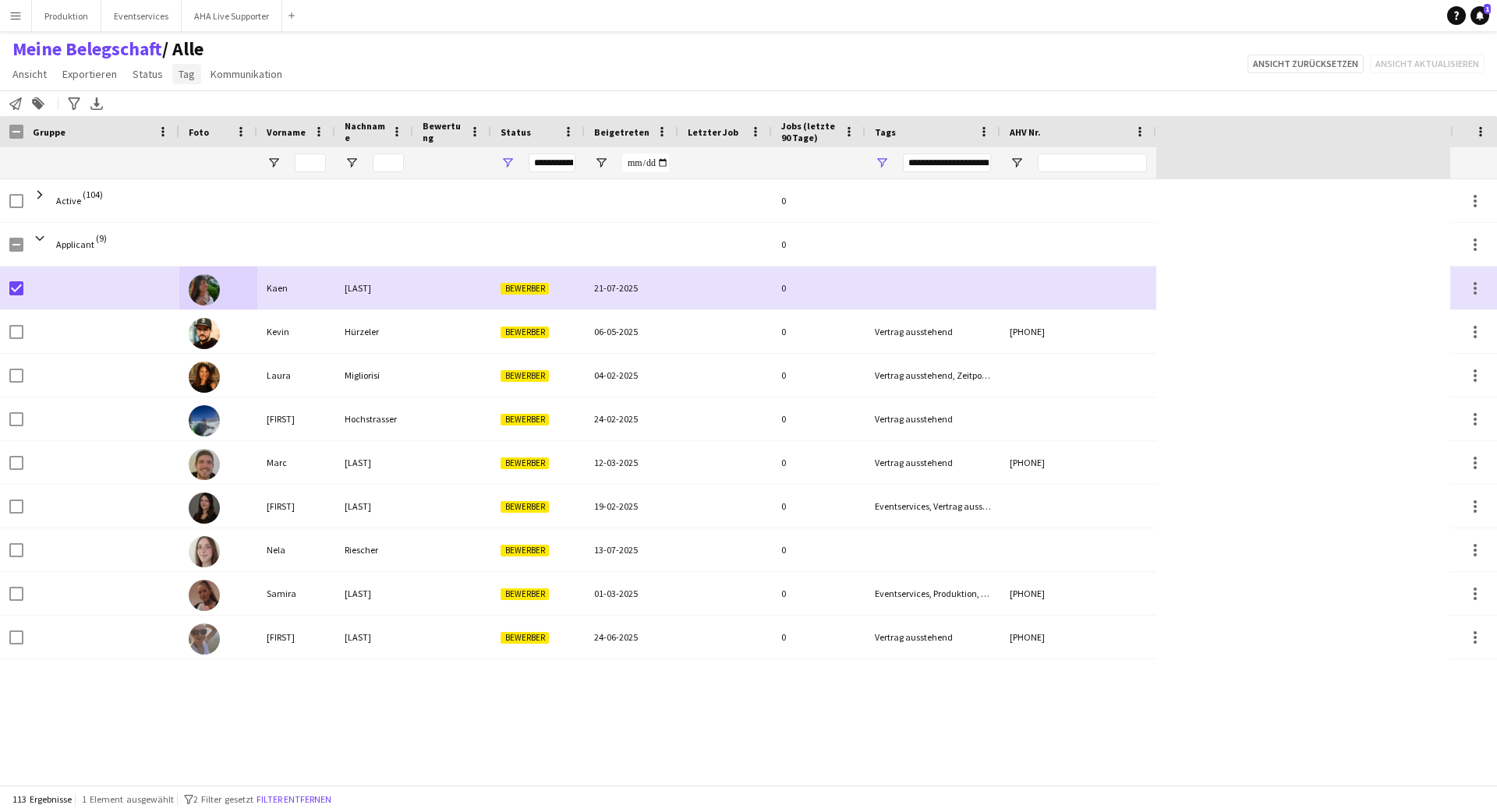 click on "Tag" 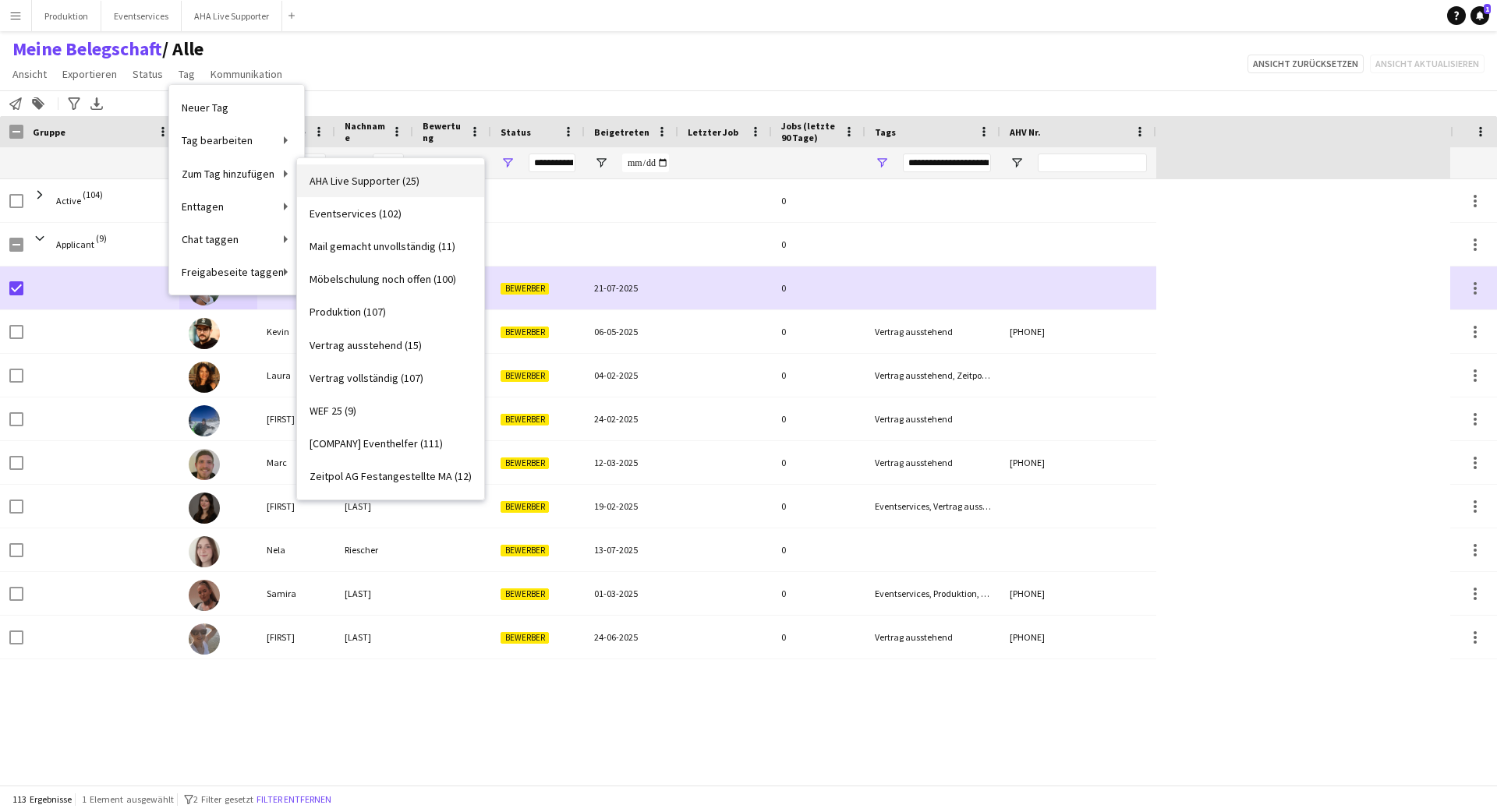 click on "AHA Live Supporter (25)" at bounding box center [364, 181] 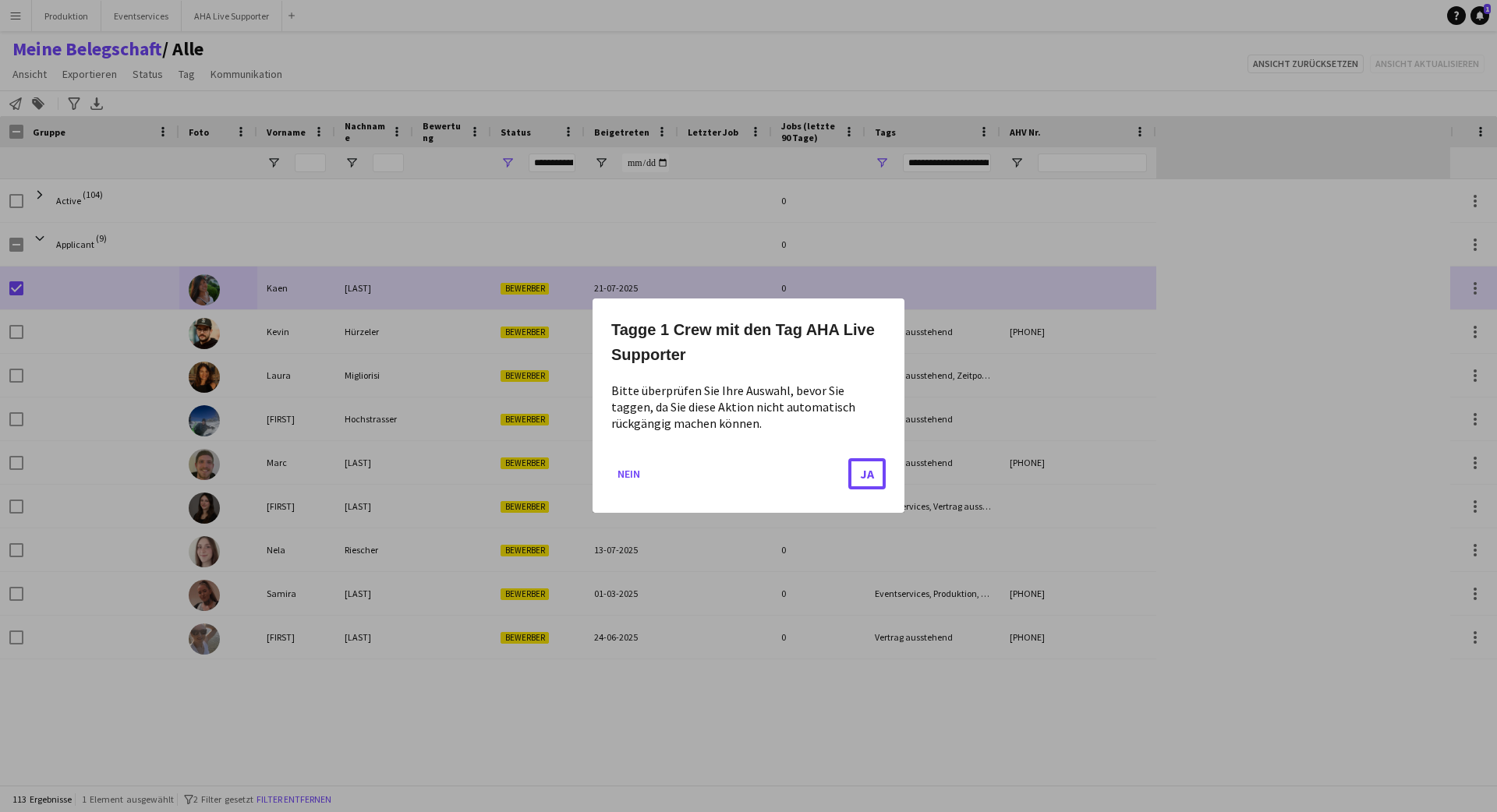 click on "Ja" 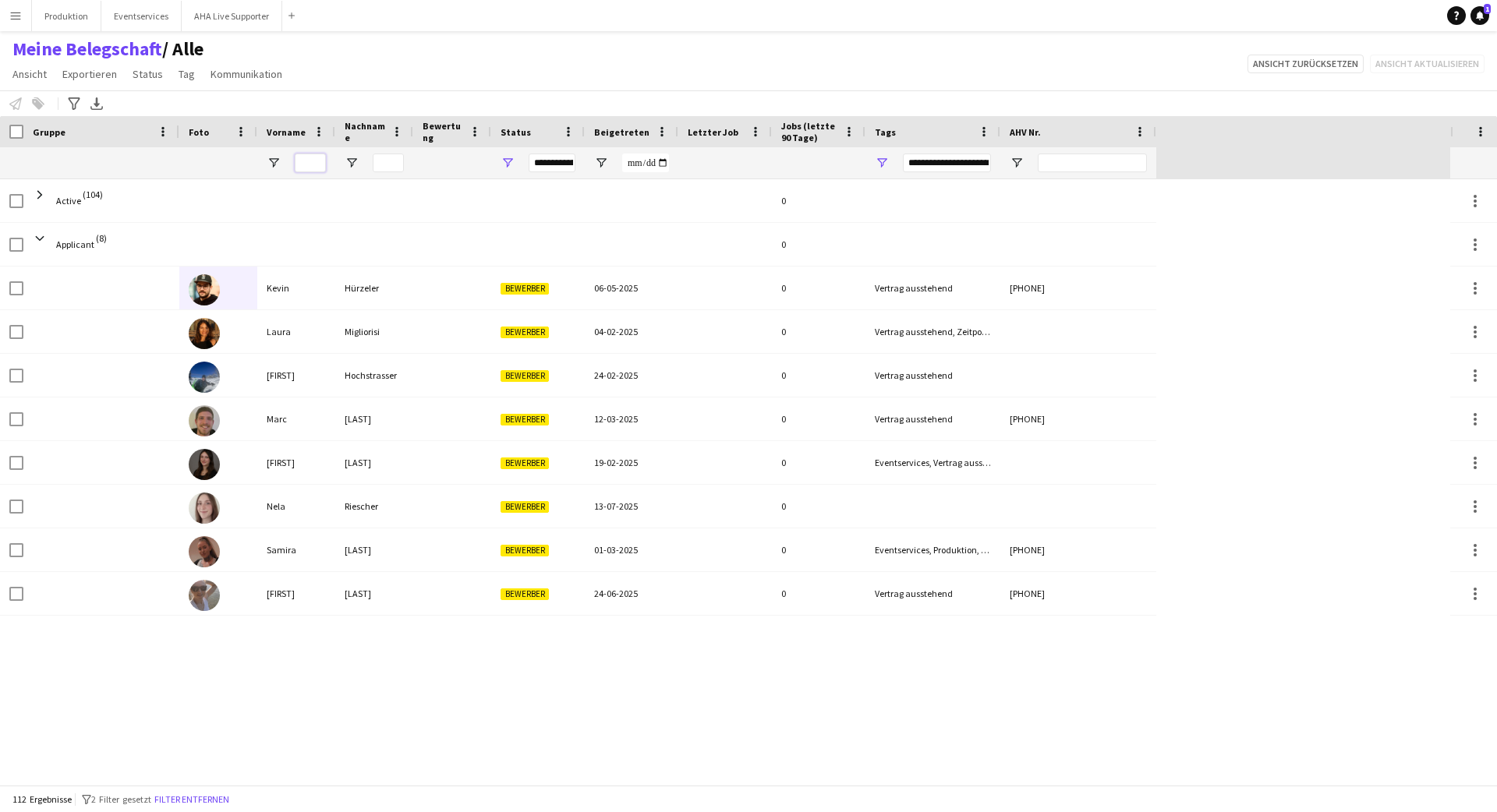 click at bounding box center (310, 163) 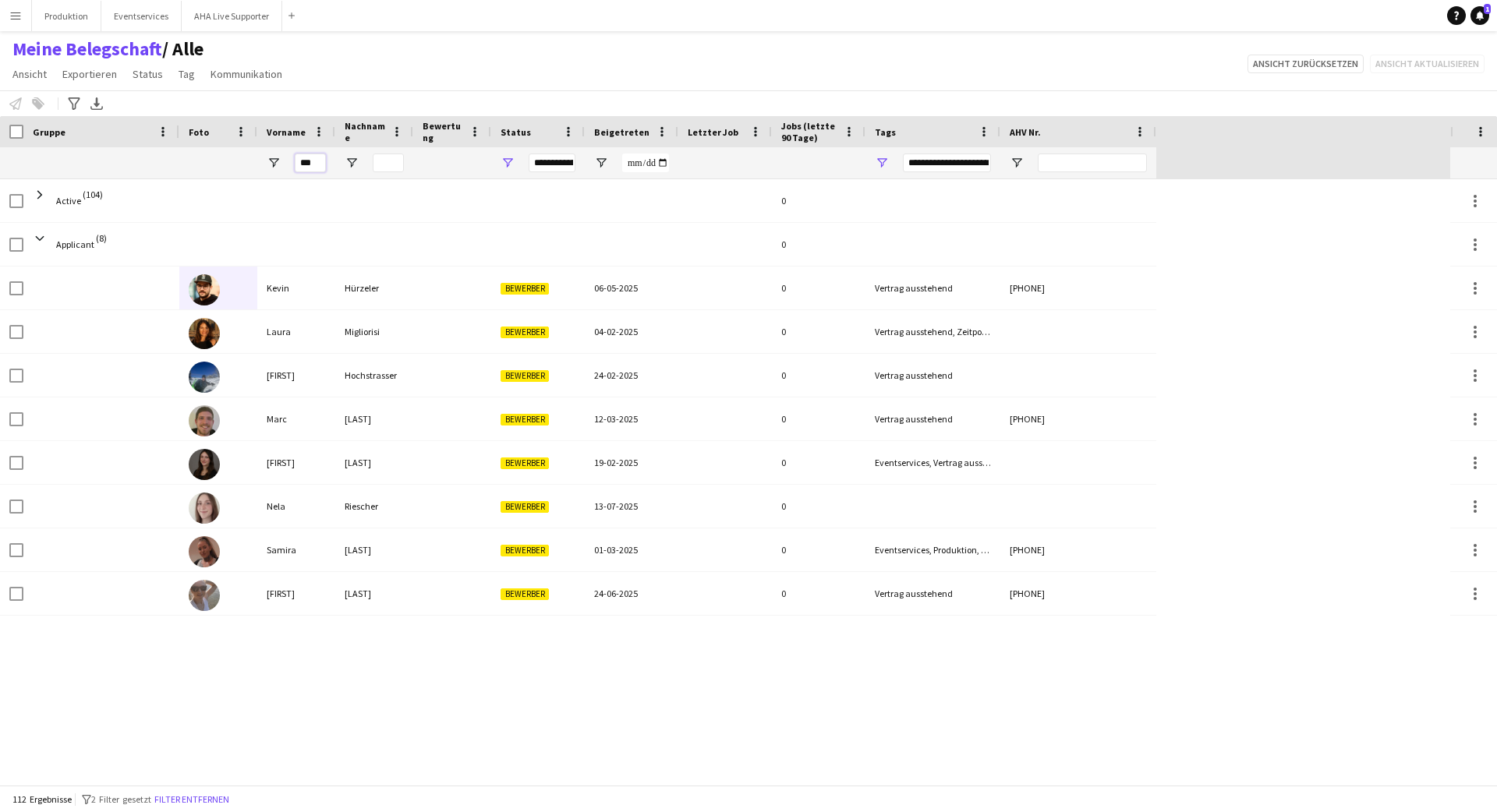 type on "****" 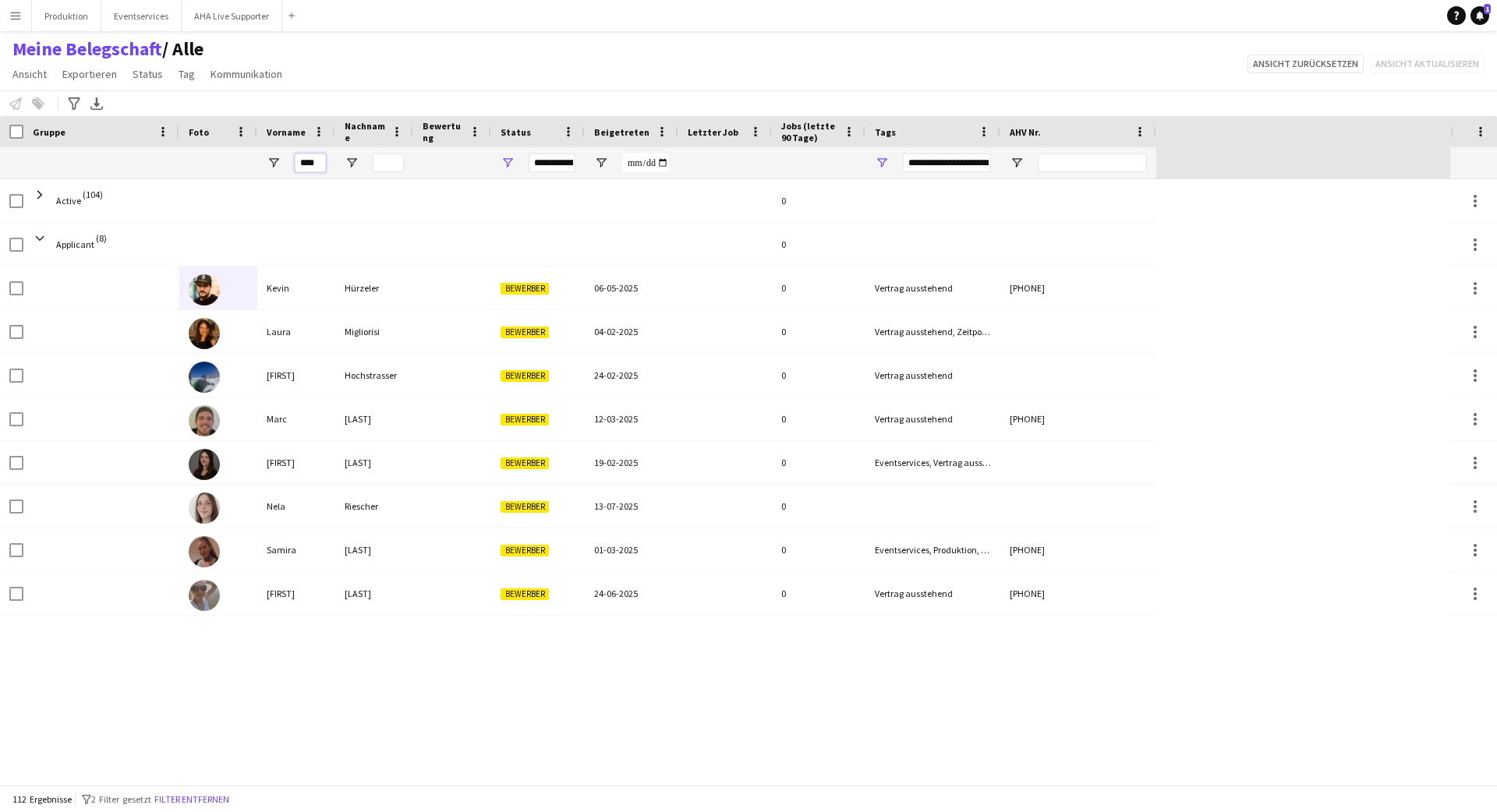 type on "**********" 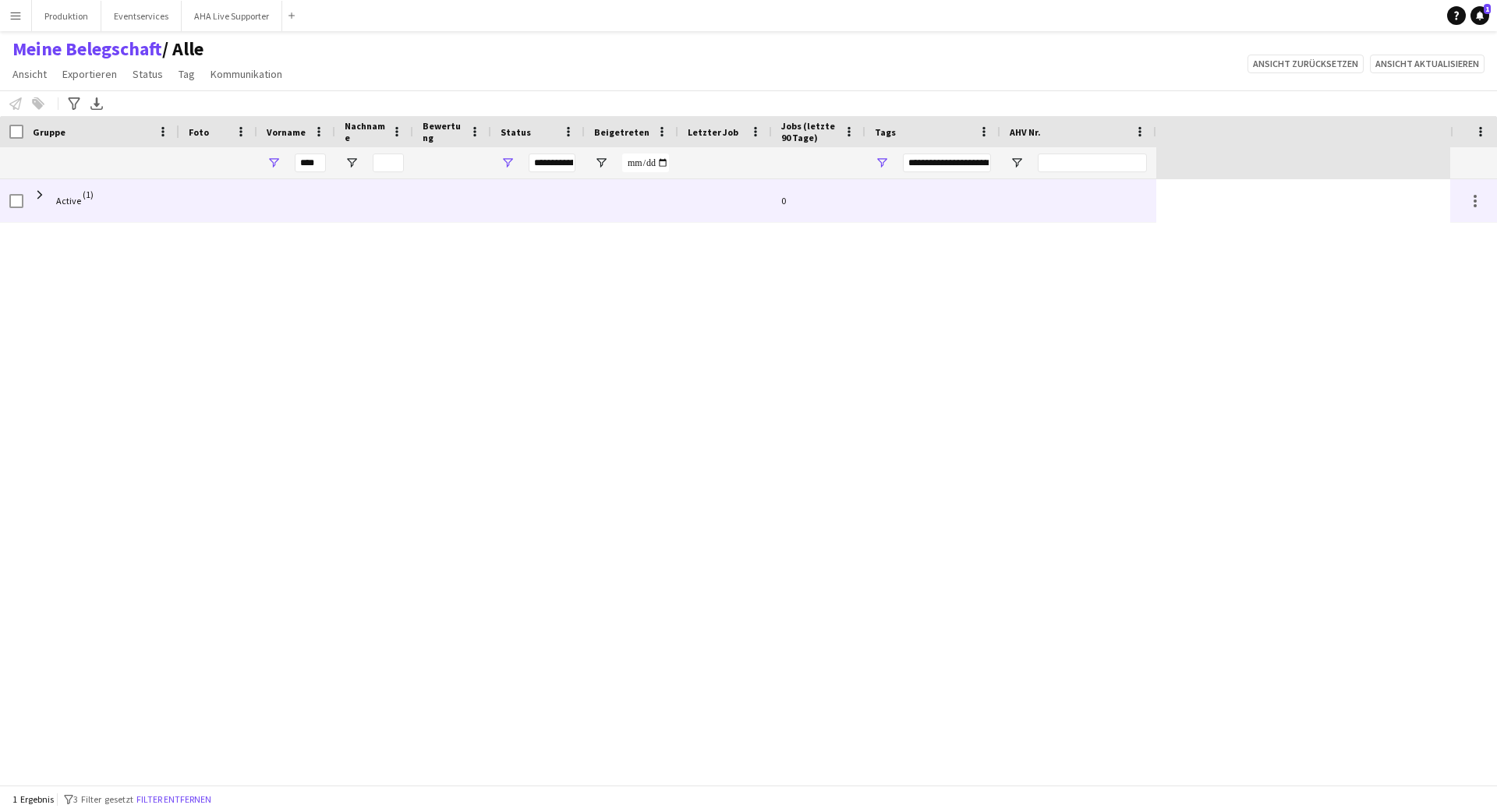 click on "Active" at bounding box center (69, 201) 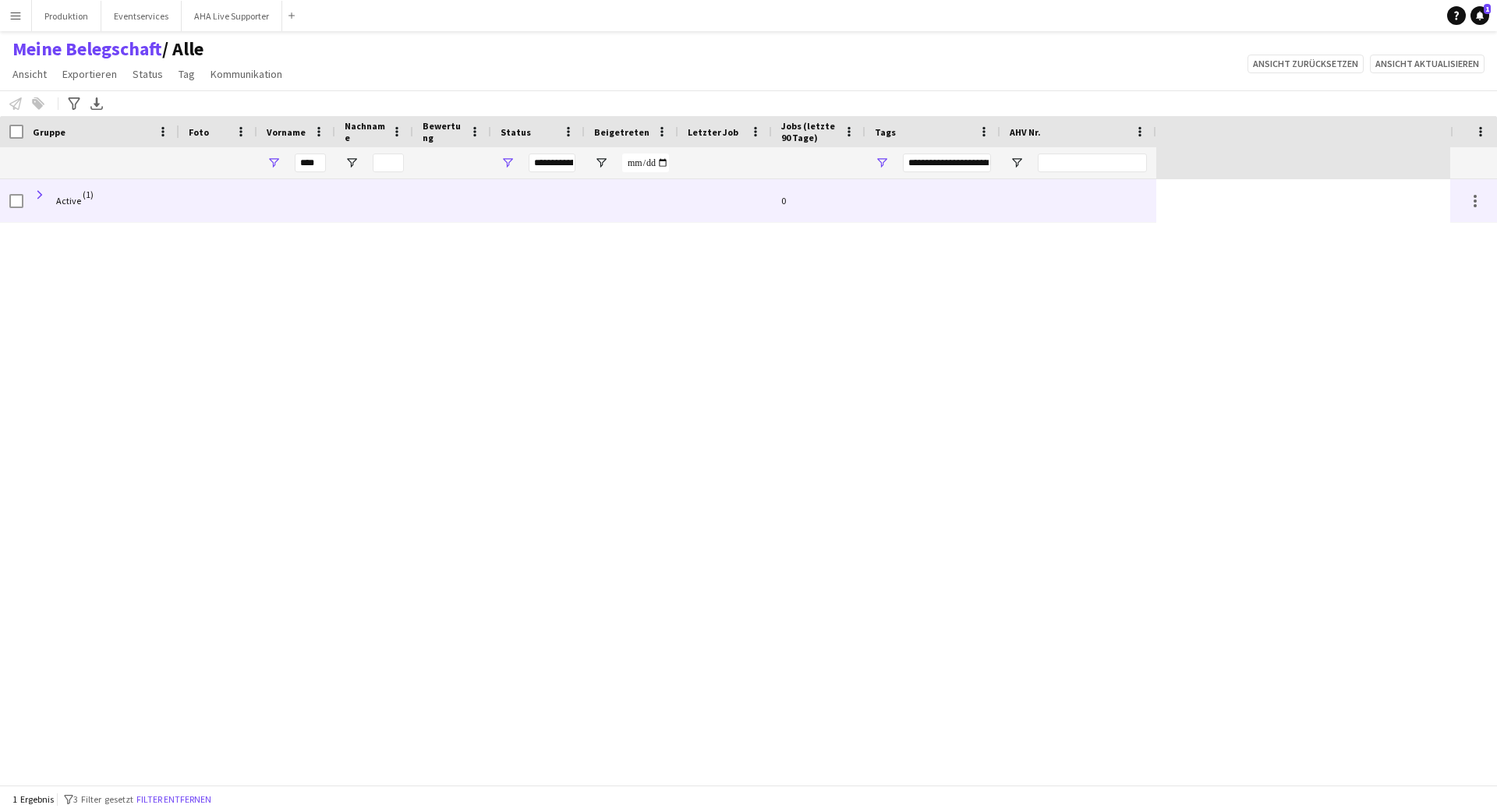 click at bounding box center [40, 195] 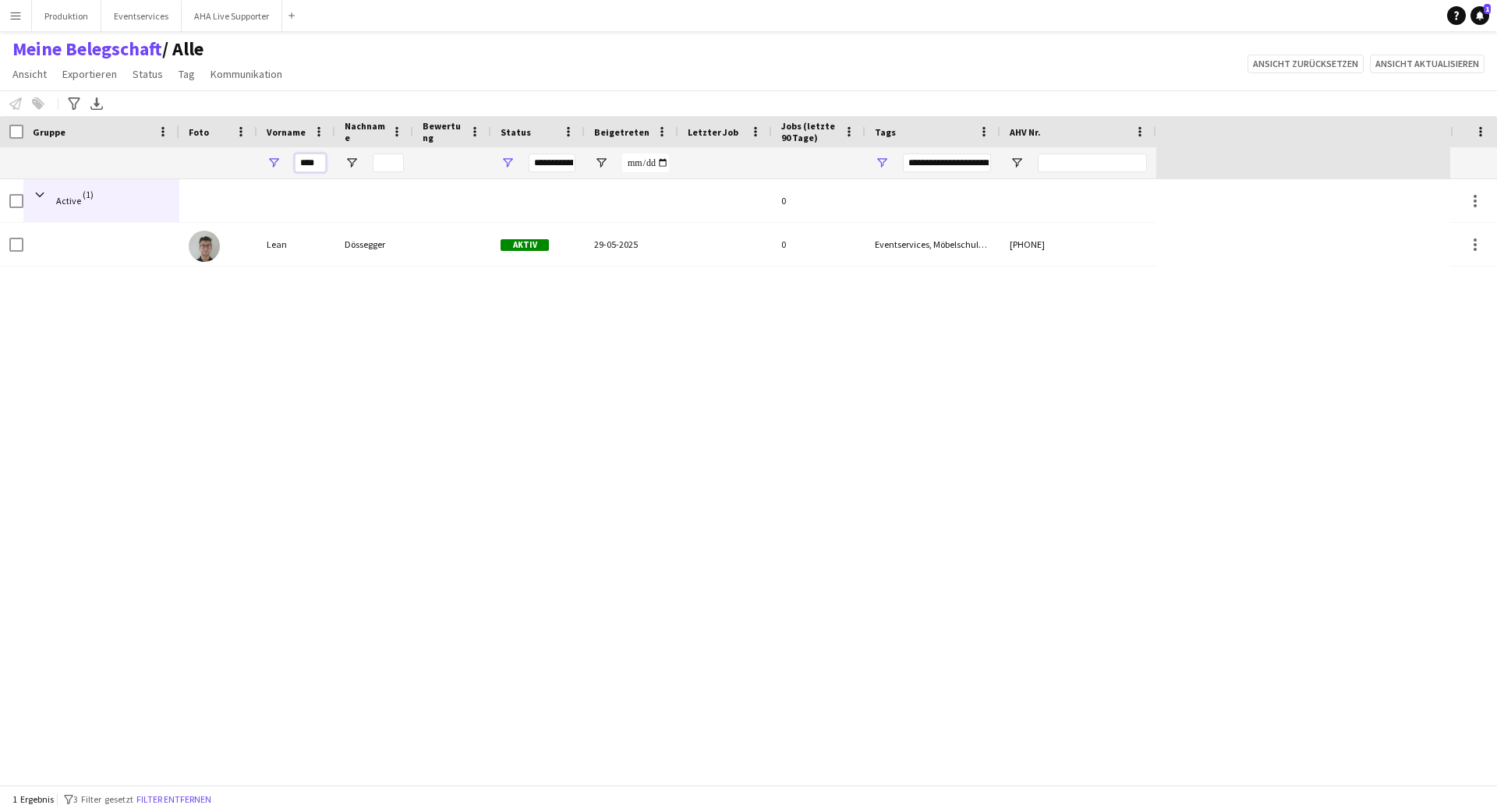 drag, startPoint x: 322, startPoint y: 162, endPoint x: 232, endPoint y: 169, distance: 90.27181 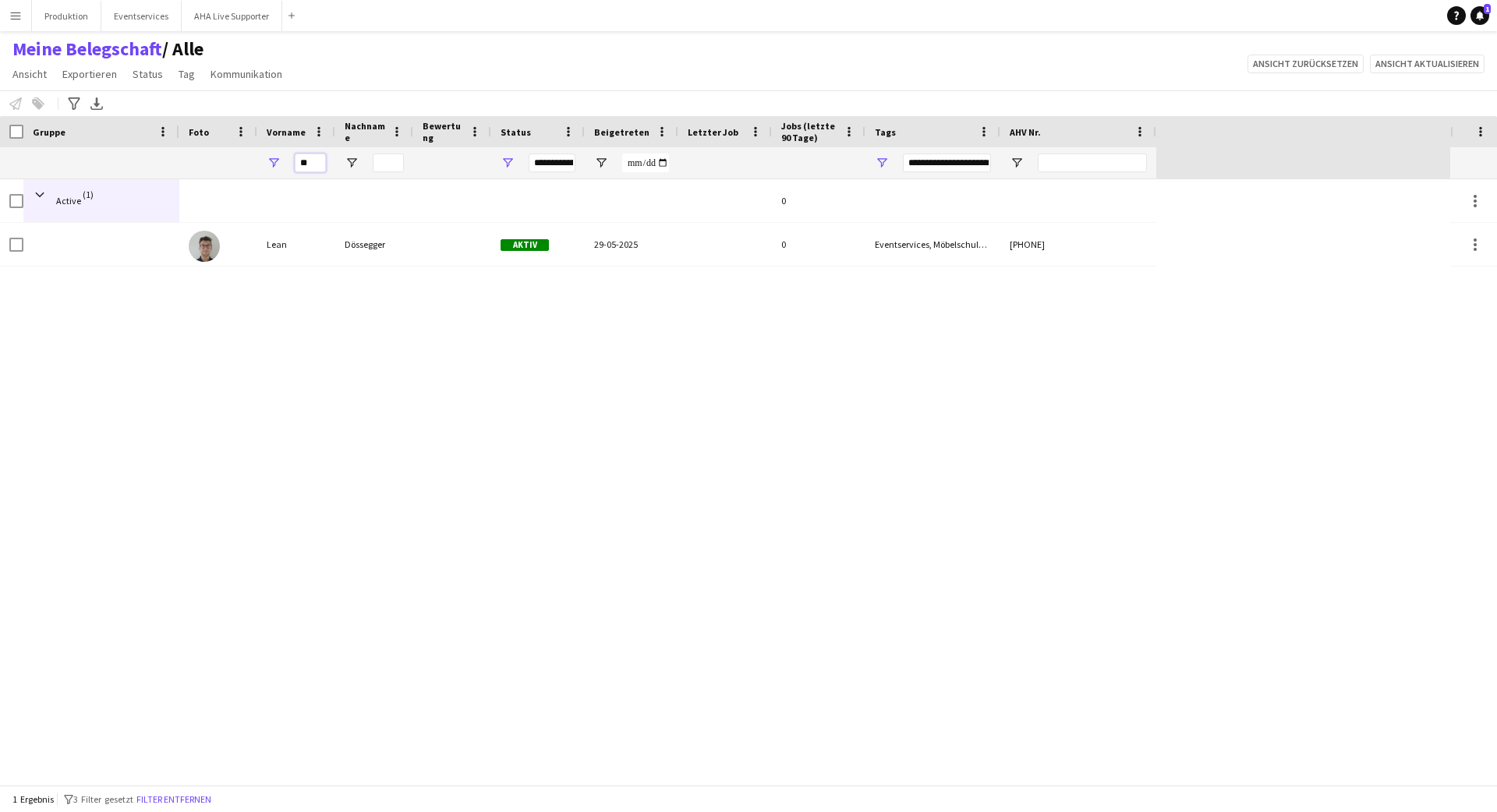 type on "*" 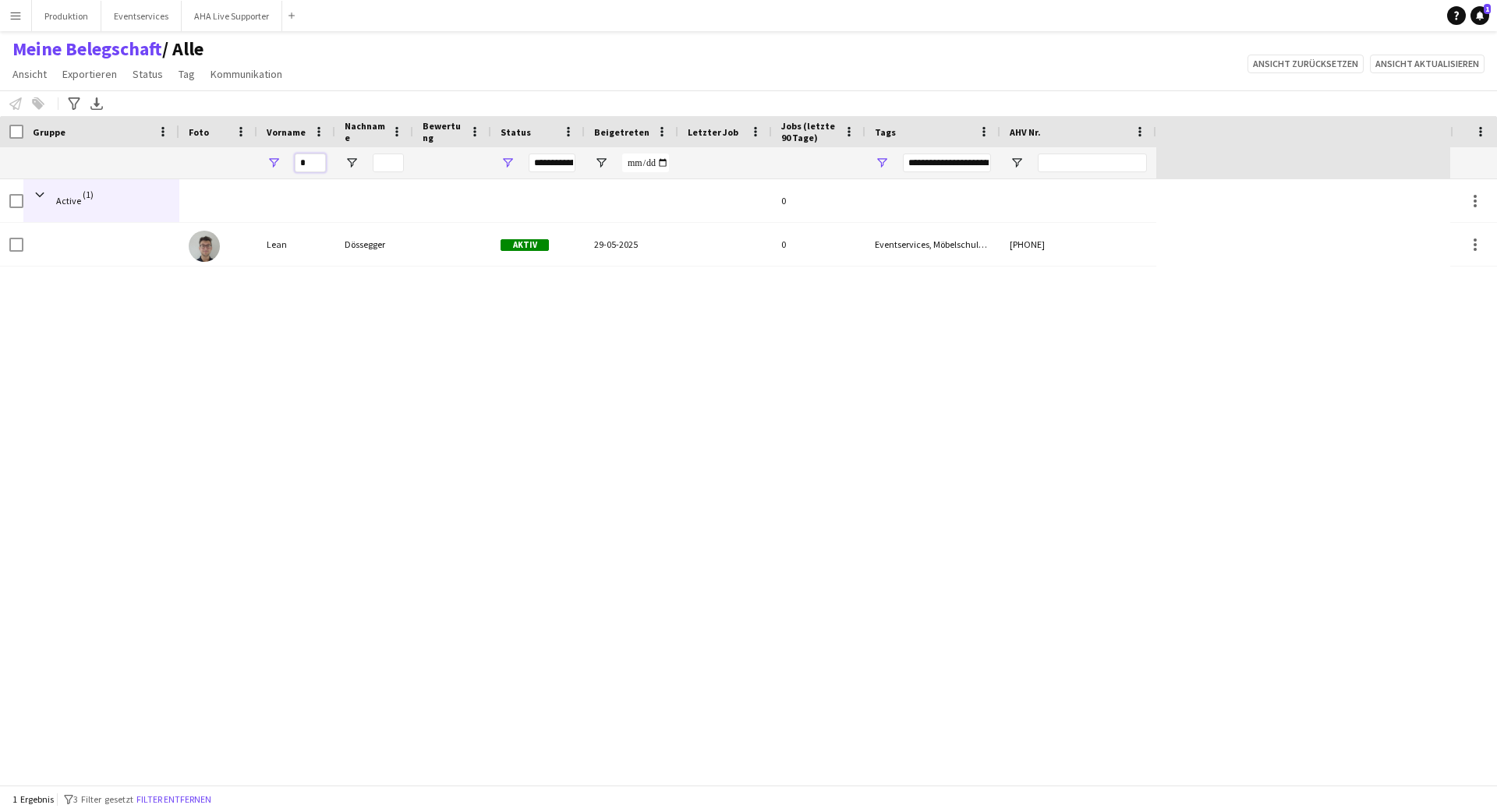 type 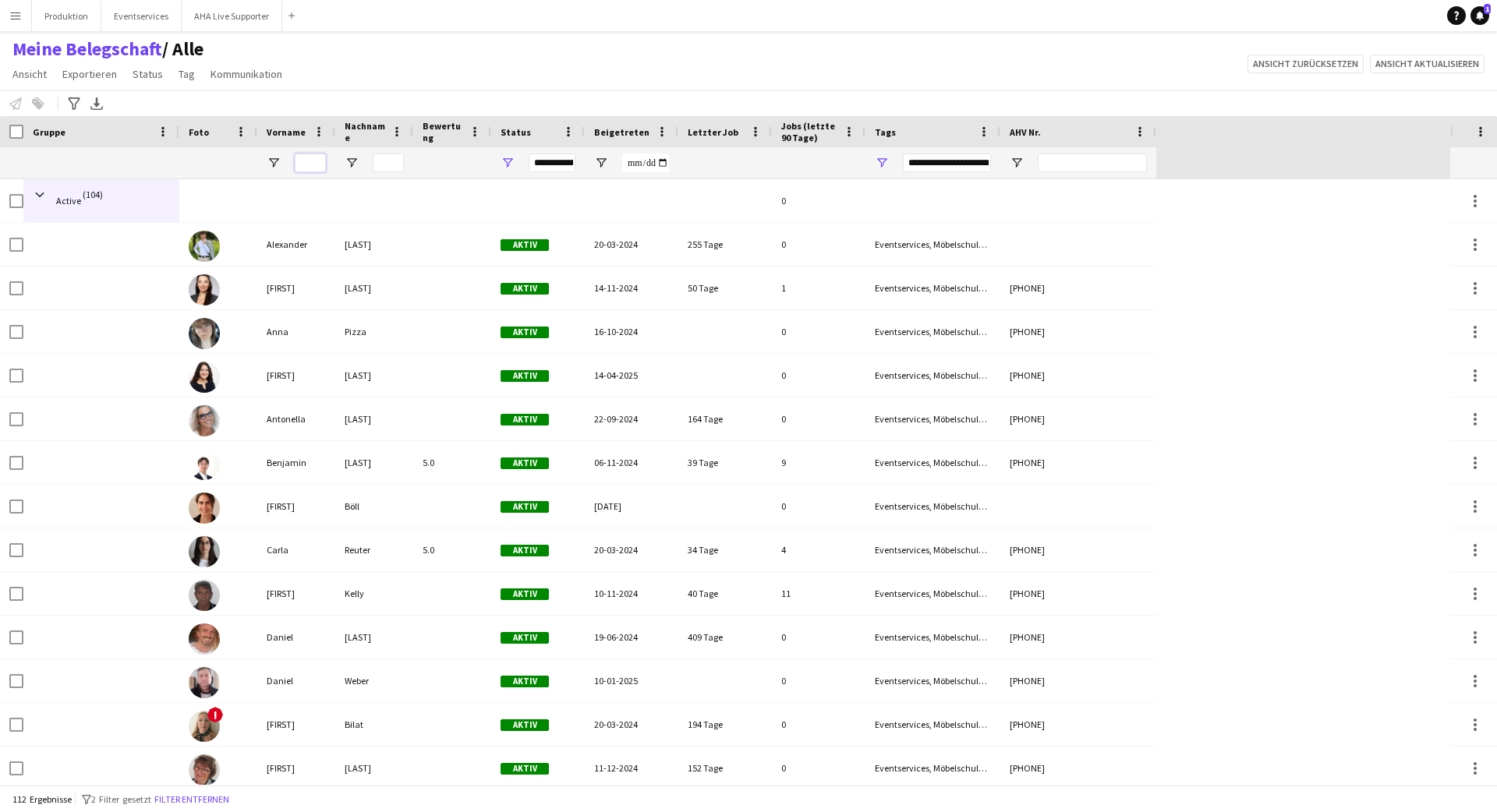 type on "**********" 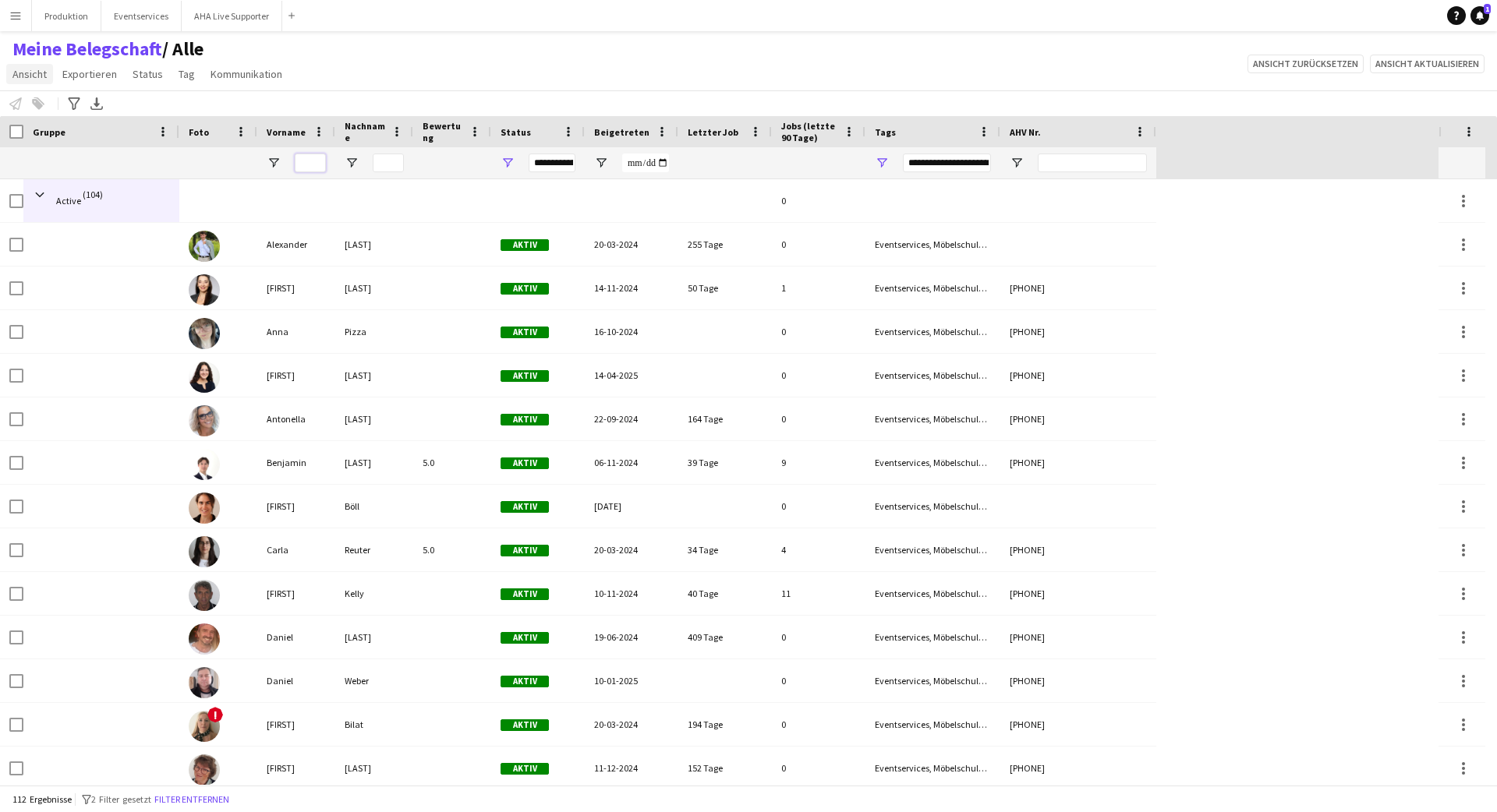 type 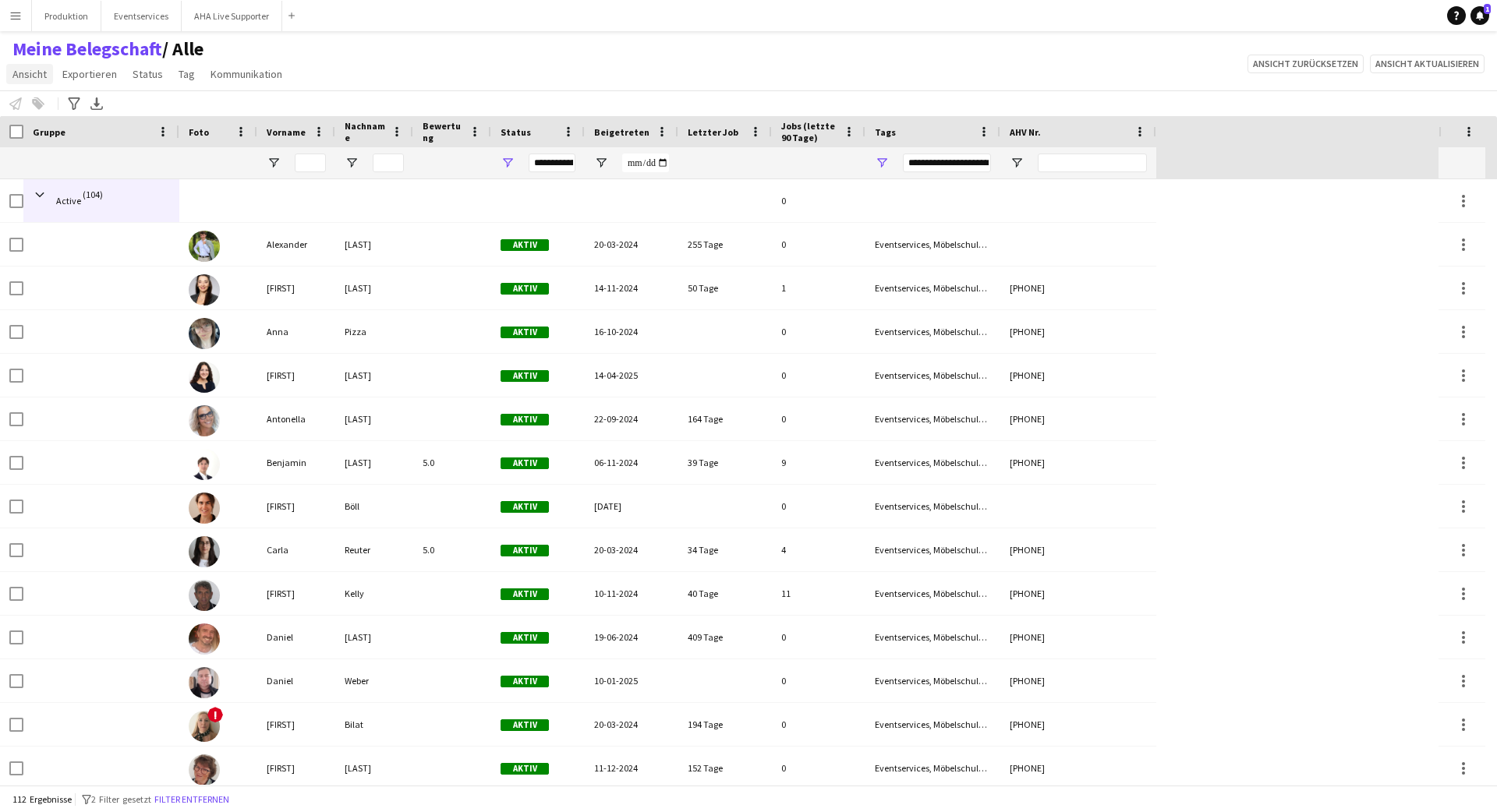 click on "Ansicht" 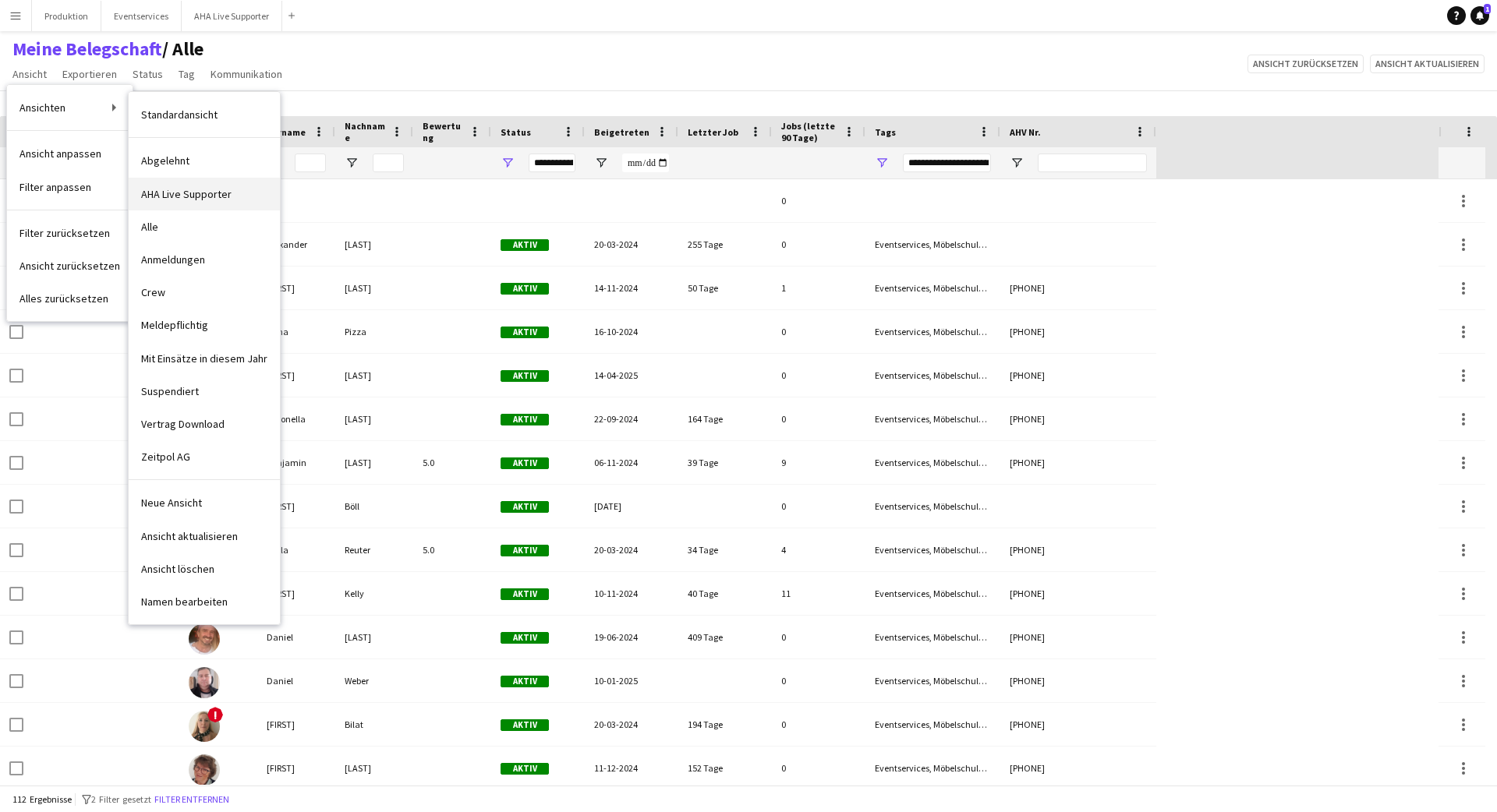 click on "AHA Live Supporter" at bounding box center (186, 194) 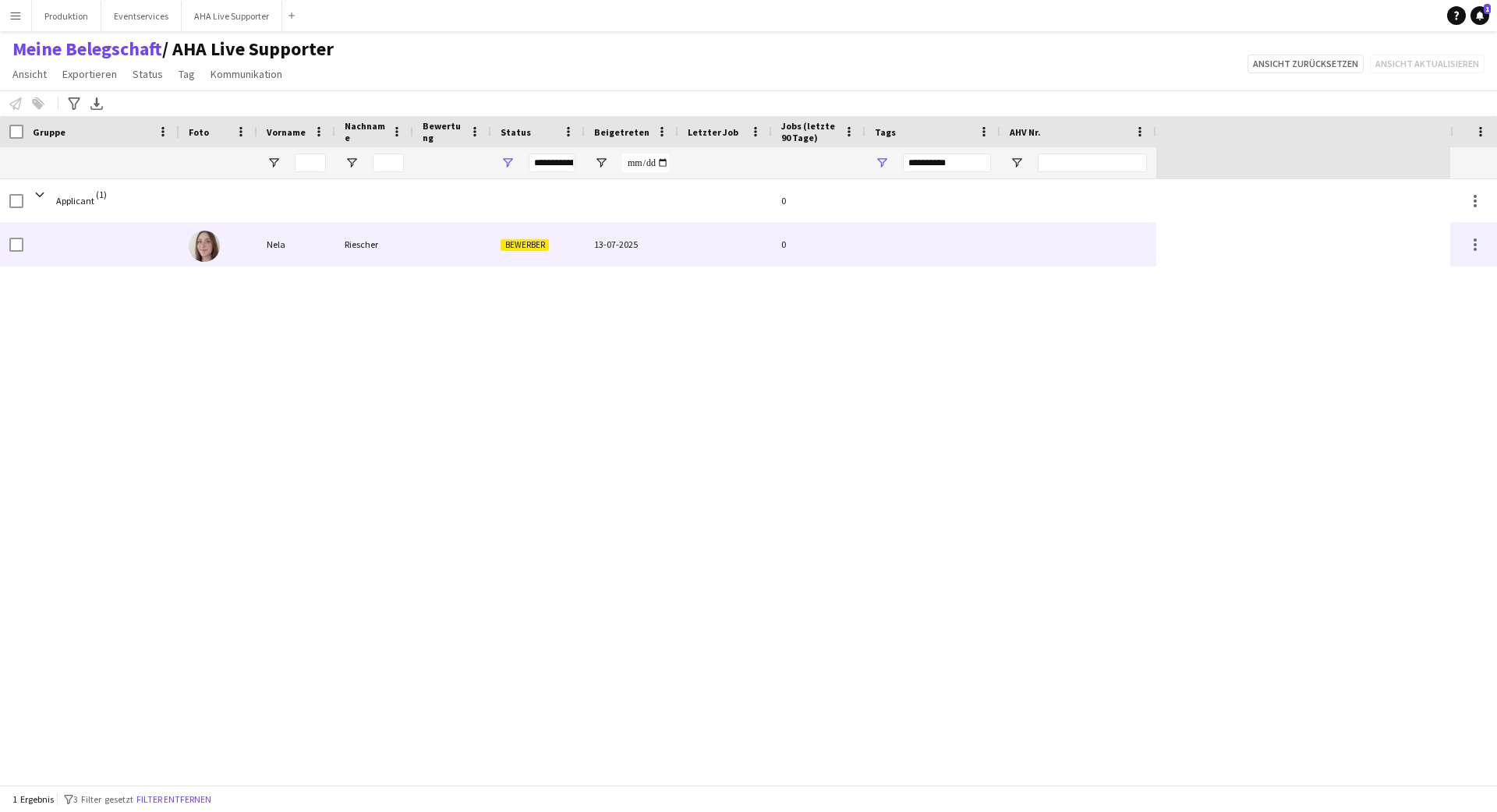 click on "Nela" at bounding box center [296, 244] 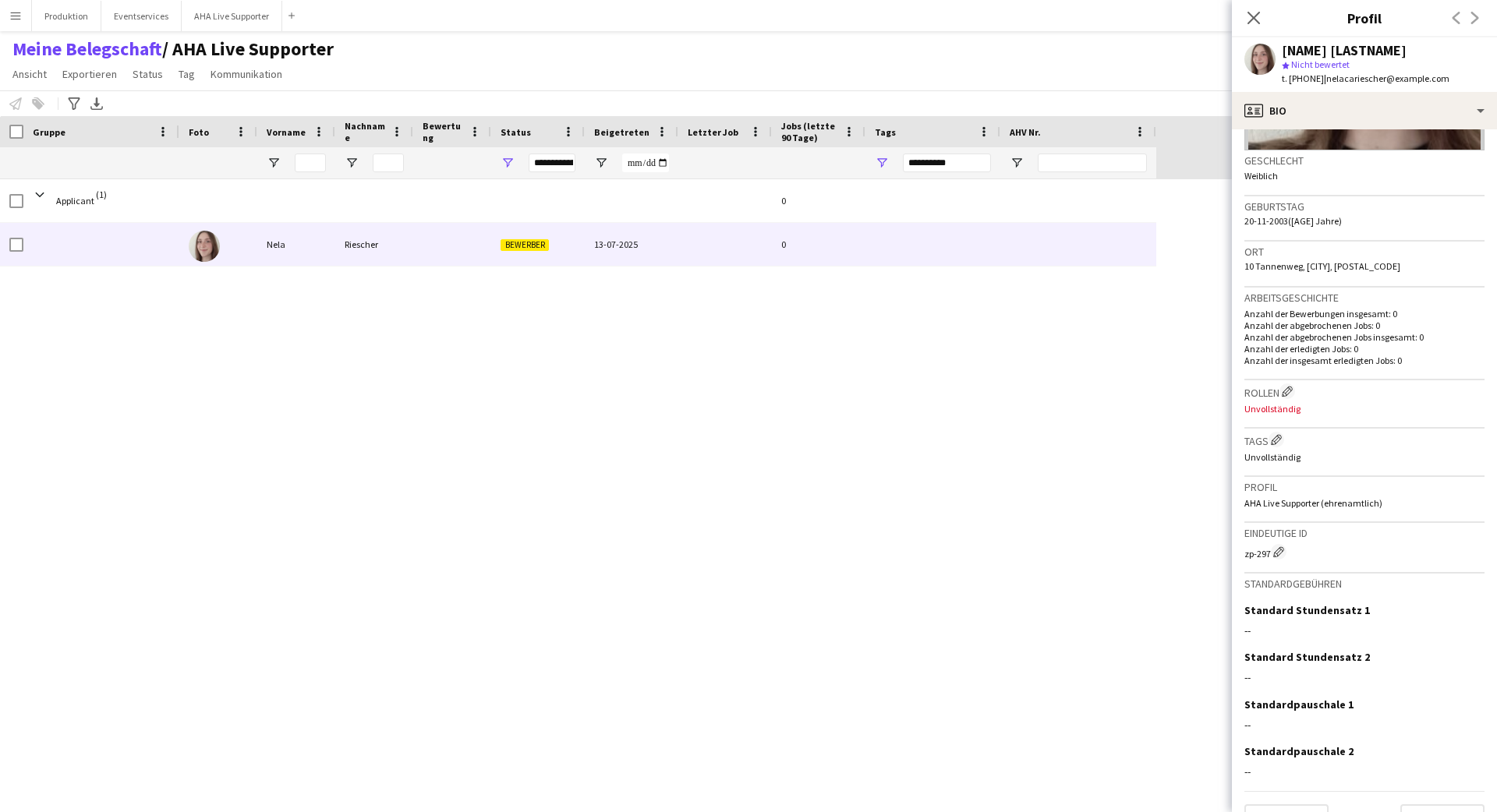 scroll, scrollTop: 0, scrollLeft: 0, axis: both 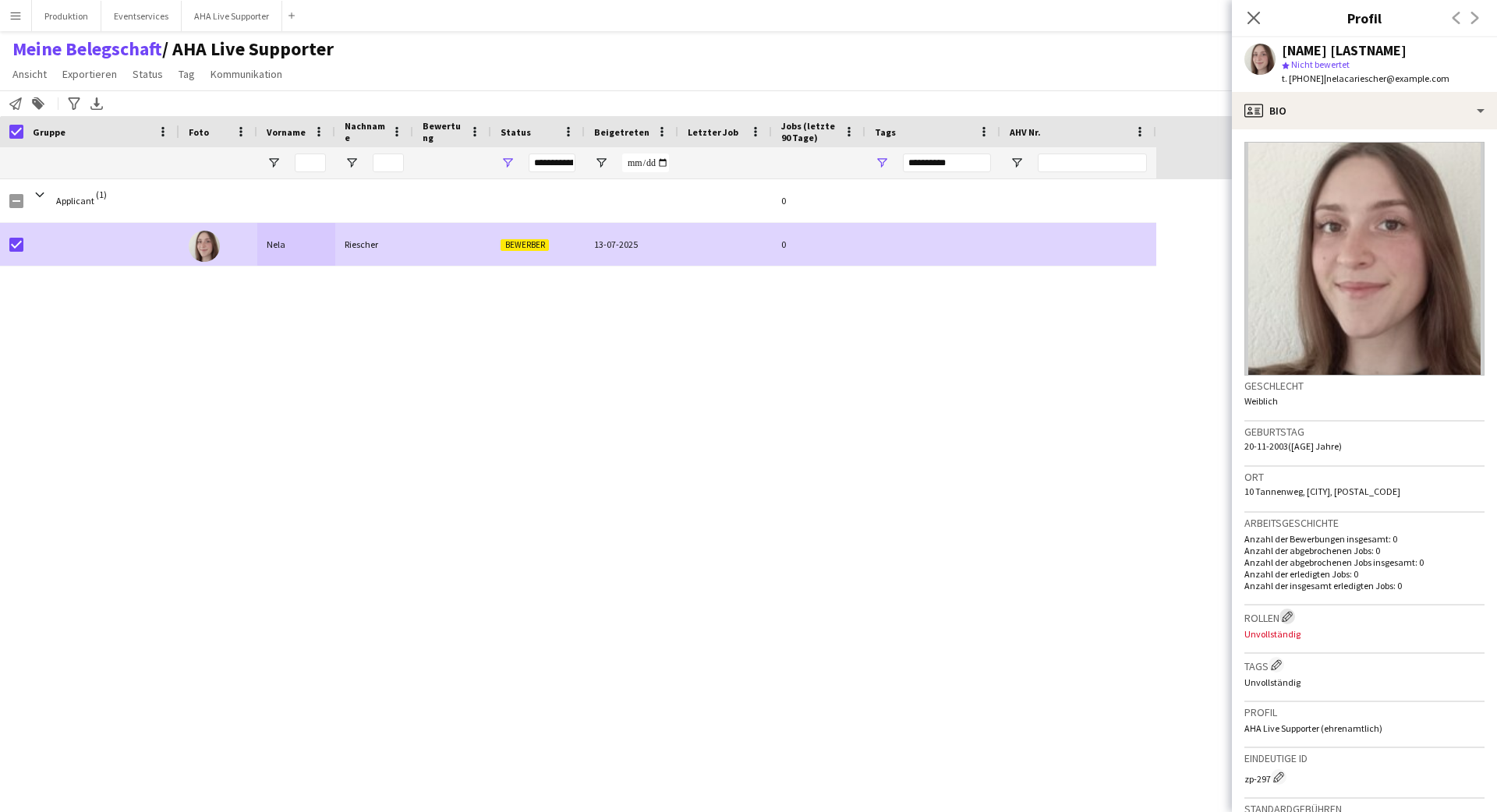 click on "Crew-Unternehmensrollen bearbeiten" 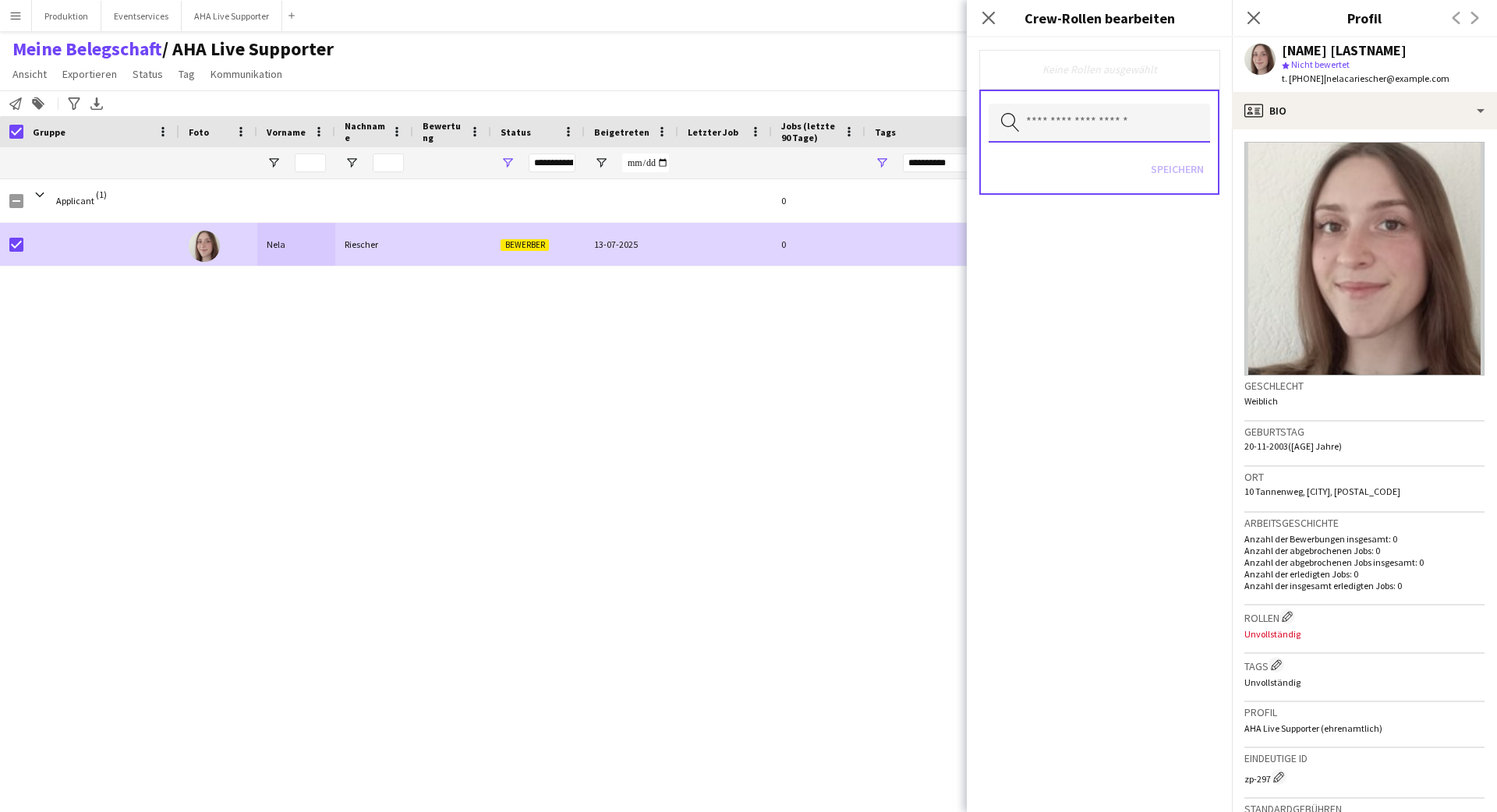 click at bounding box center (1099, 123) 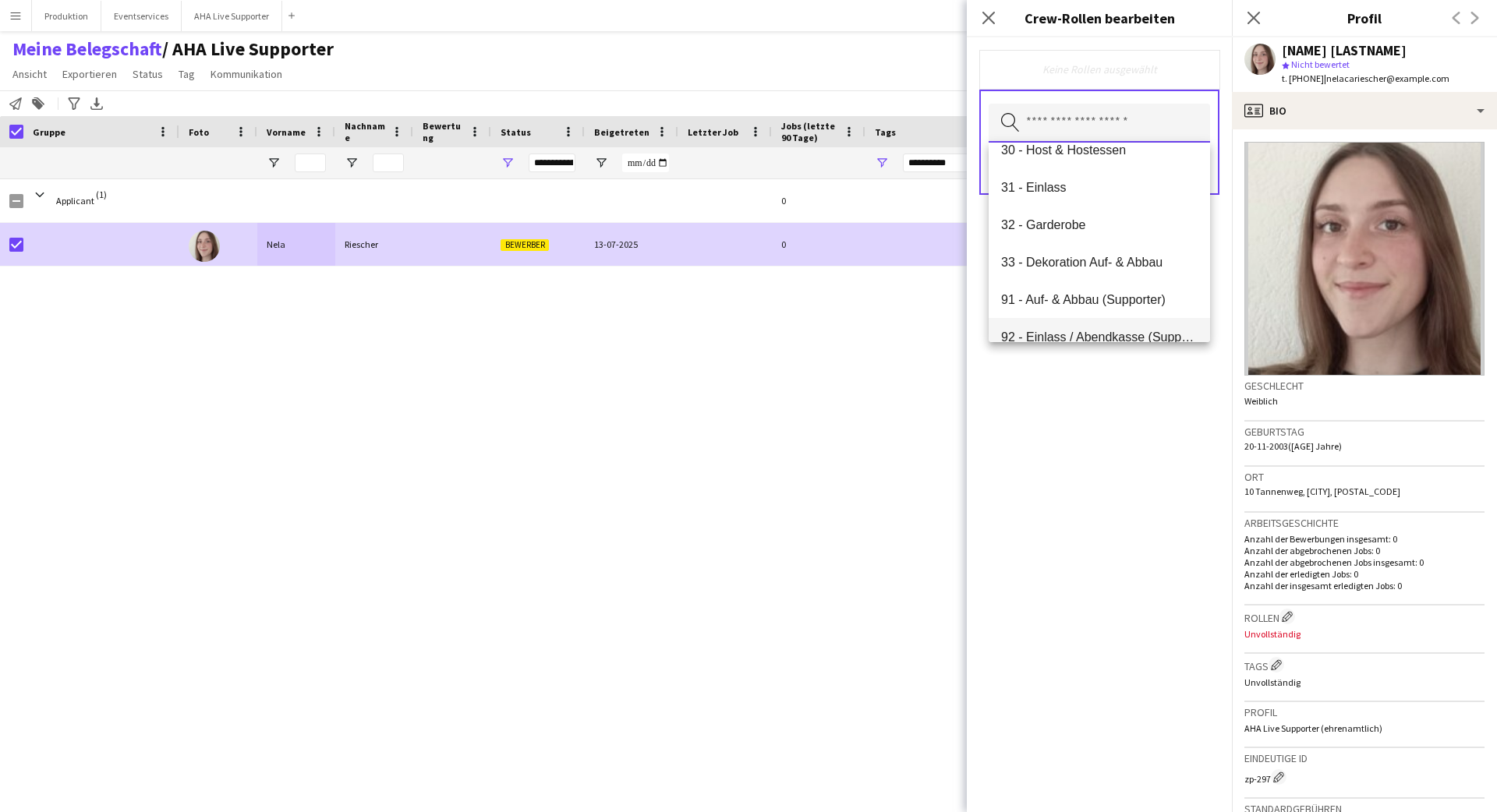 scroll, scrollTop: 262, scrollLeft: 0, axis: vertical 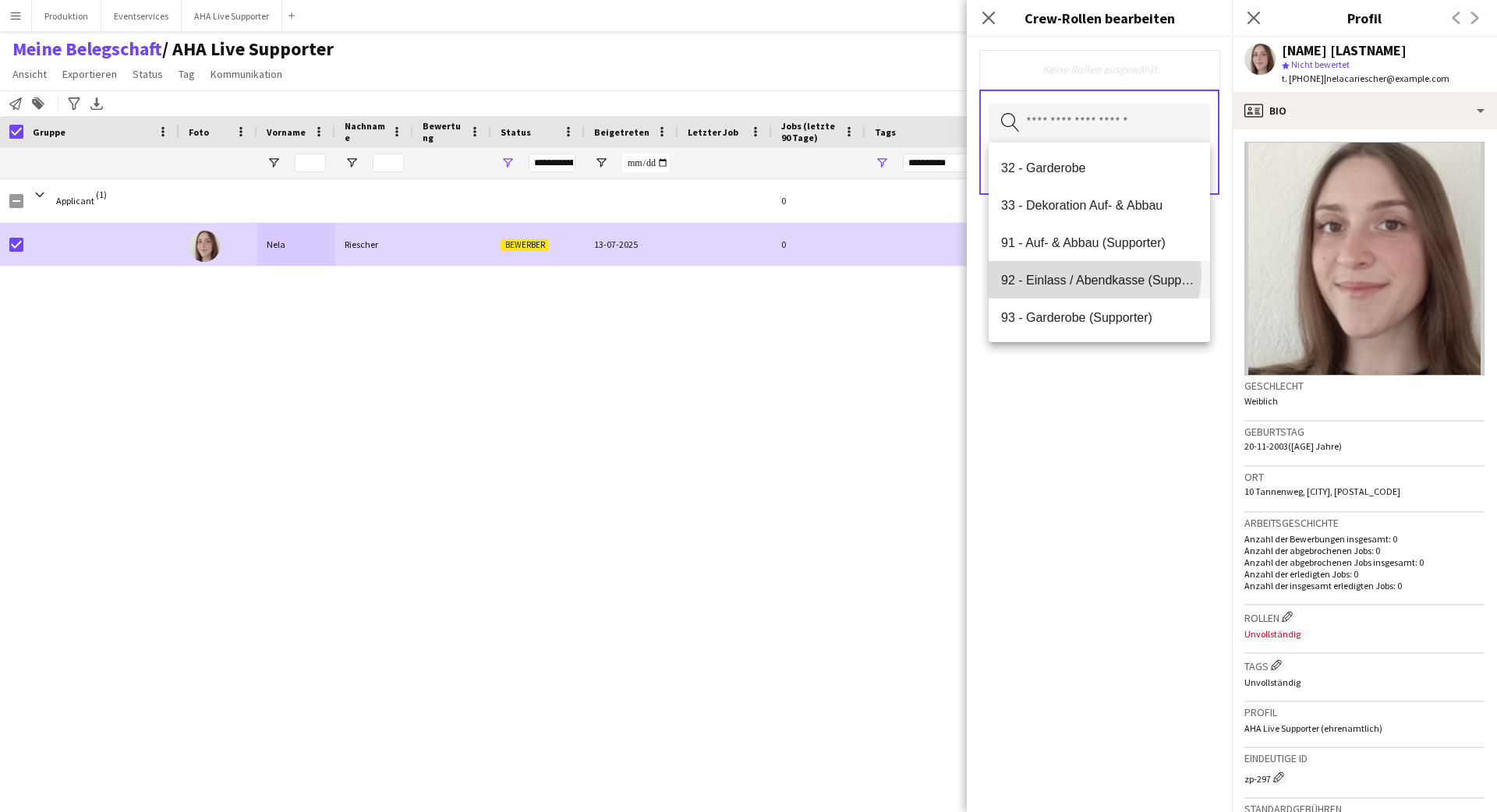 click on "92 - Einlass / Abendkasse (Supporter)" at bounding box center (1099, 280) 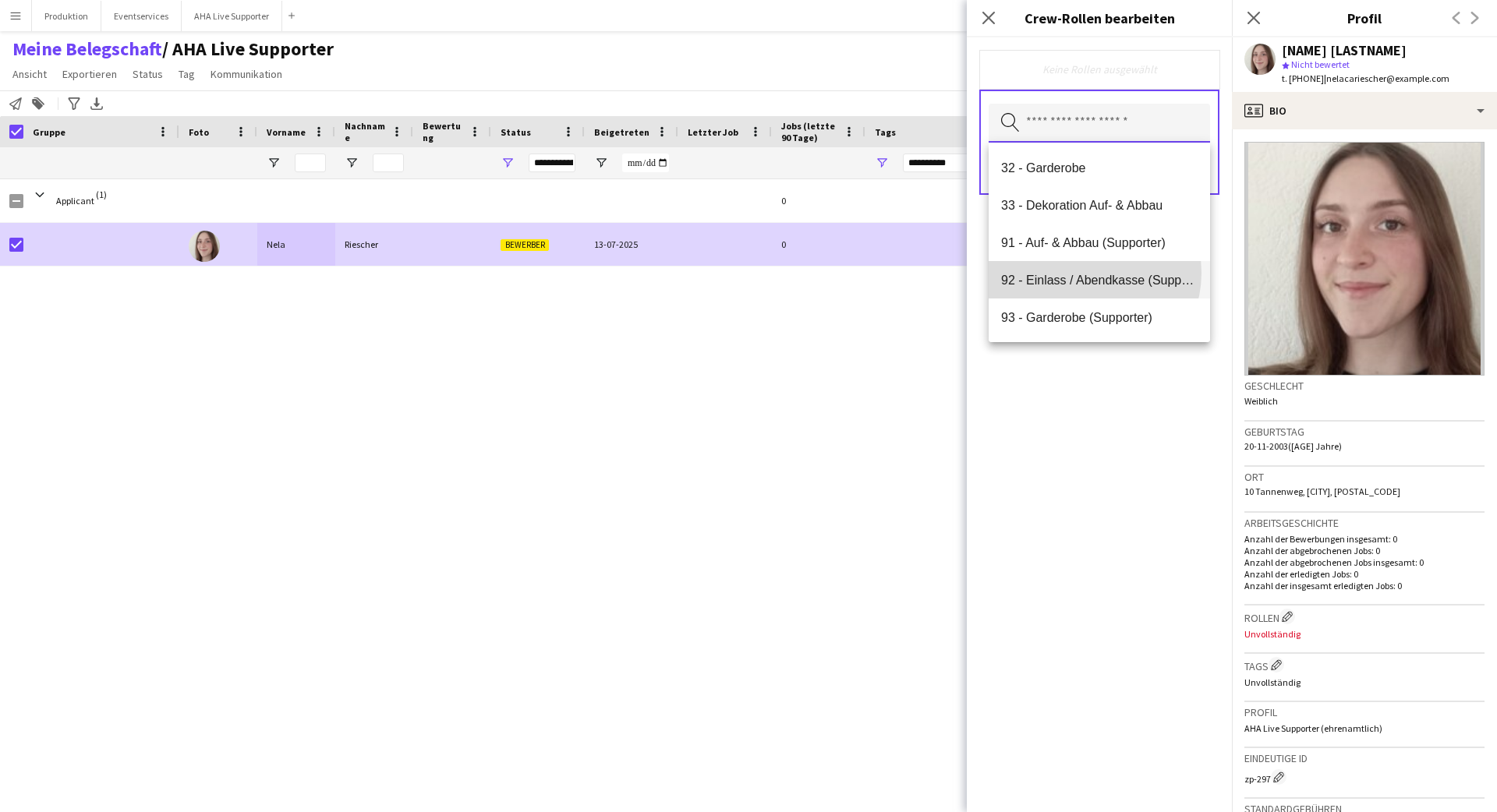 scroll, scrollTop: 0, scrollLeft: 0, axis: both 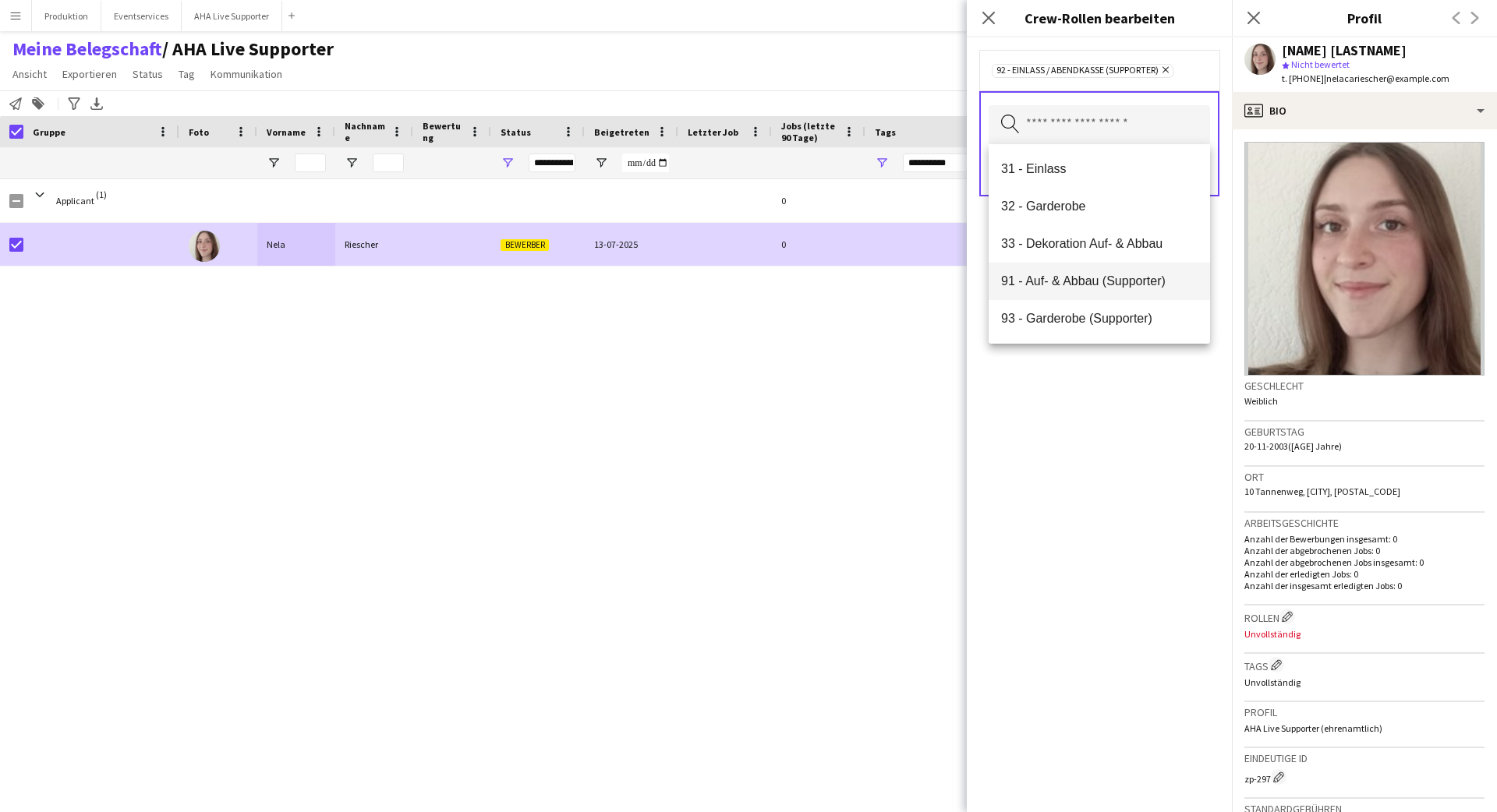 click on "91 - Auf- & Abbau (Supporter)" at bounding box center [1099, 281] 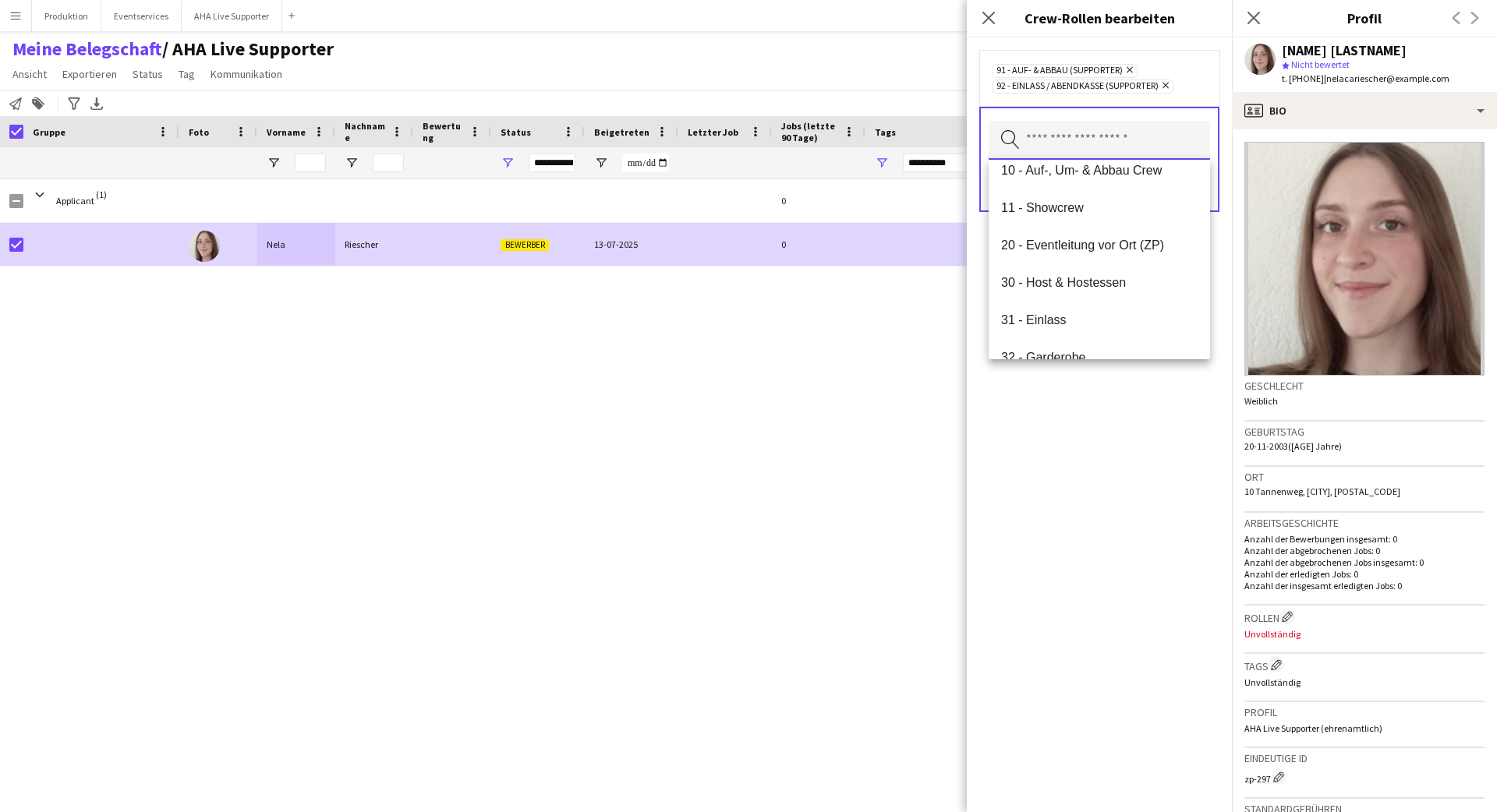 scroll, scrollTop: 187, scrollLeft: 0, axis: vertical 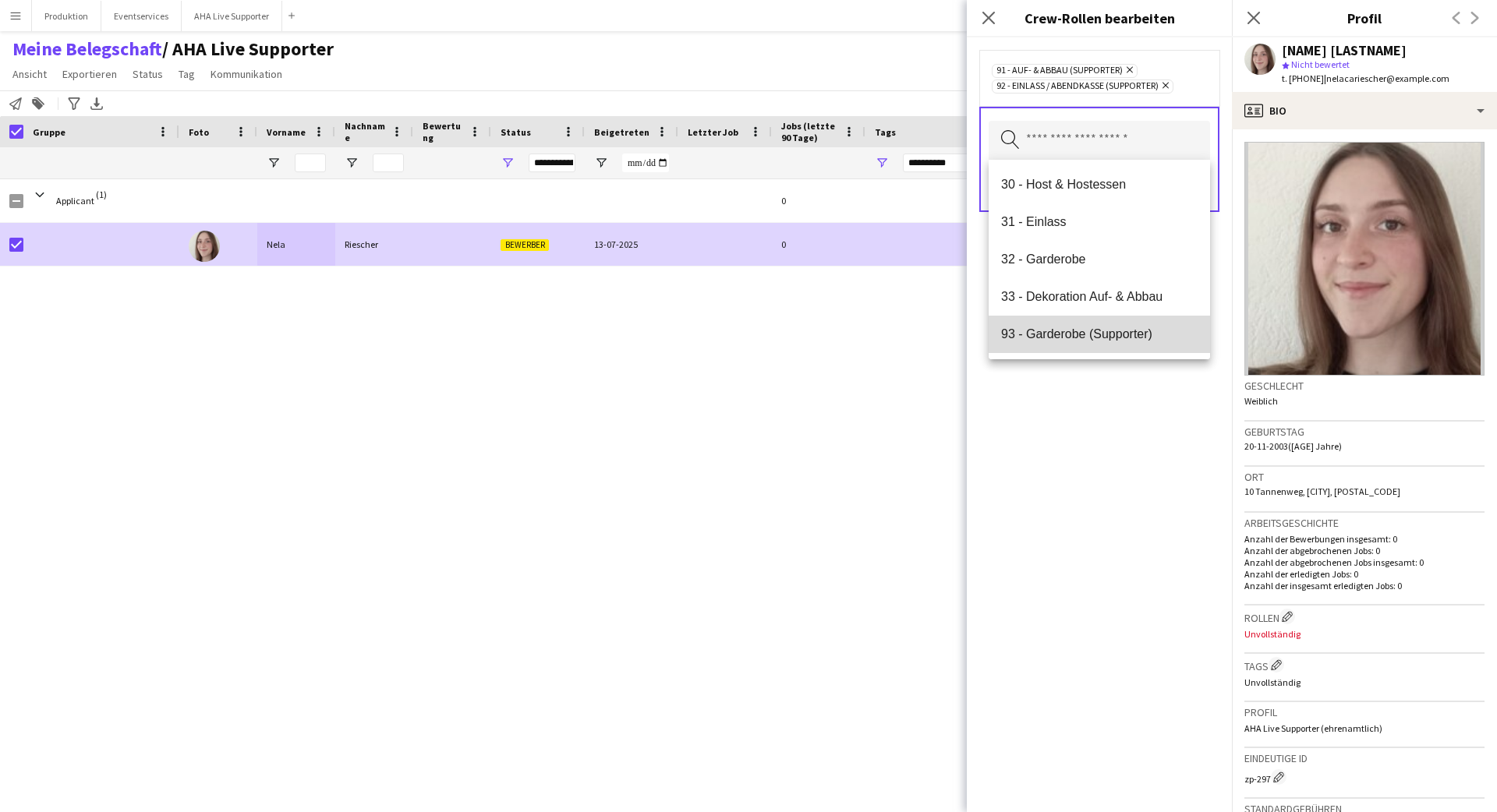click on "93 - Garderobe (Supporter)" at bounding box center [1099, 334] 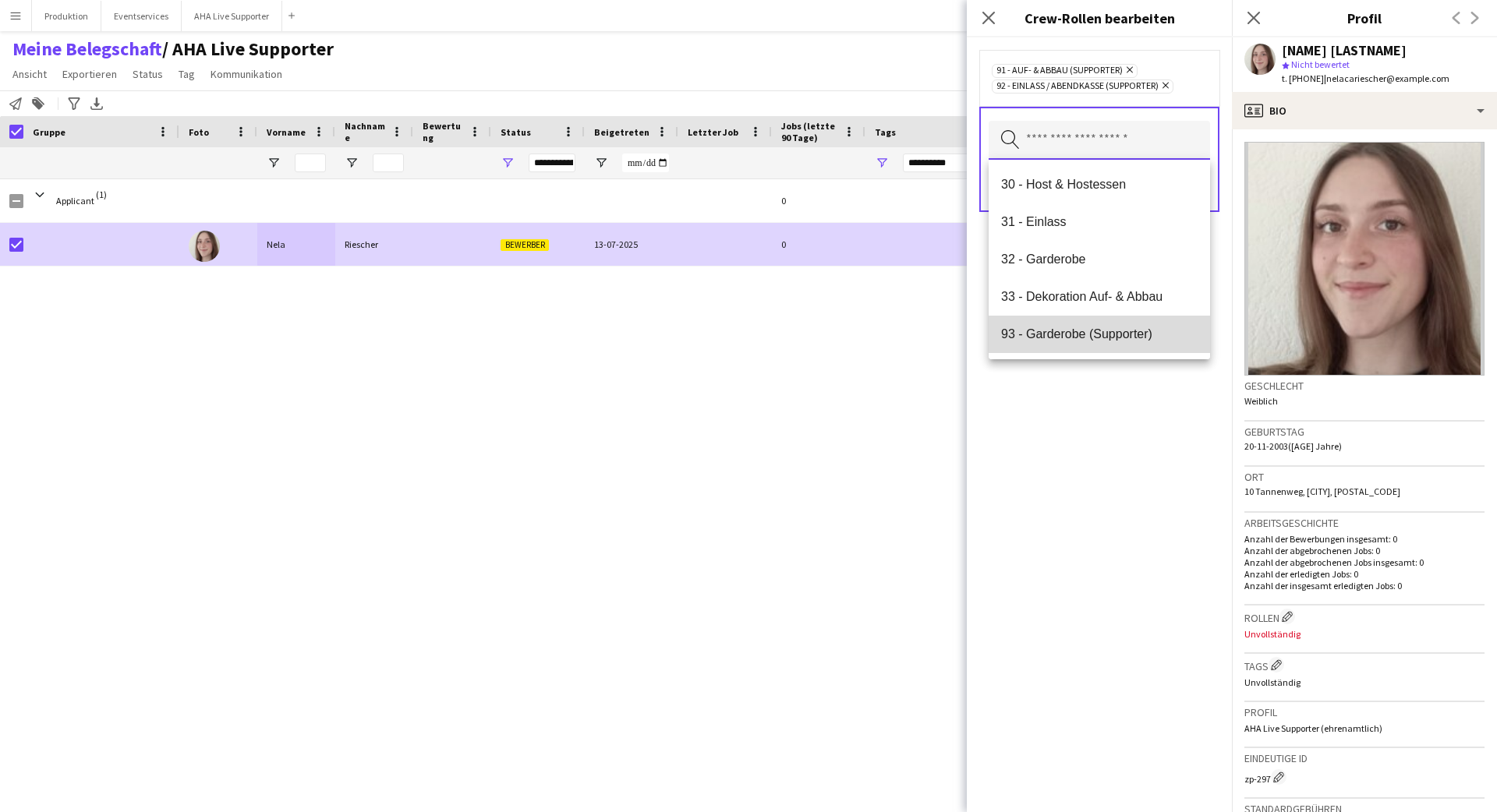 type 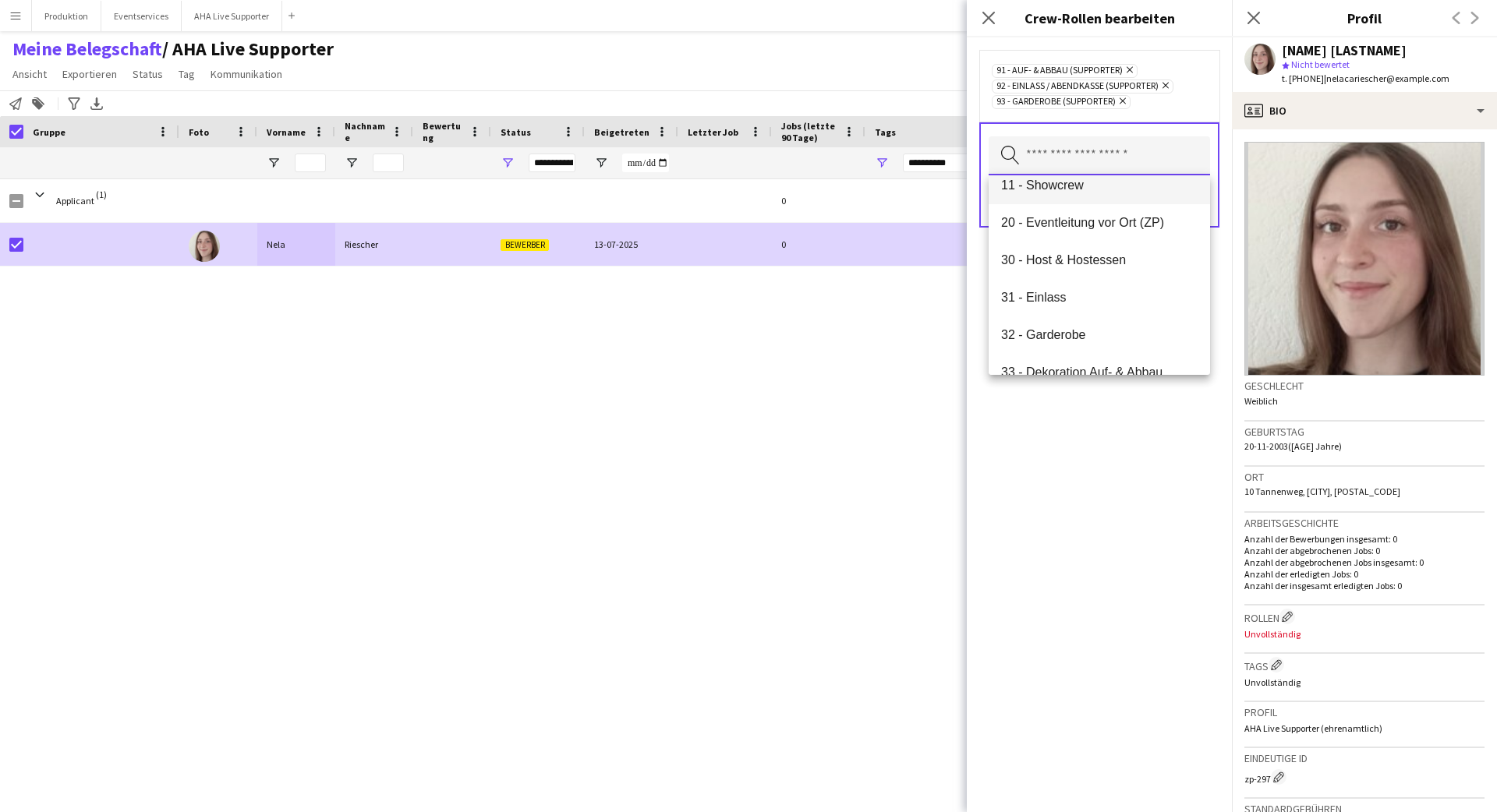 scroll, scrollTop: 150, scrollLeft: 0, axis: vertical 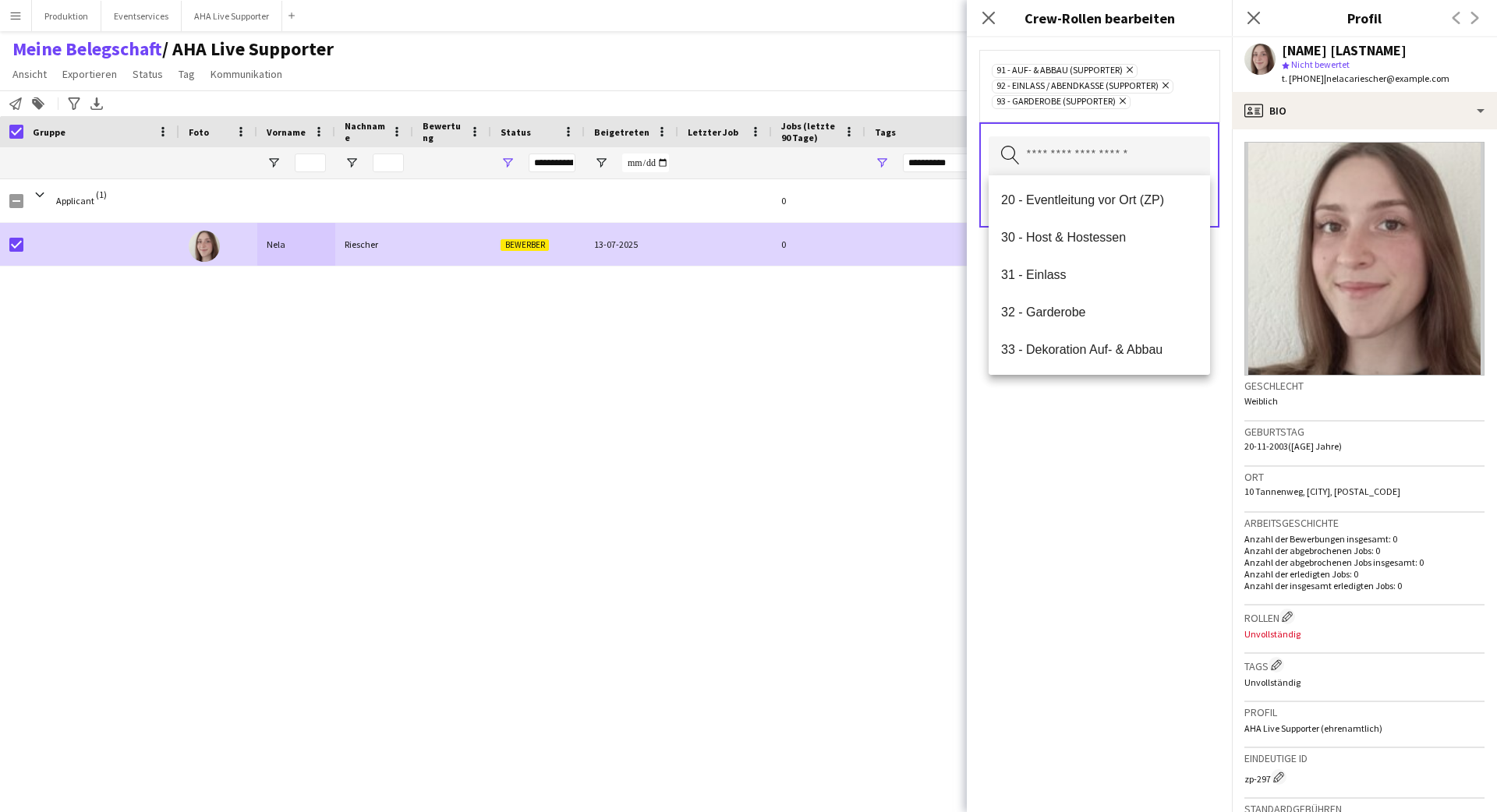 drag, startPoint x: 1095, startPoint y: 437, endPoint x: 1104, endPoint y: 425, distance: 15 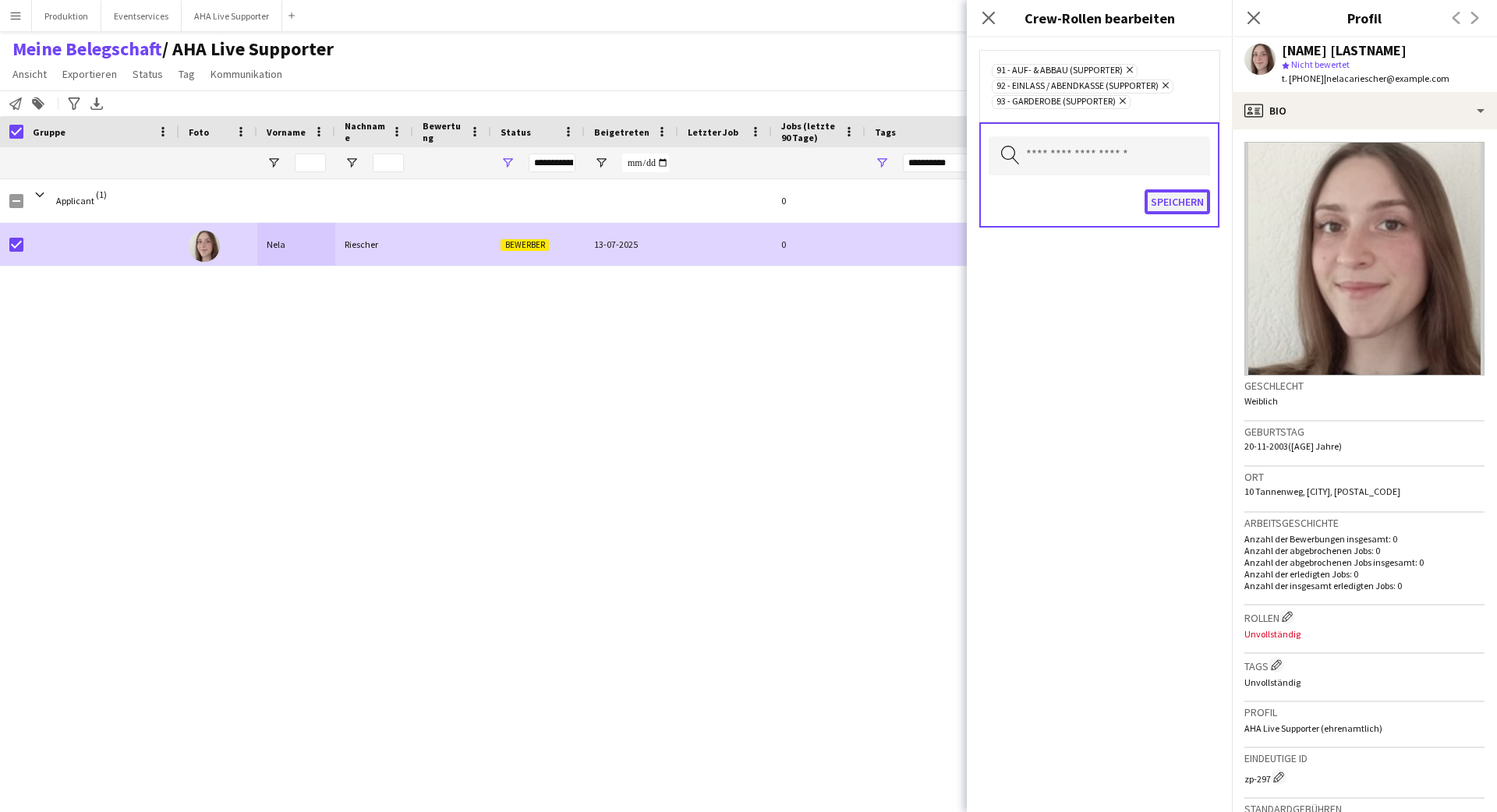 click on "Speichern" 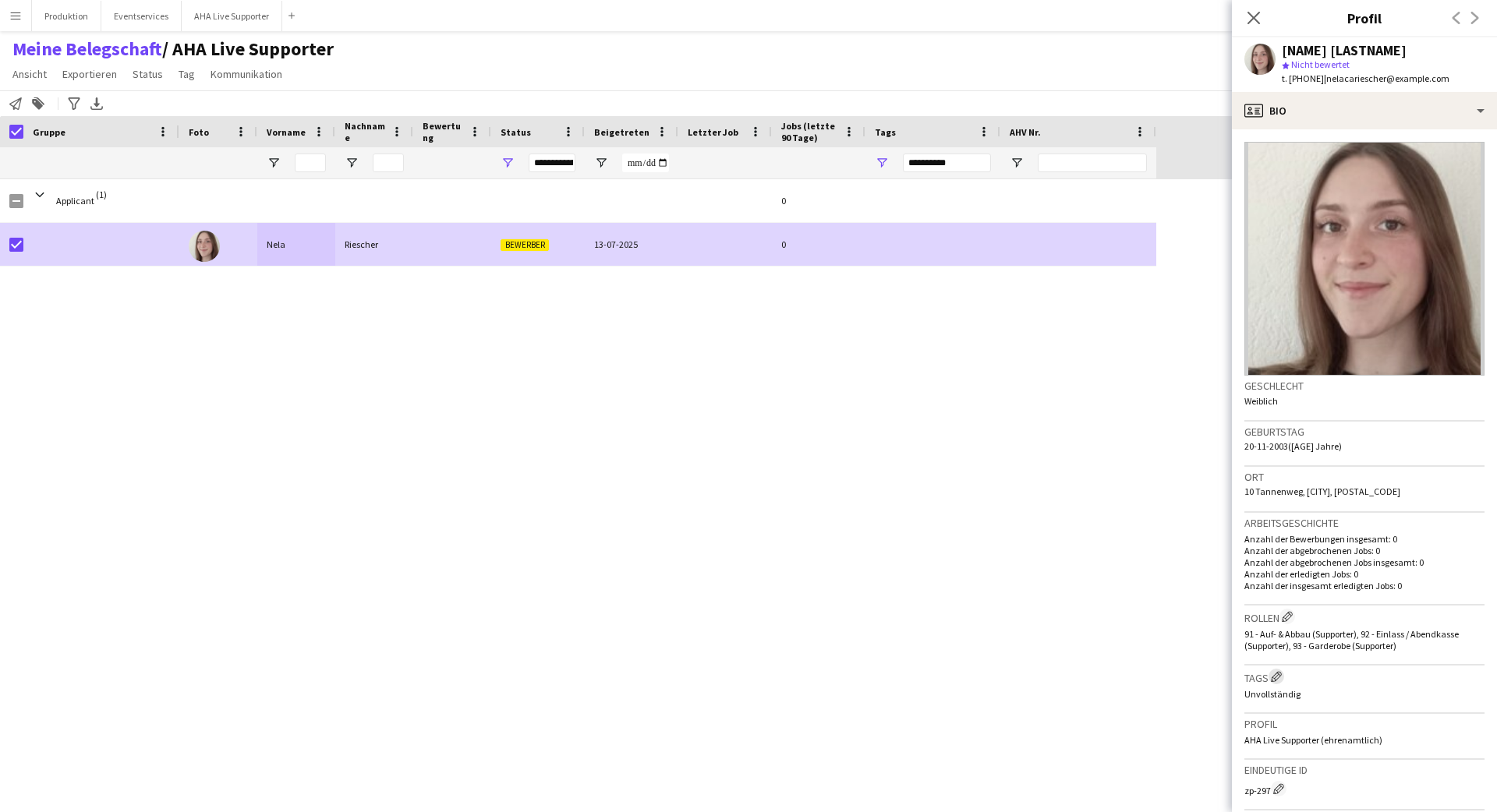 click on "Besetzten Unternehmens-Tags bearbeiten" 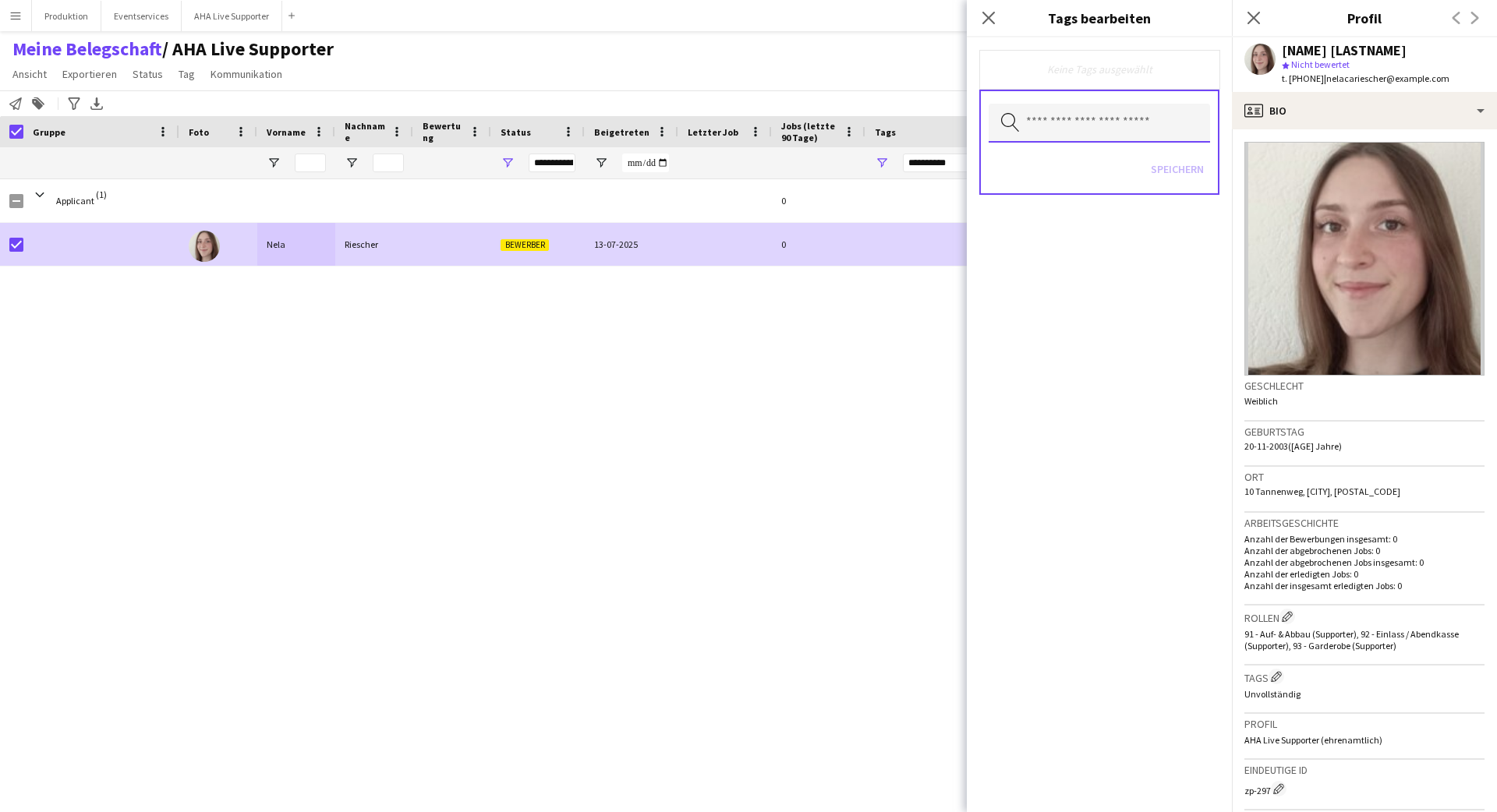 click at bounding box center (1099, 123) 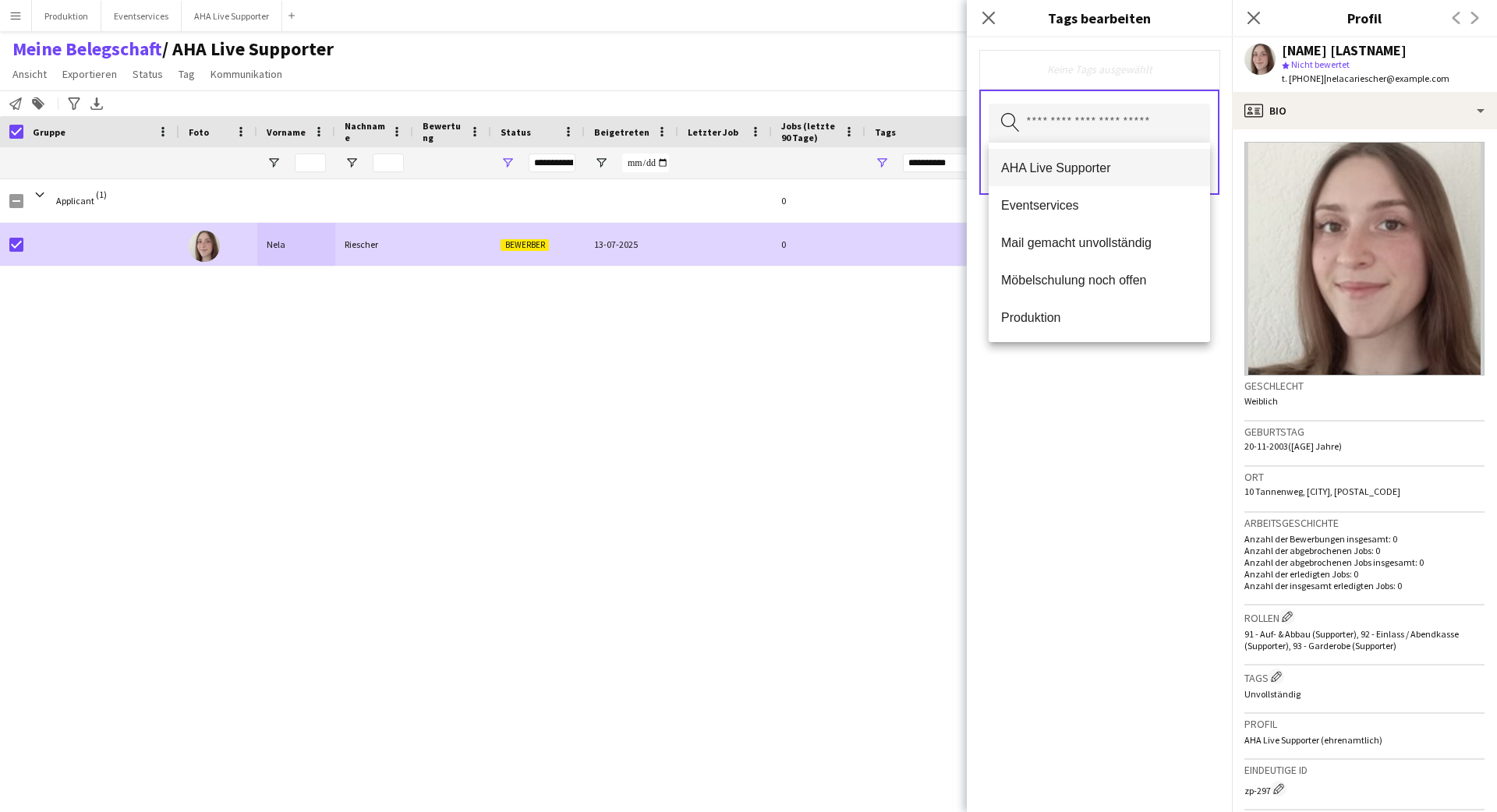 click on "AHA Live Supporter" at bounding box center (1099, 168) 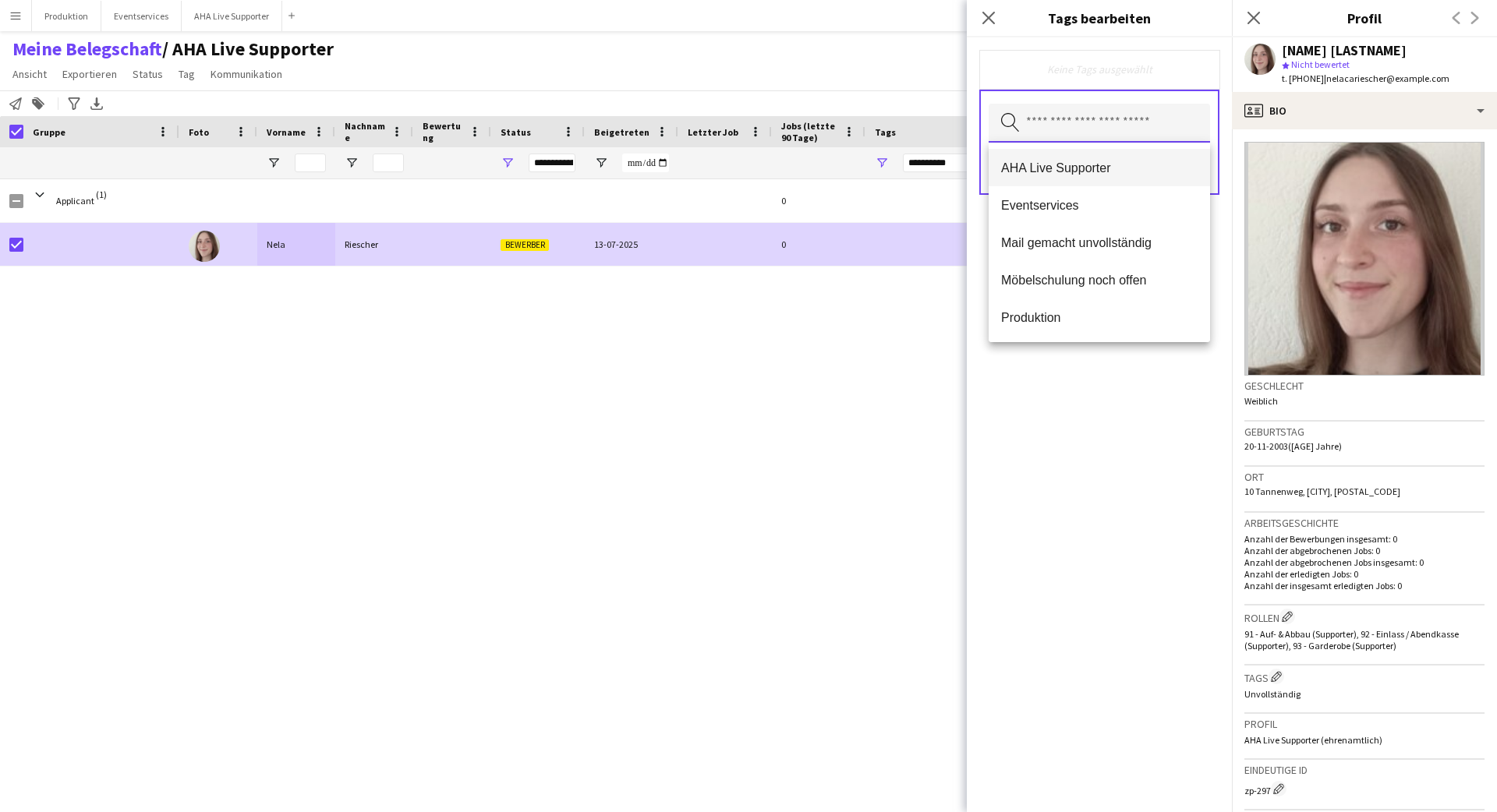 type 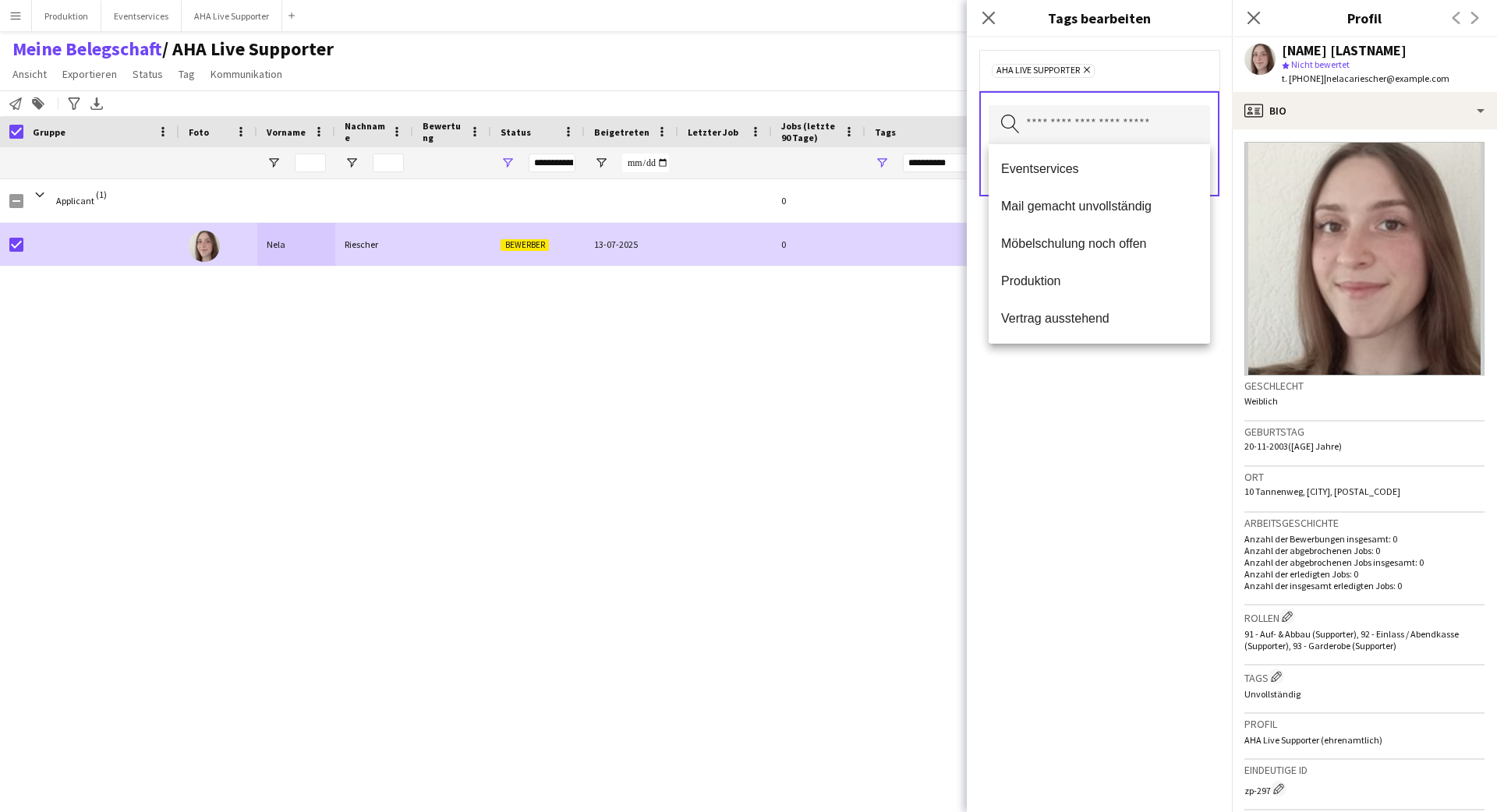 click on "AHA Live Supporter Entfernen Suche nach Schlagwortname Speichern" 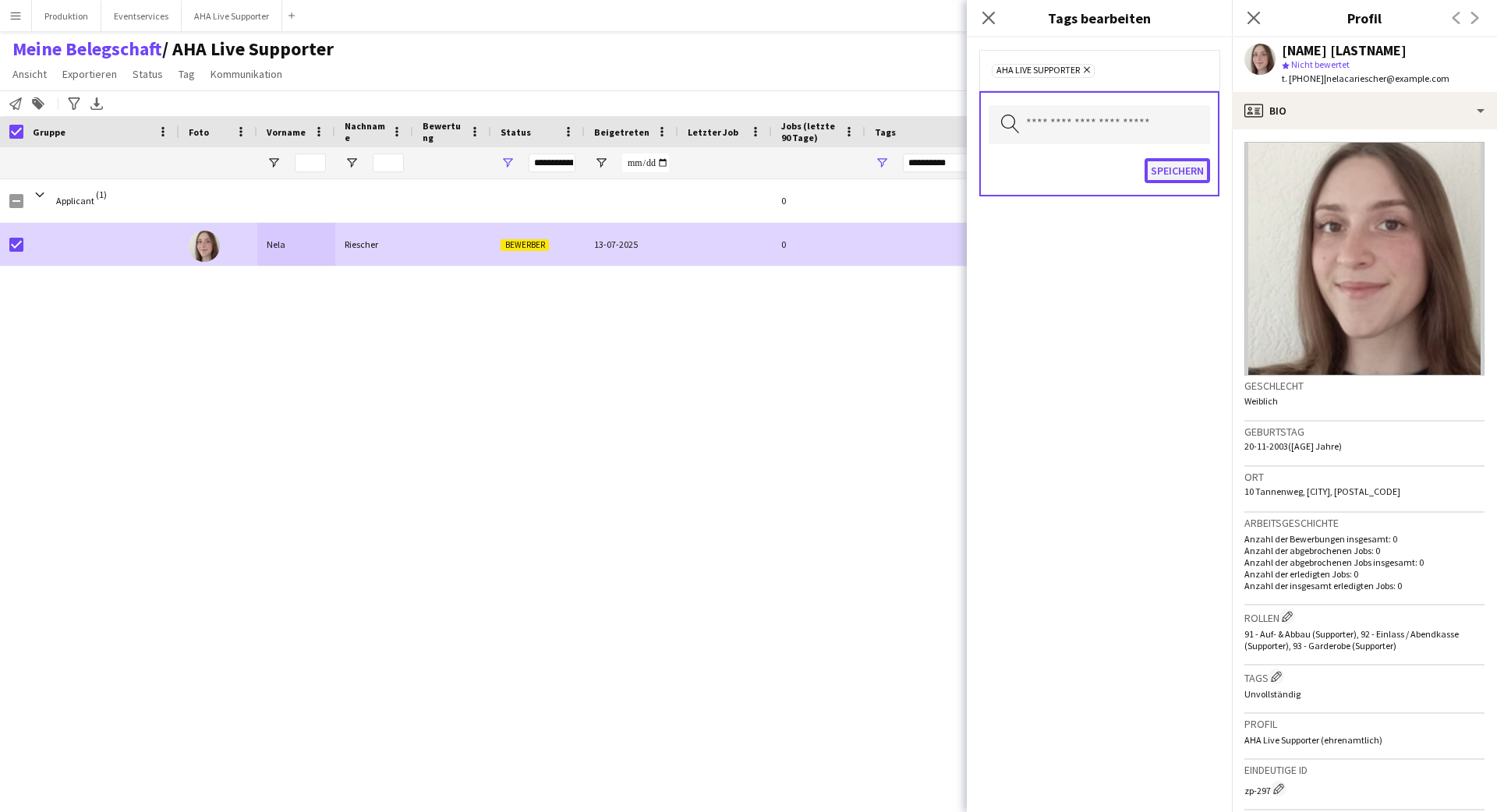 click on "Speichern" 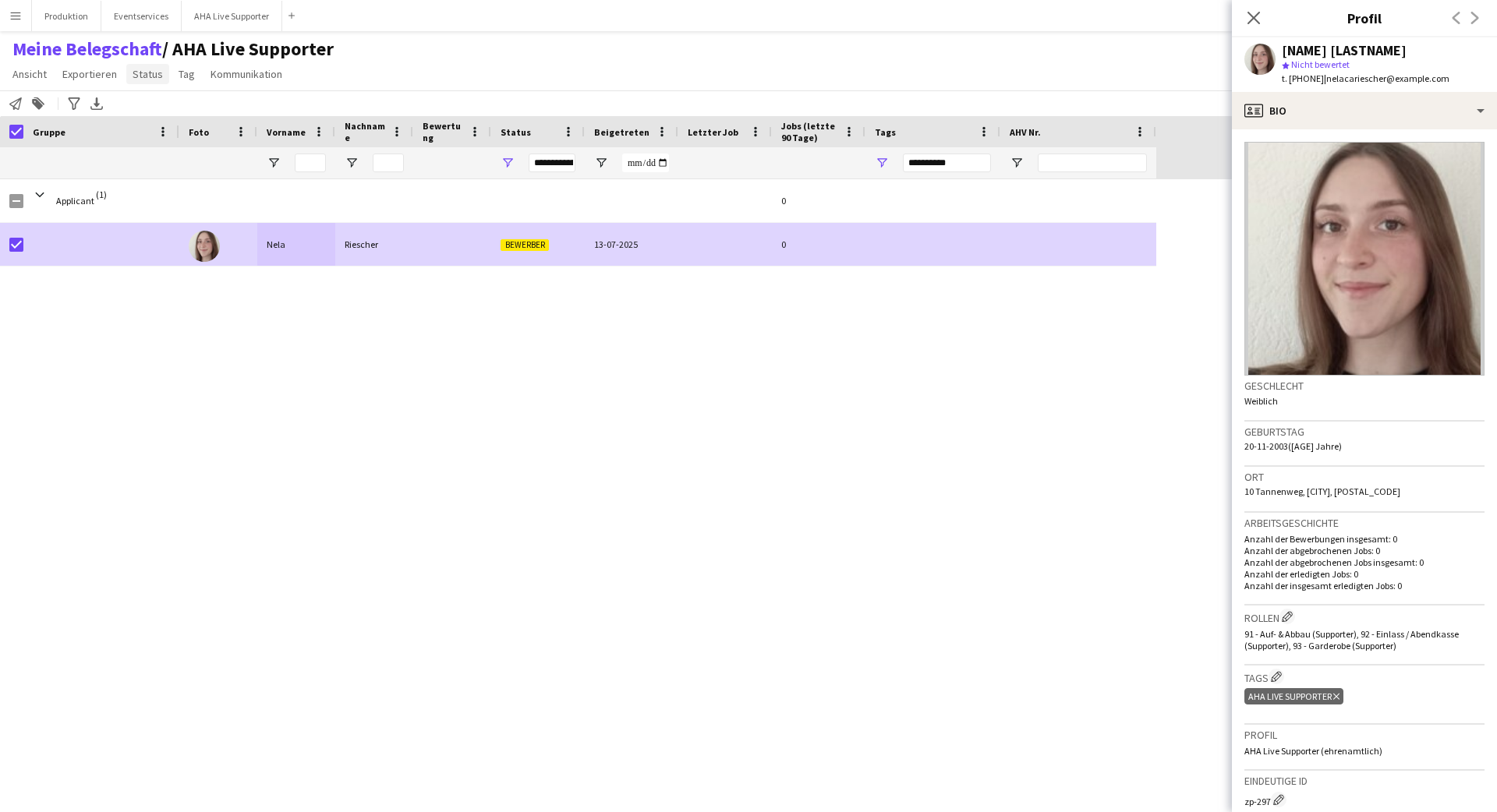 click on "Status" 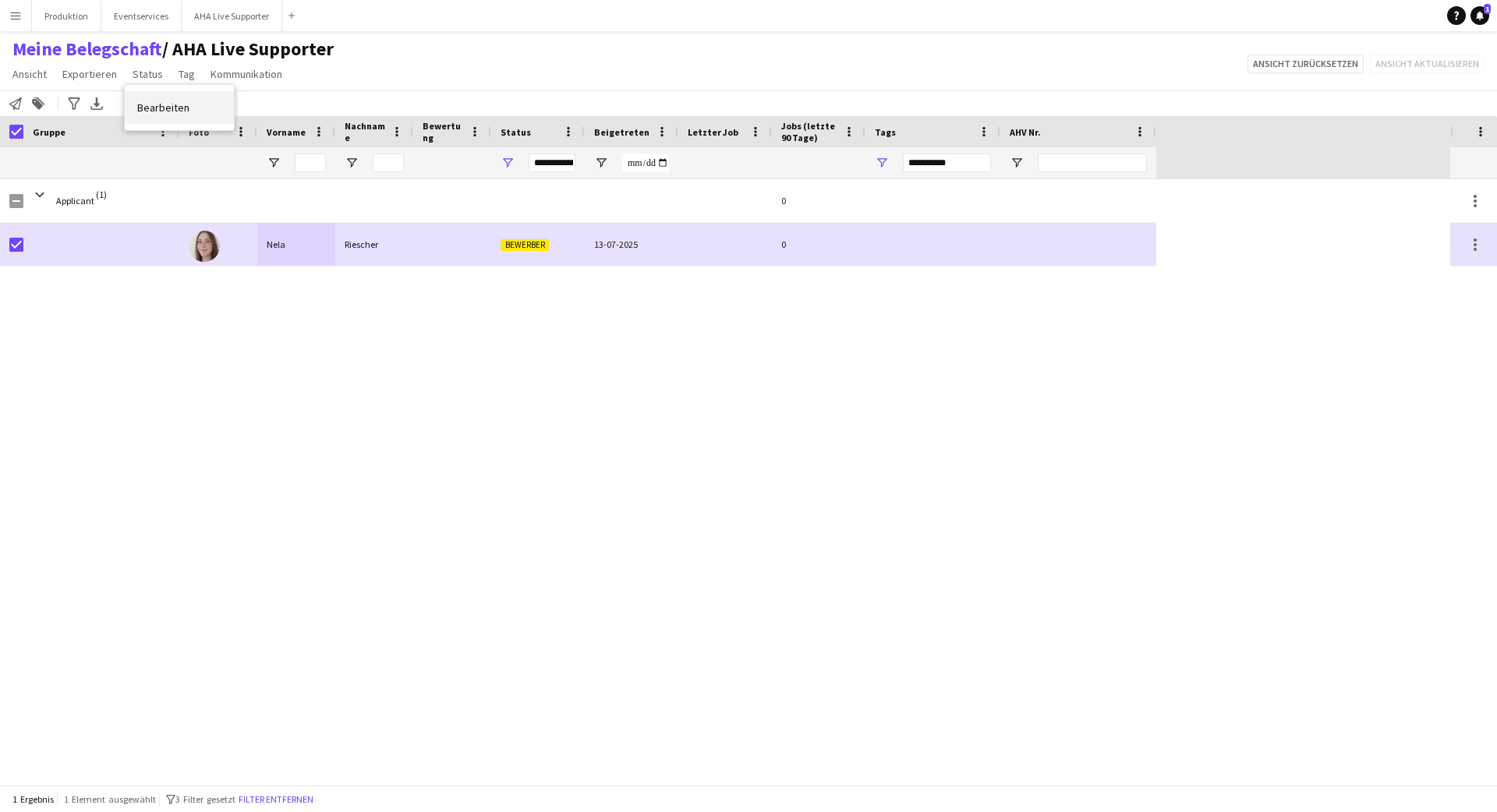 click on "Bearbeiten" at bounding box center (163, 108) 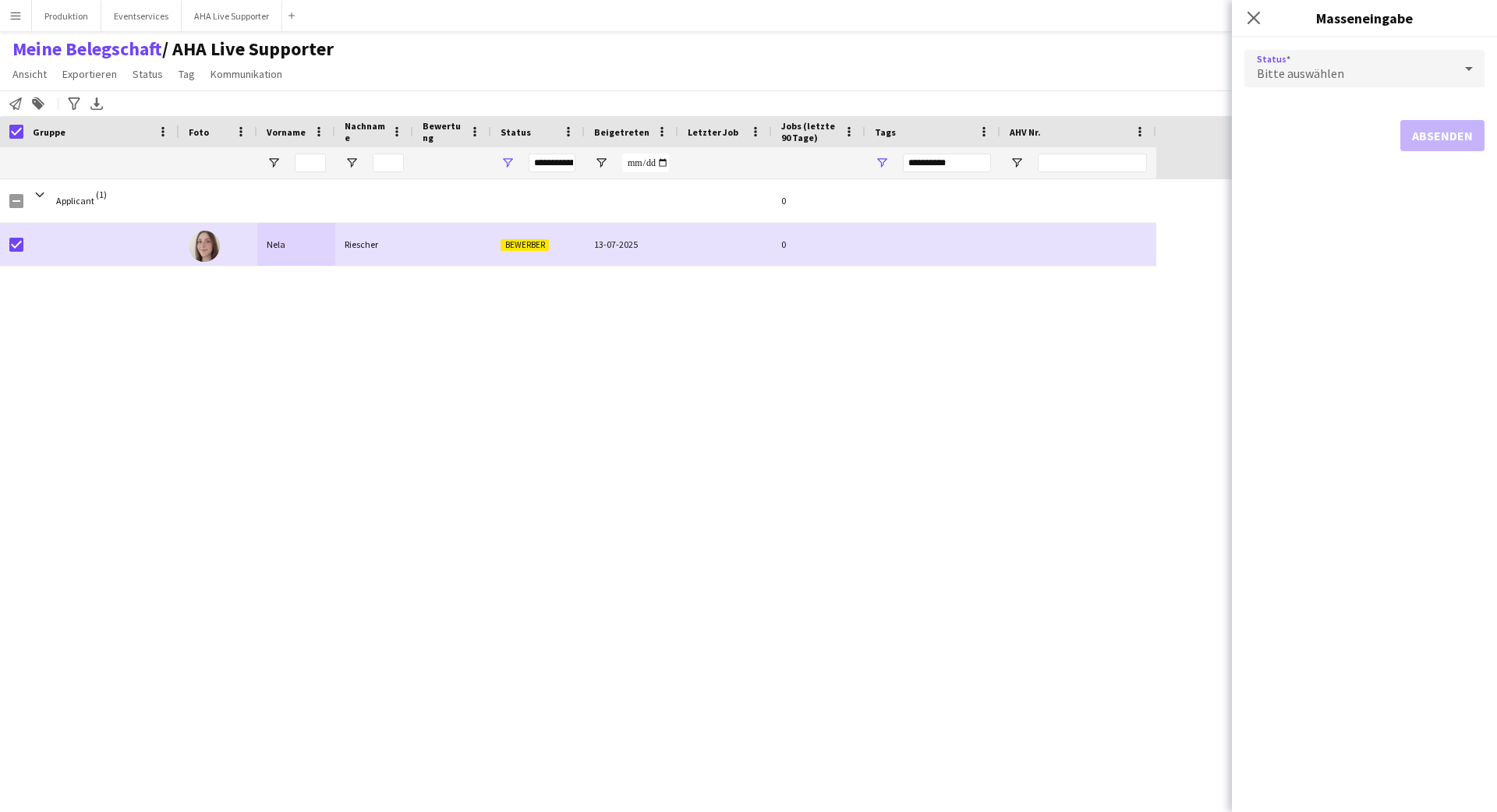 click on "Bitte auswählen" at bounding box center (1301, 73) 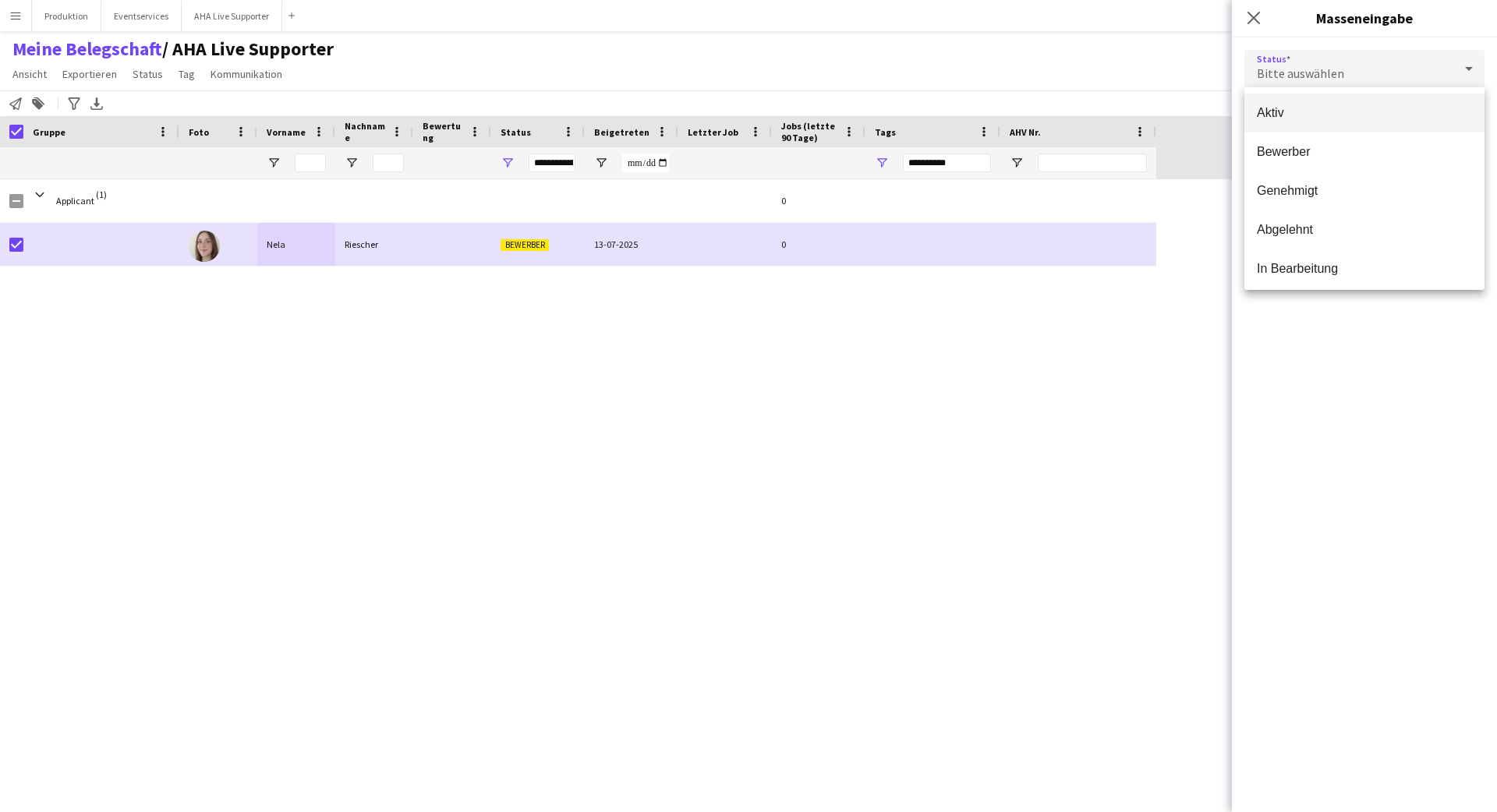 click on "Aktiv" at bounding box center [1364, 112] 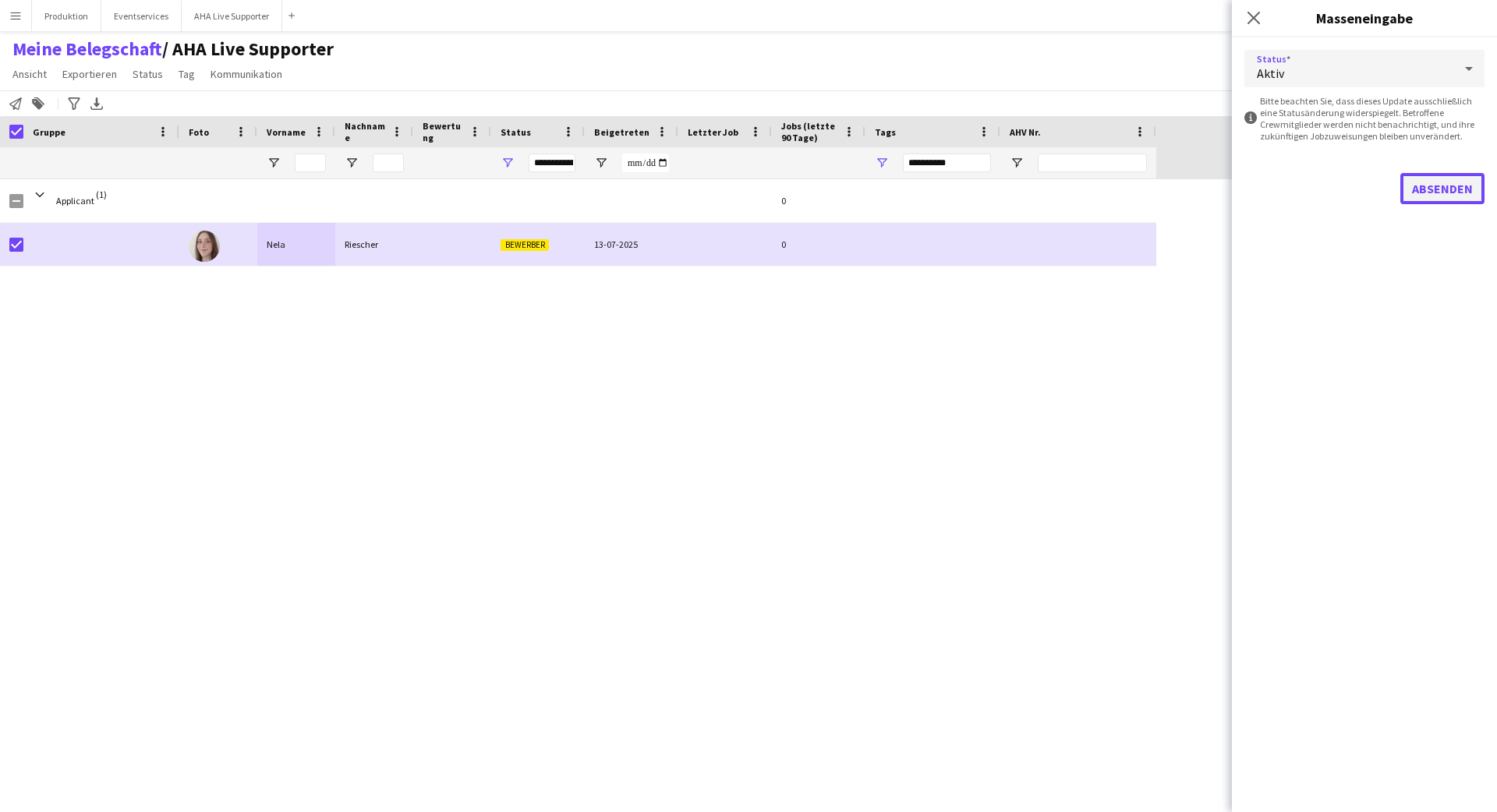 click on "Absenden" 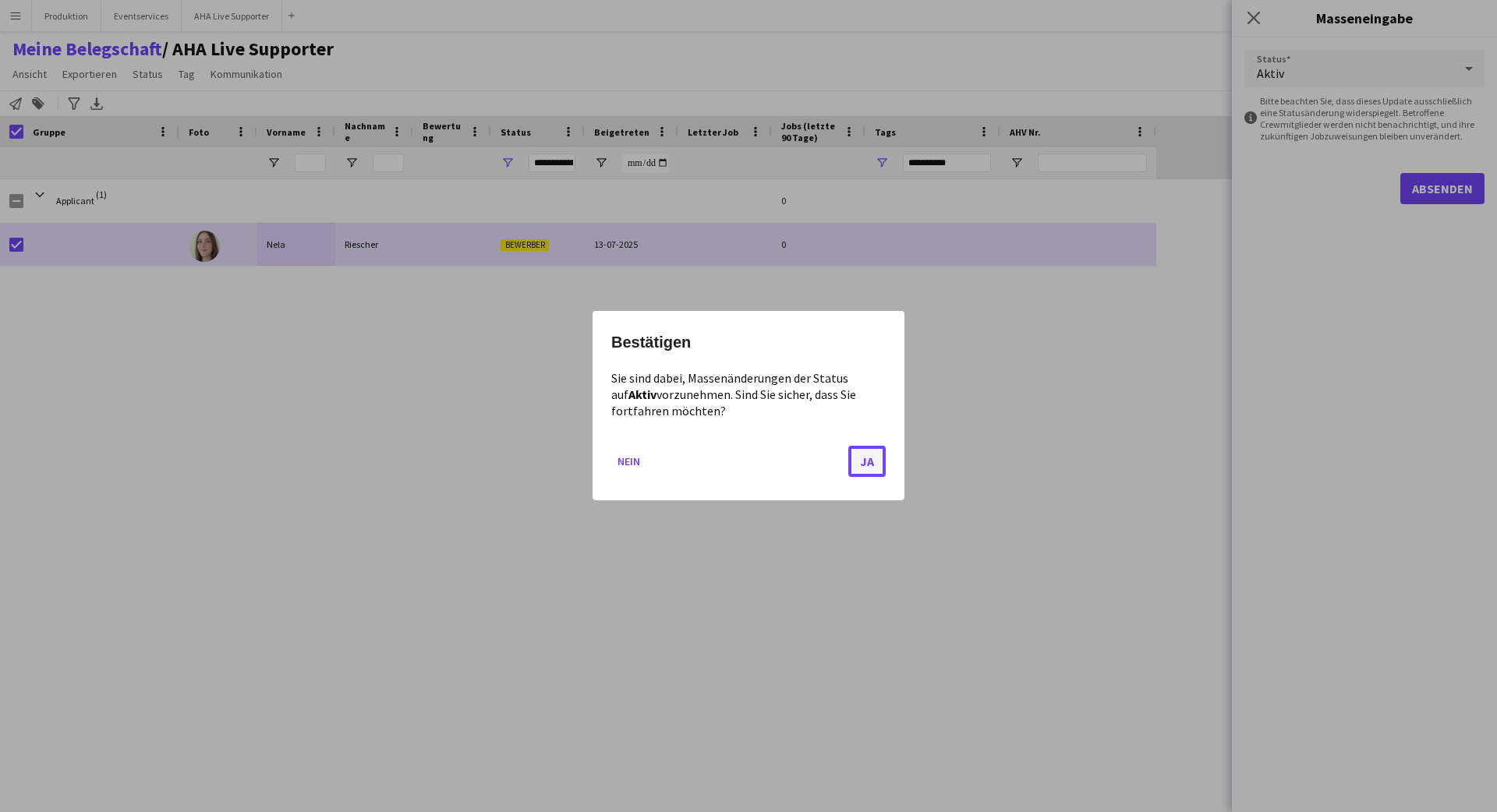 click on "Ja" 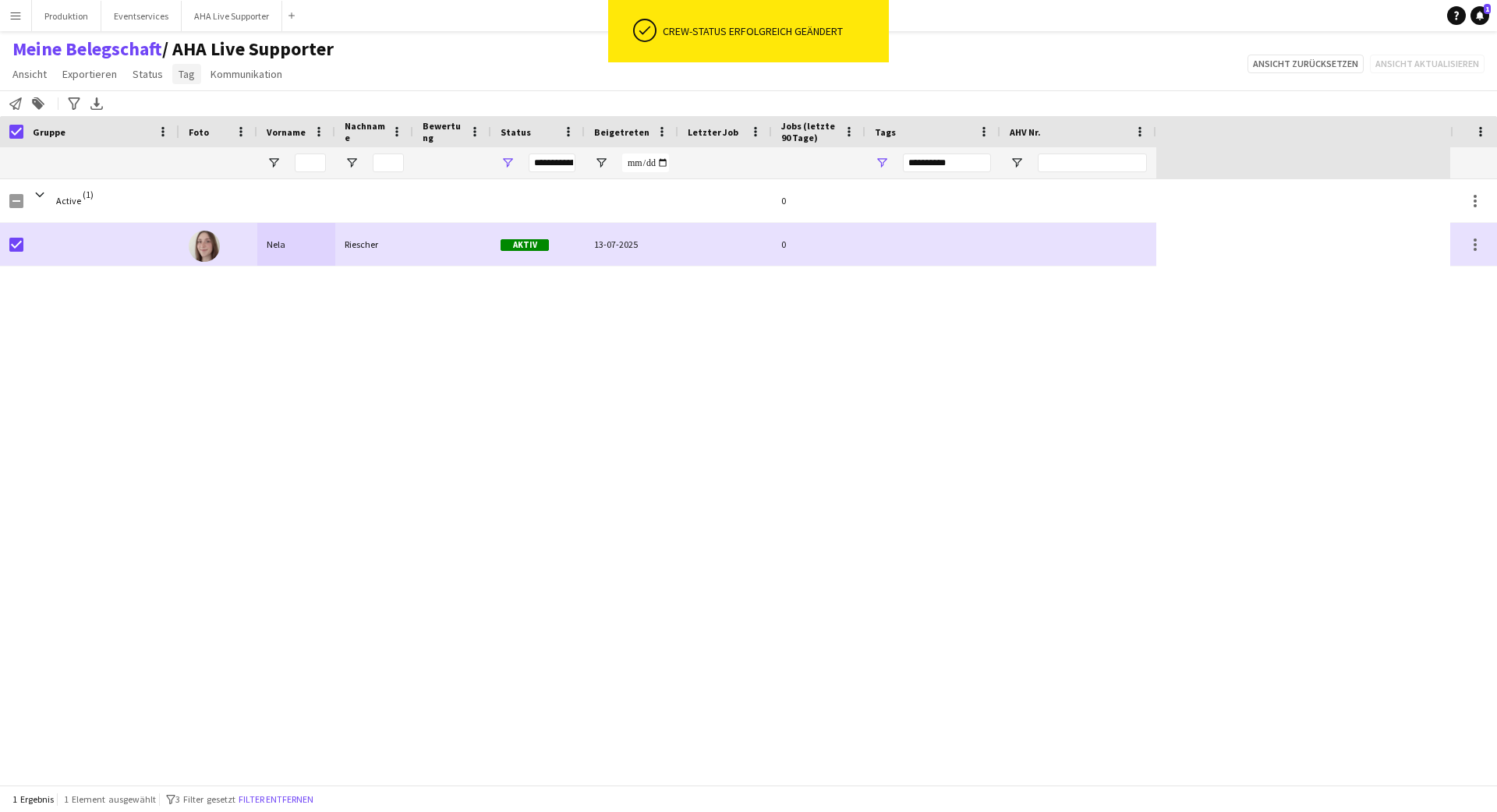 click on "Tag" 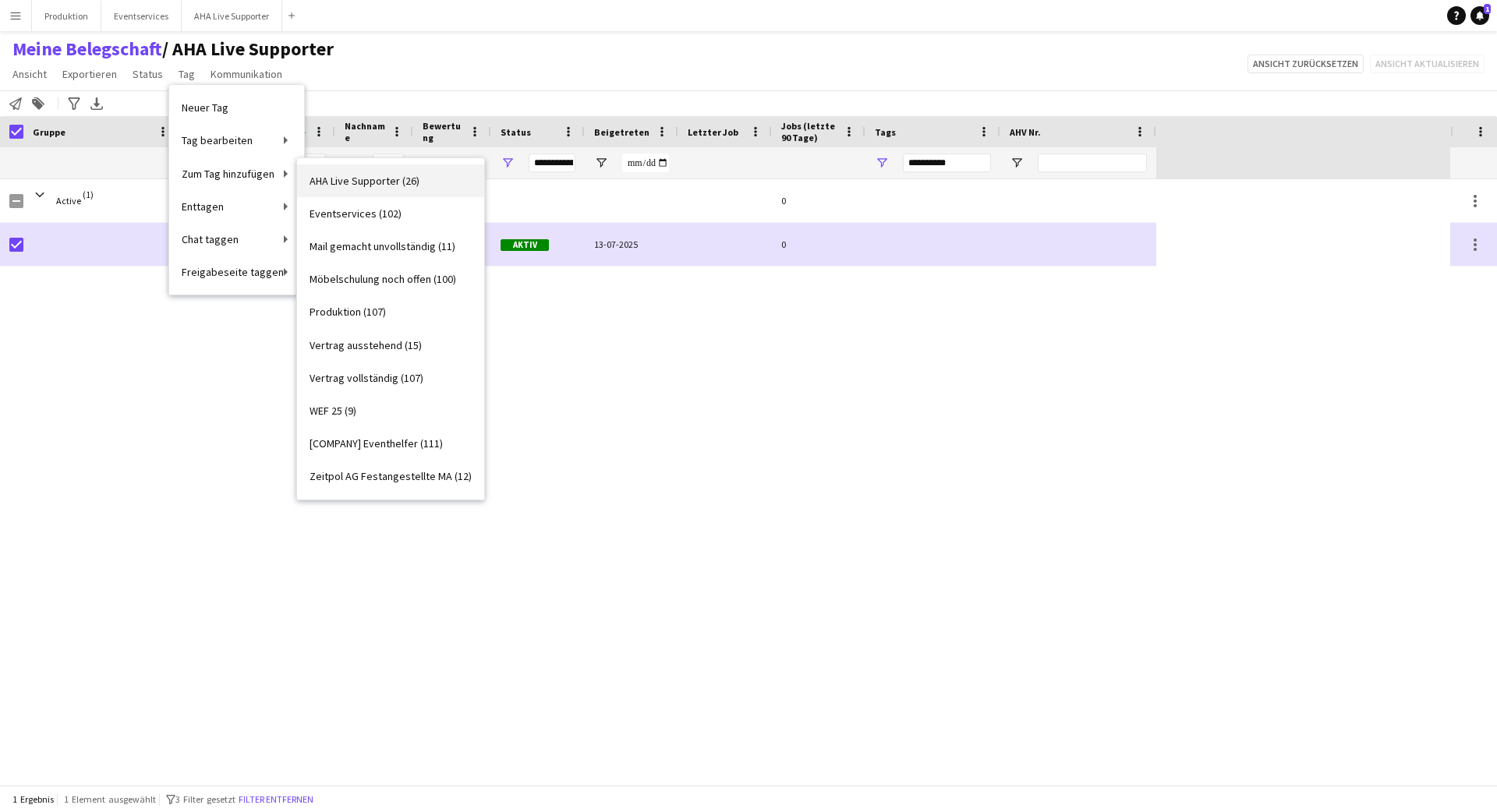 click on "AHA Live Supporter (26)" at bounding box center [364, 181] 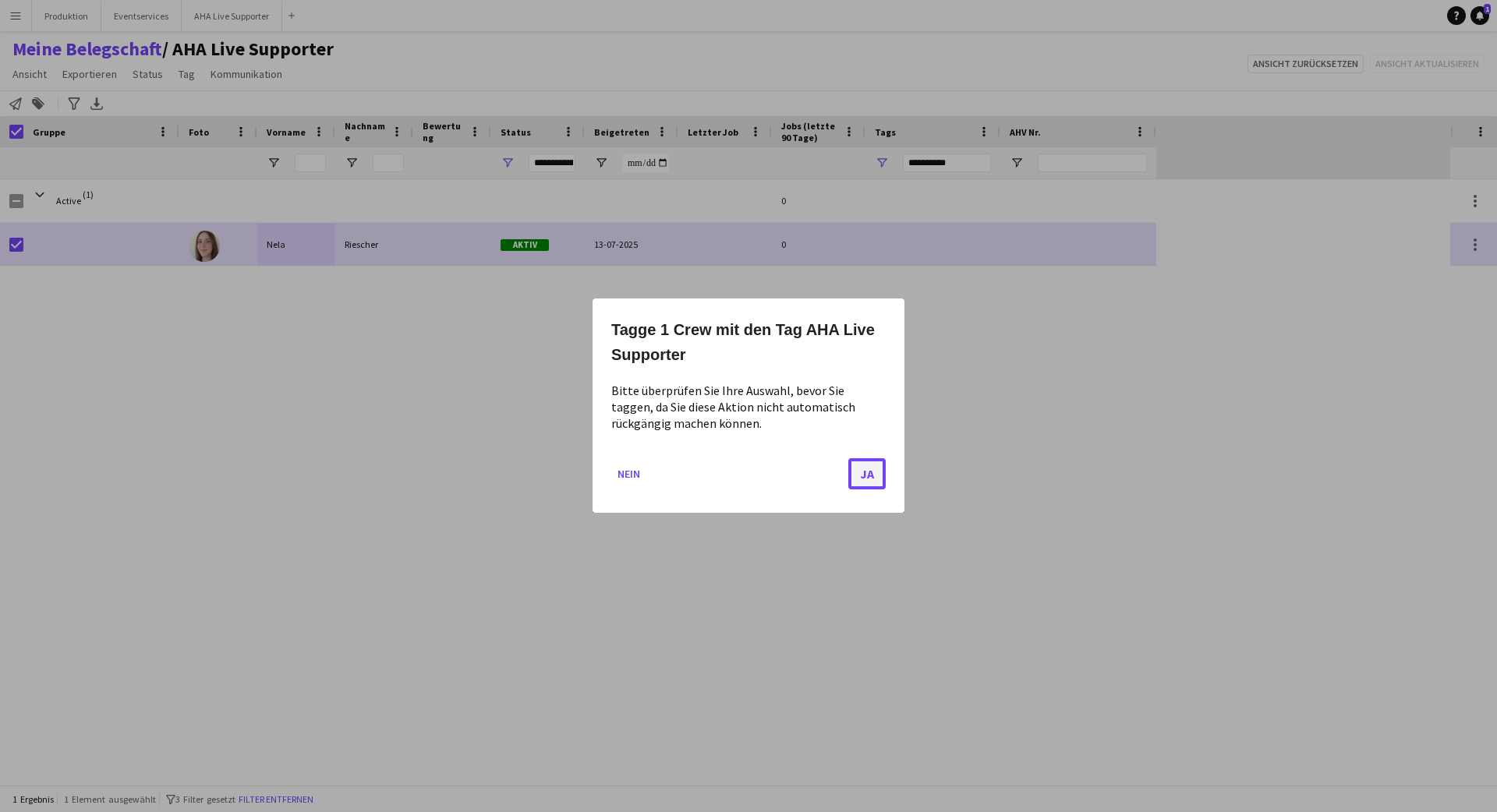 click on "Ja" 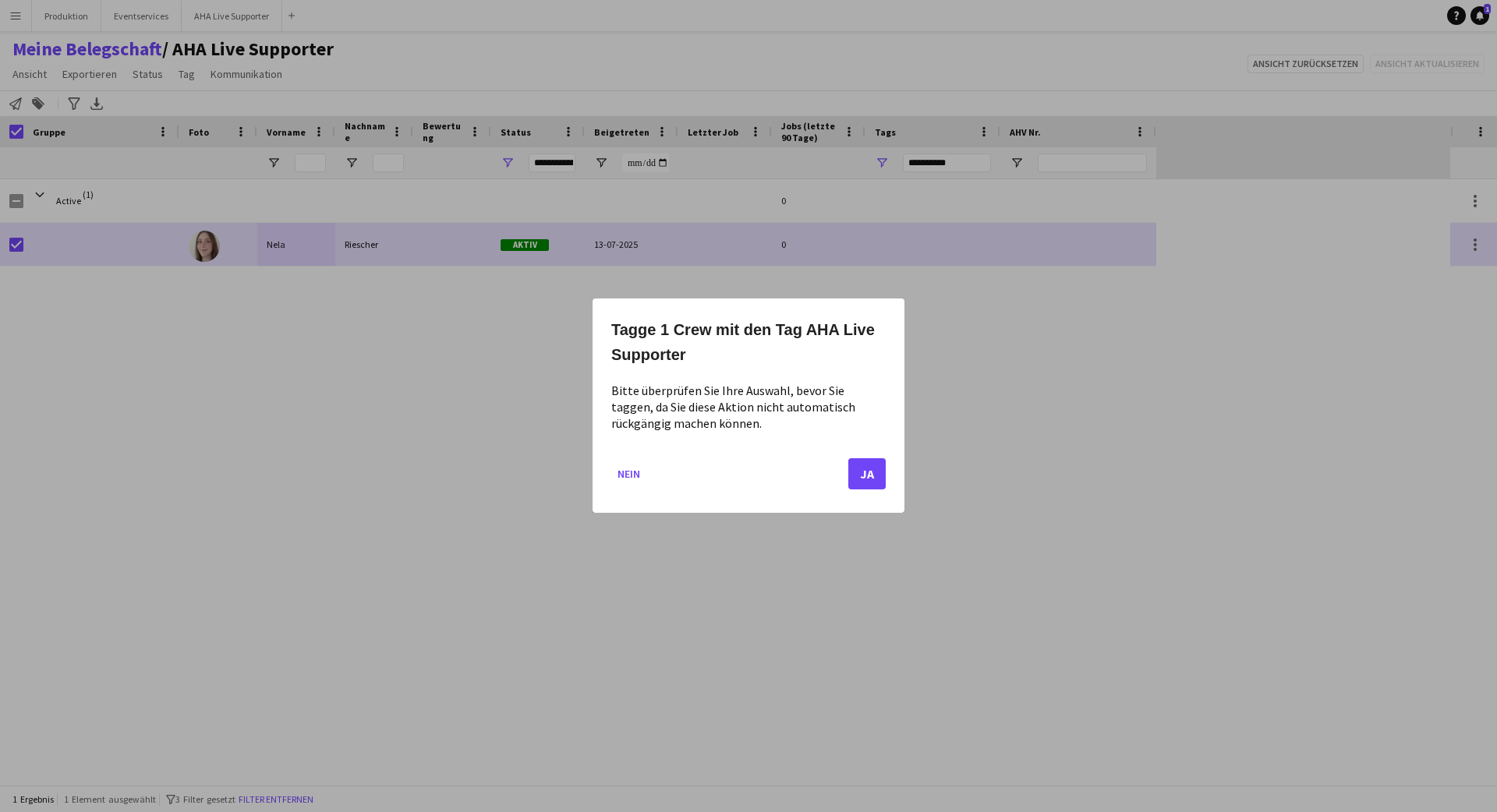 type on "***" 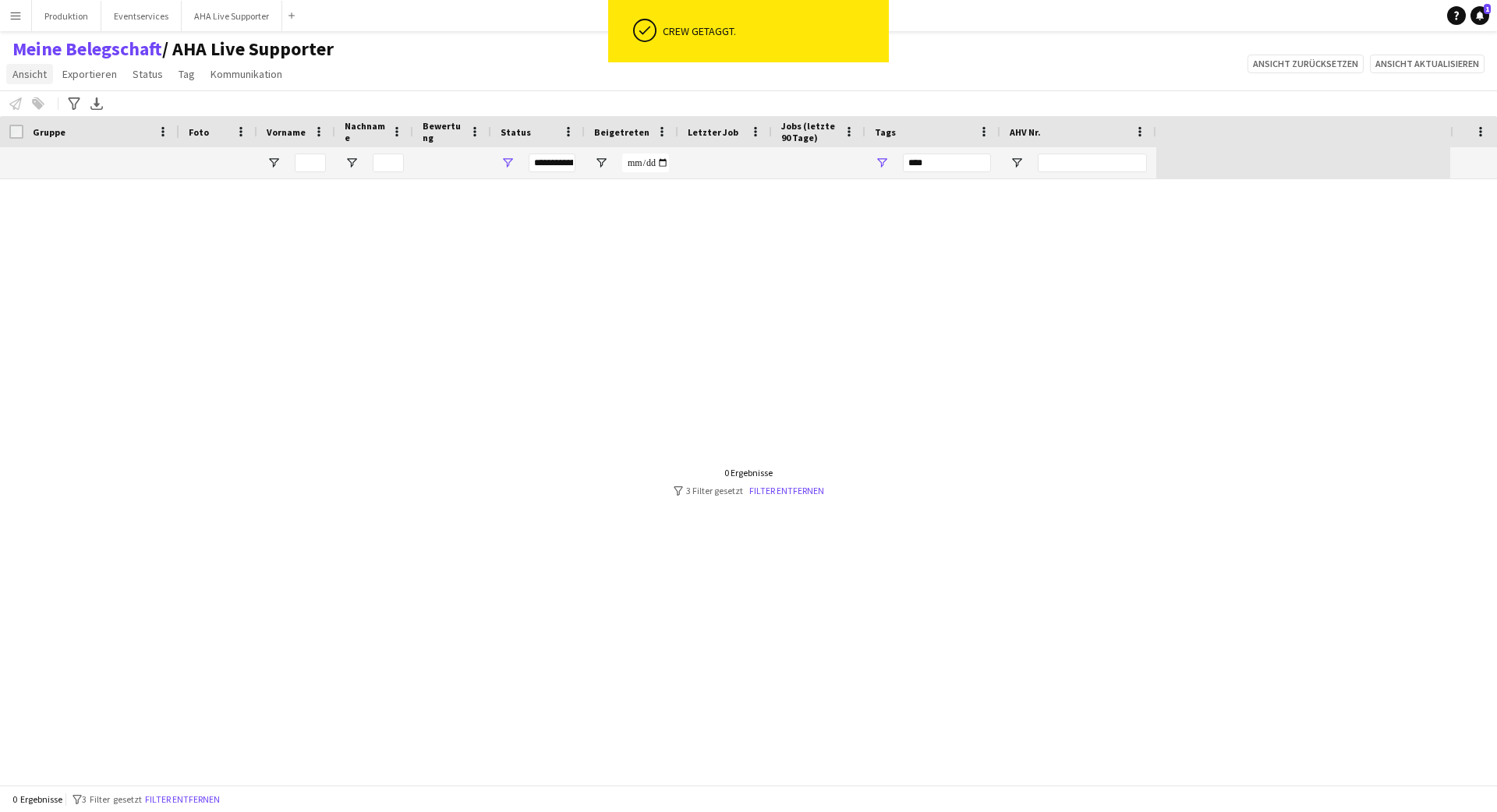 click on "Ansicht" 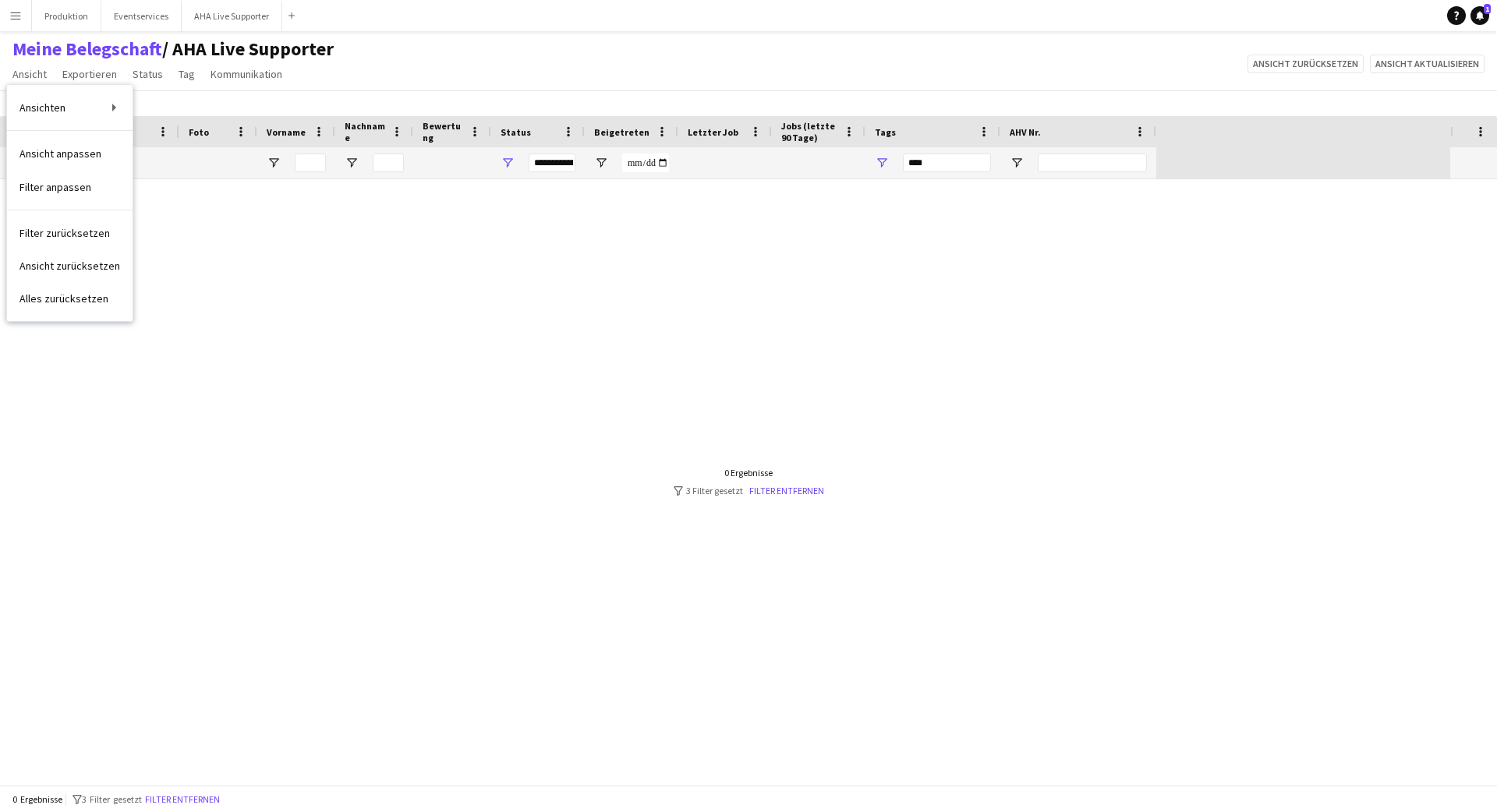 click on "Menü" at bounding box center [16, 16] 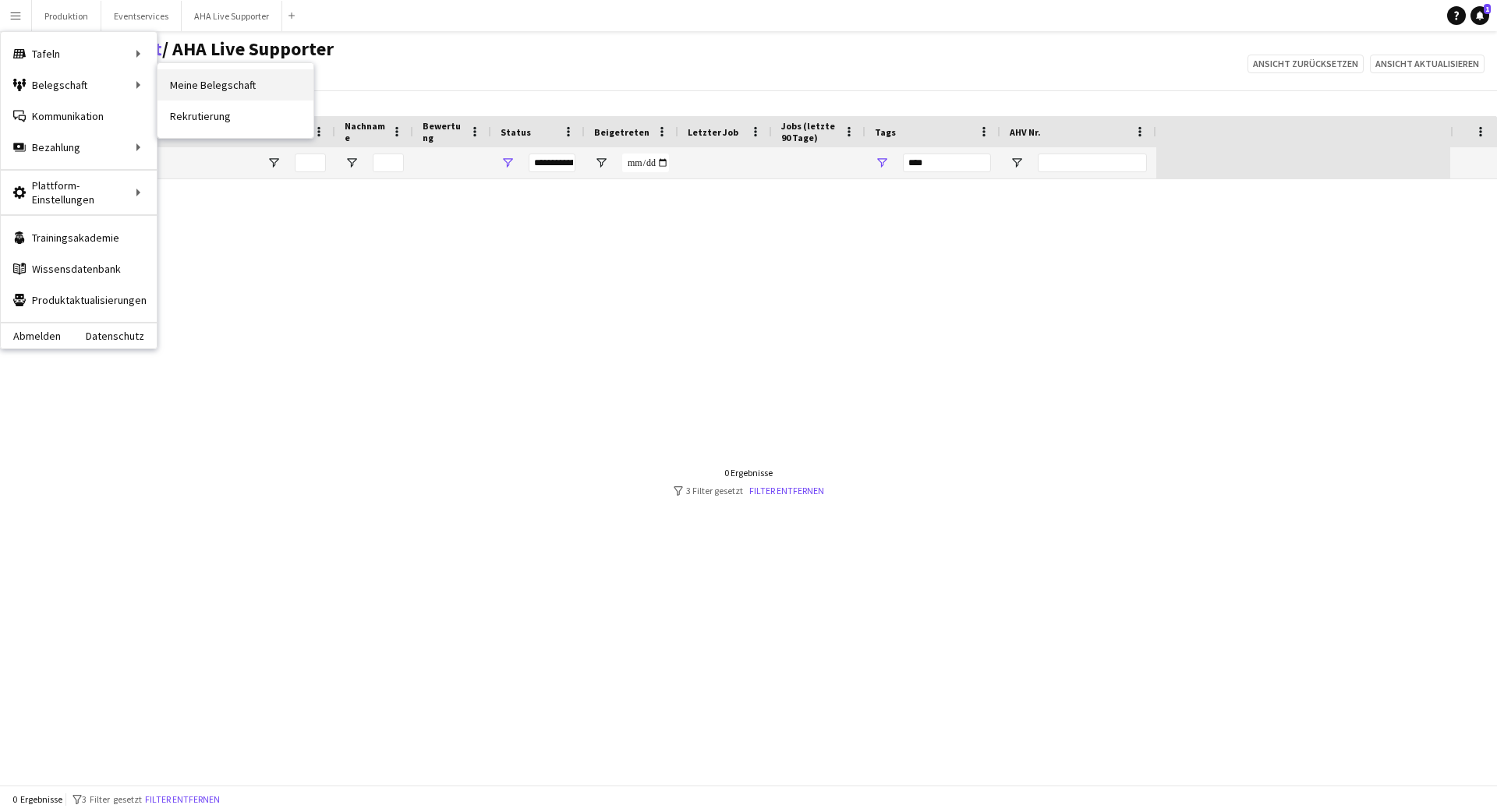 click on "Meine Belegschaft" at bounding box center [235, 85] 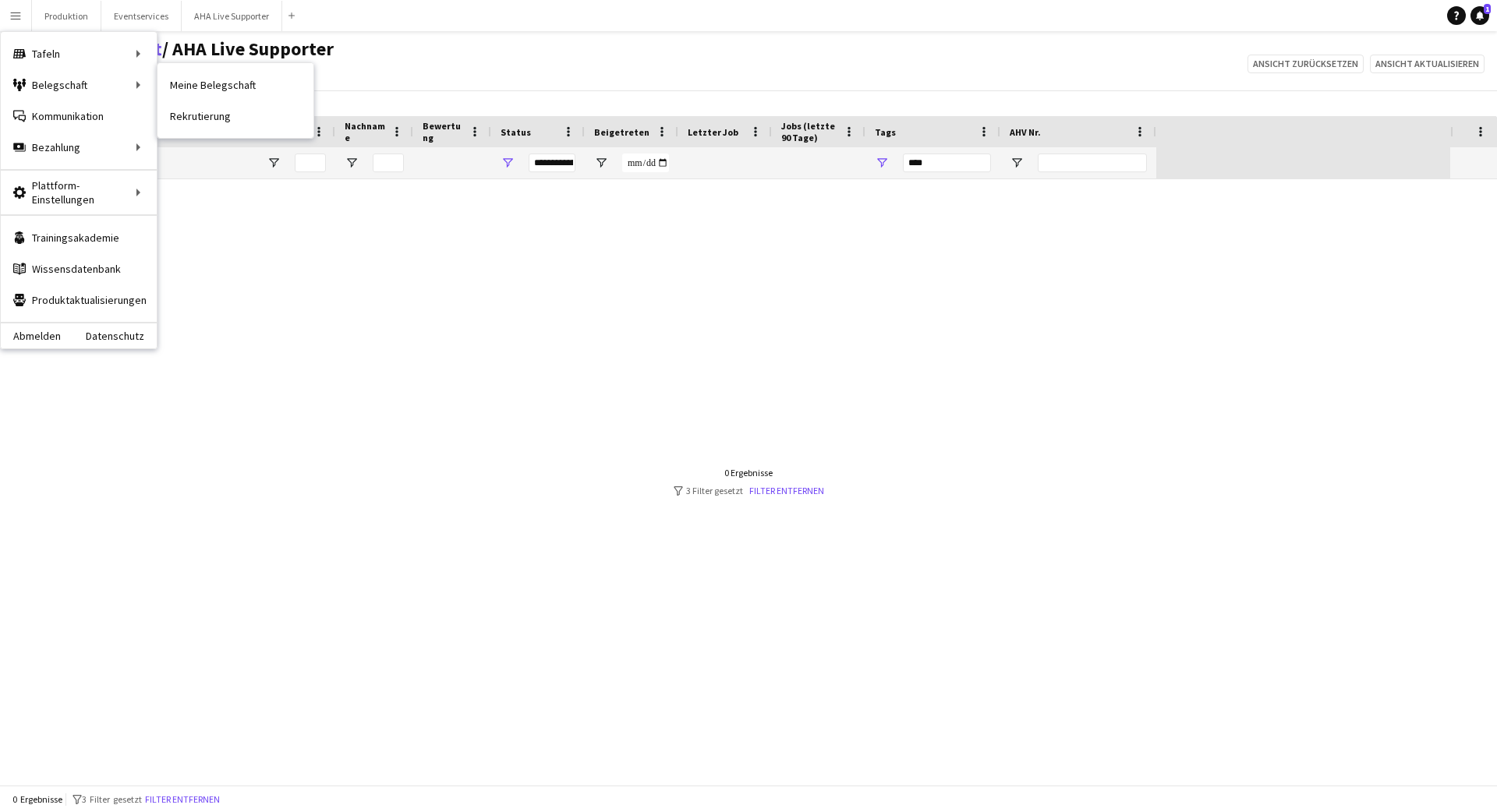 type on "**********" 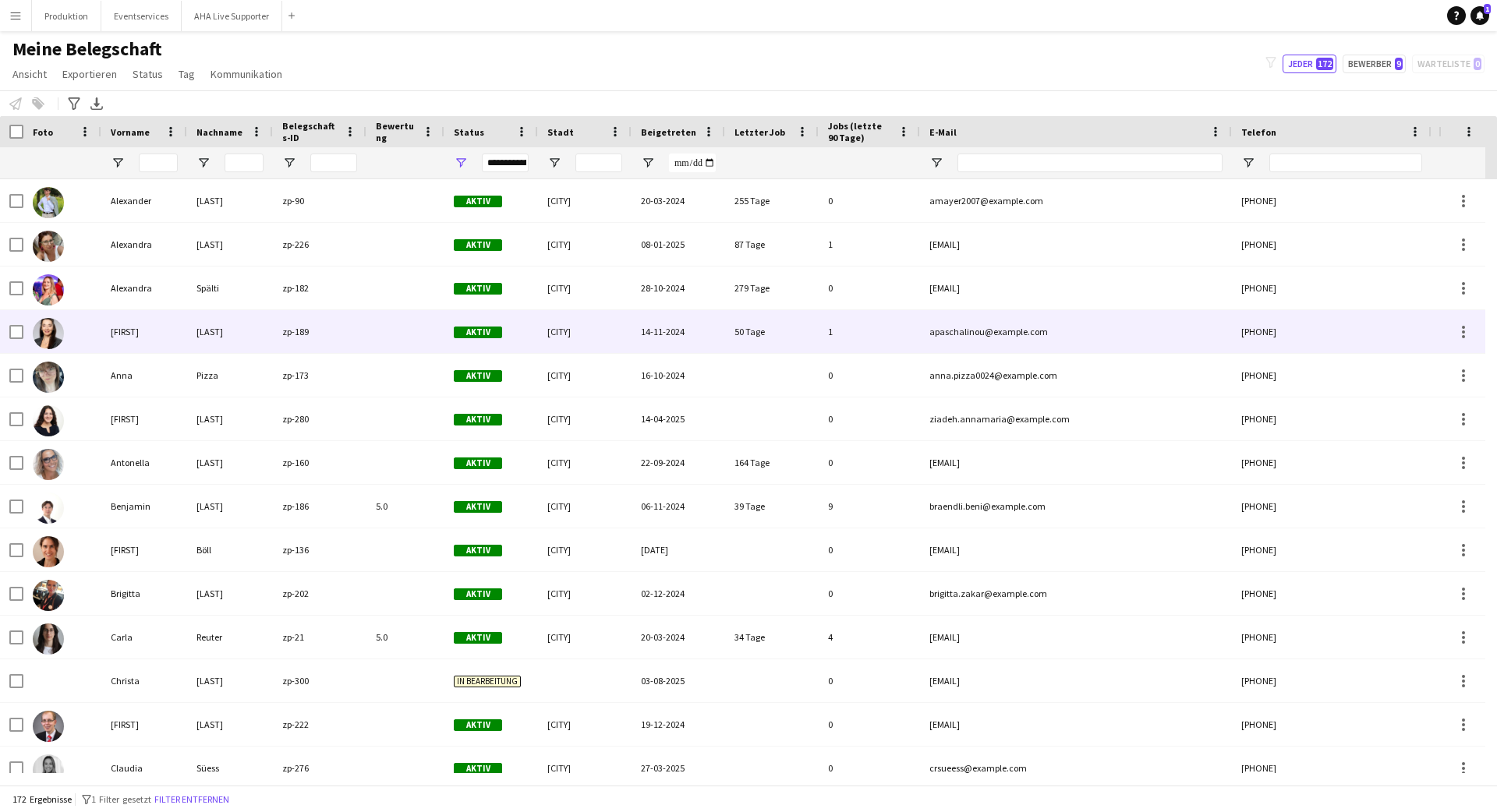 scroll, scrollTop: 3, scrollLeft: 0, axis: vertical 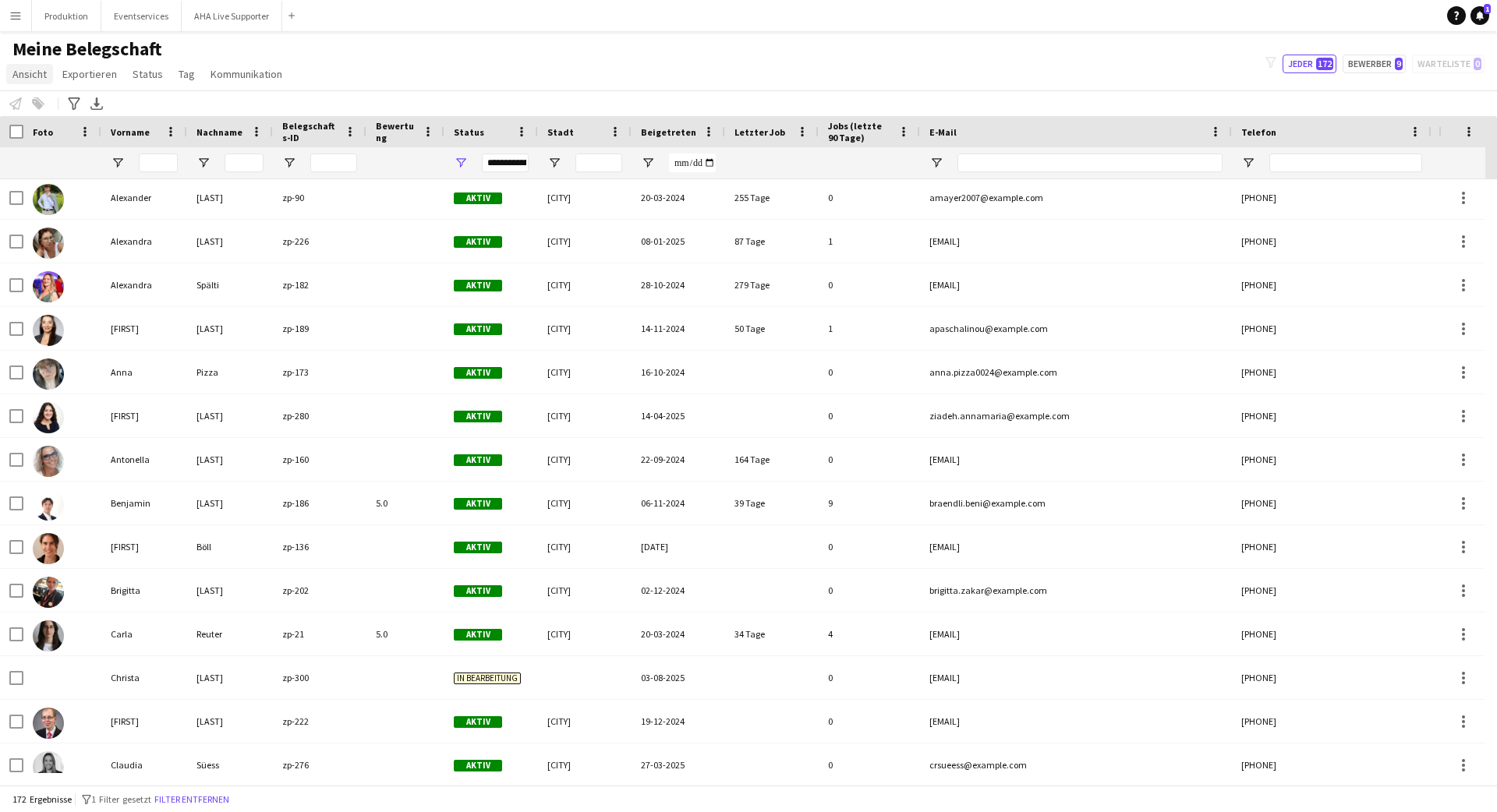 click on "Ansicht" 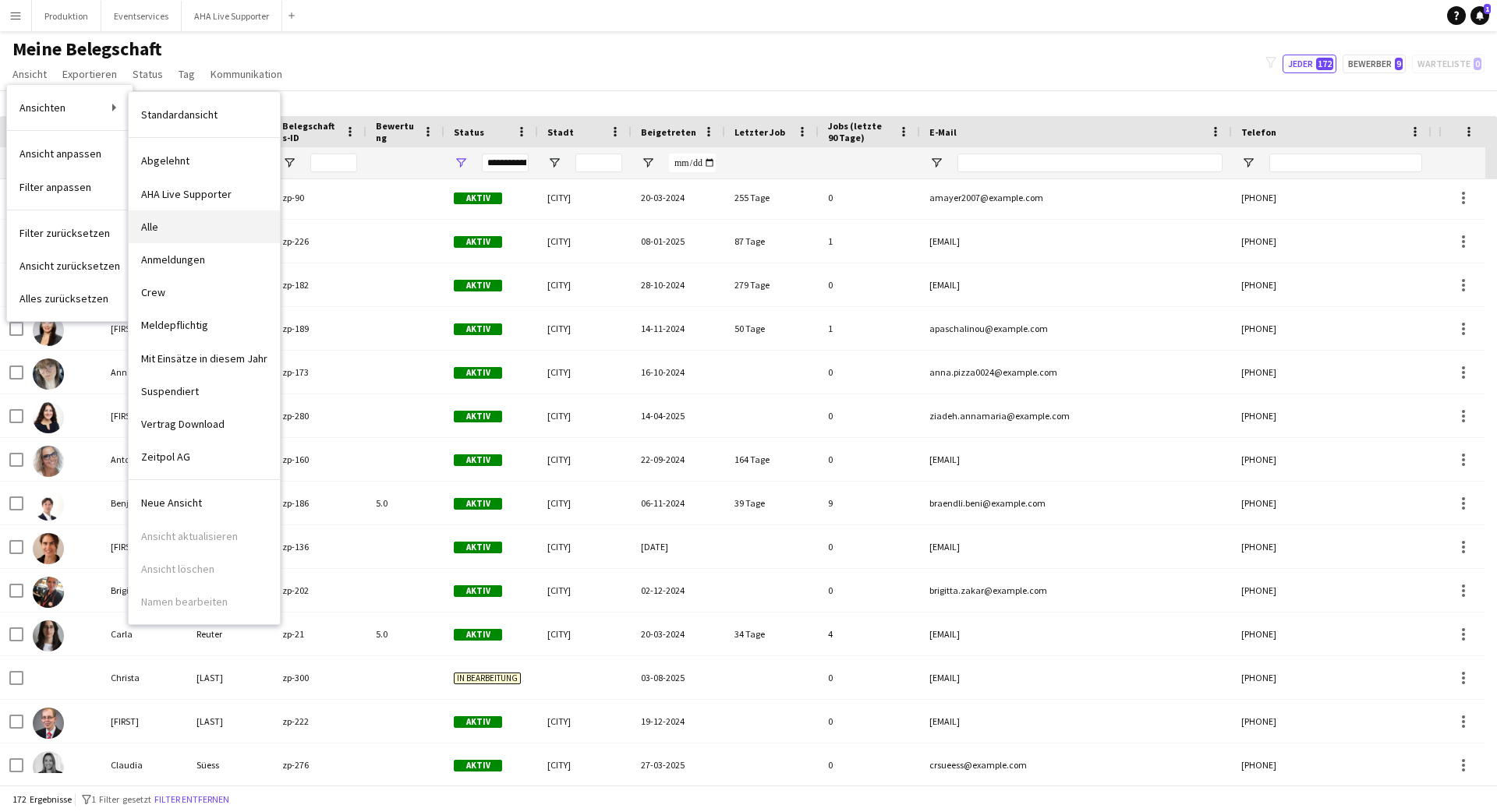 click on "Alle" at bounding box center [150, 227] 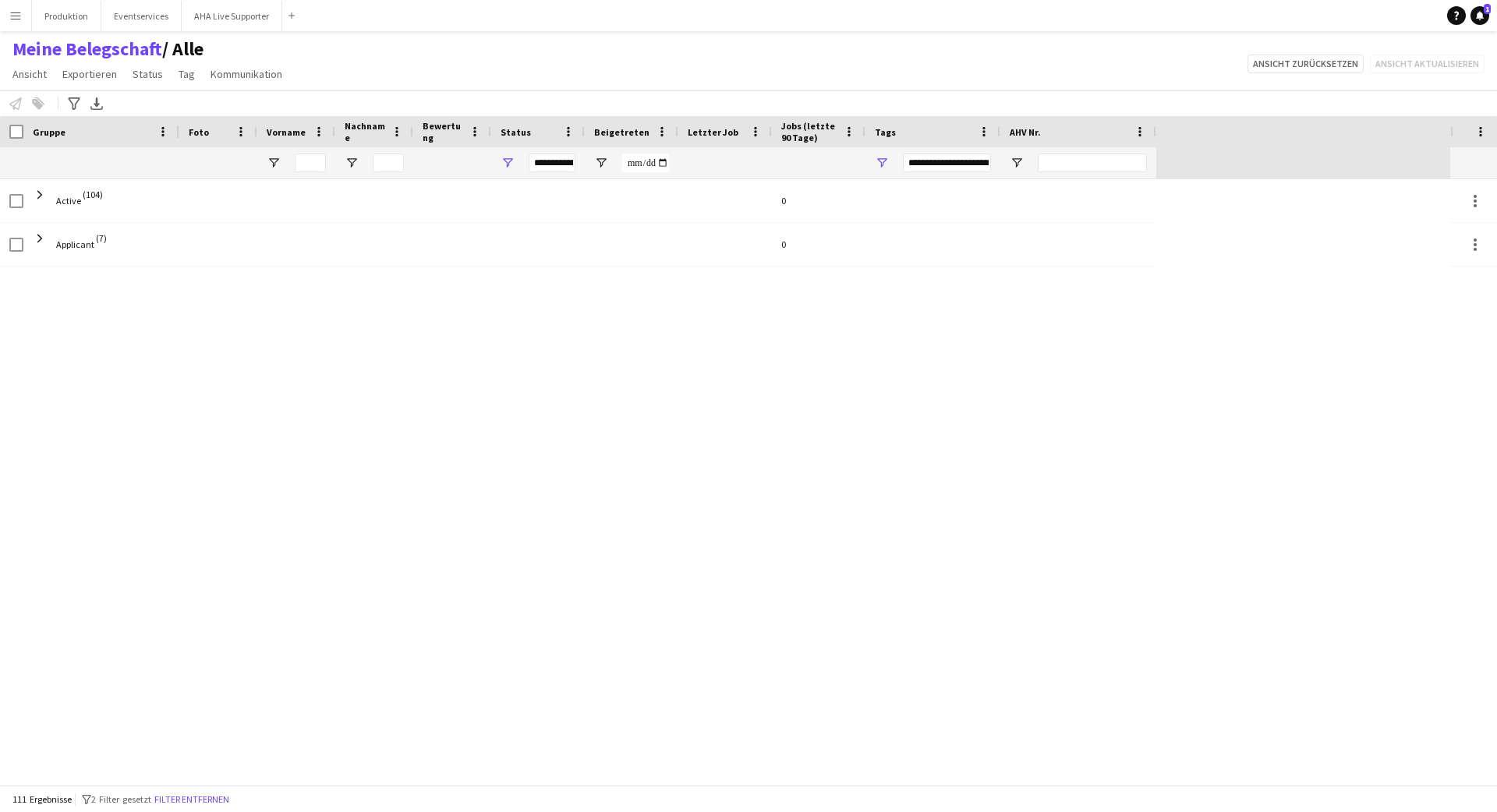 scroll, scrollTop: 0, scrollLeft: 0, axis: both 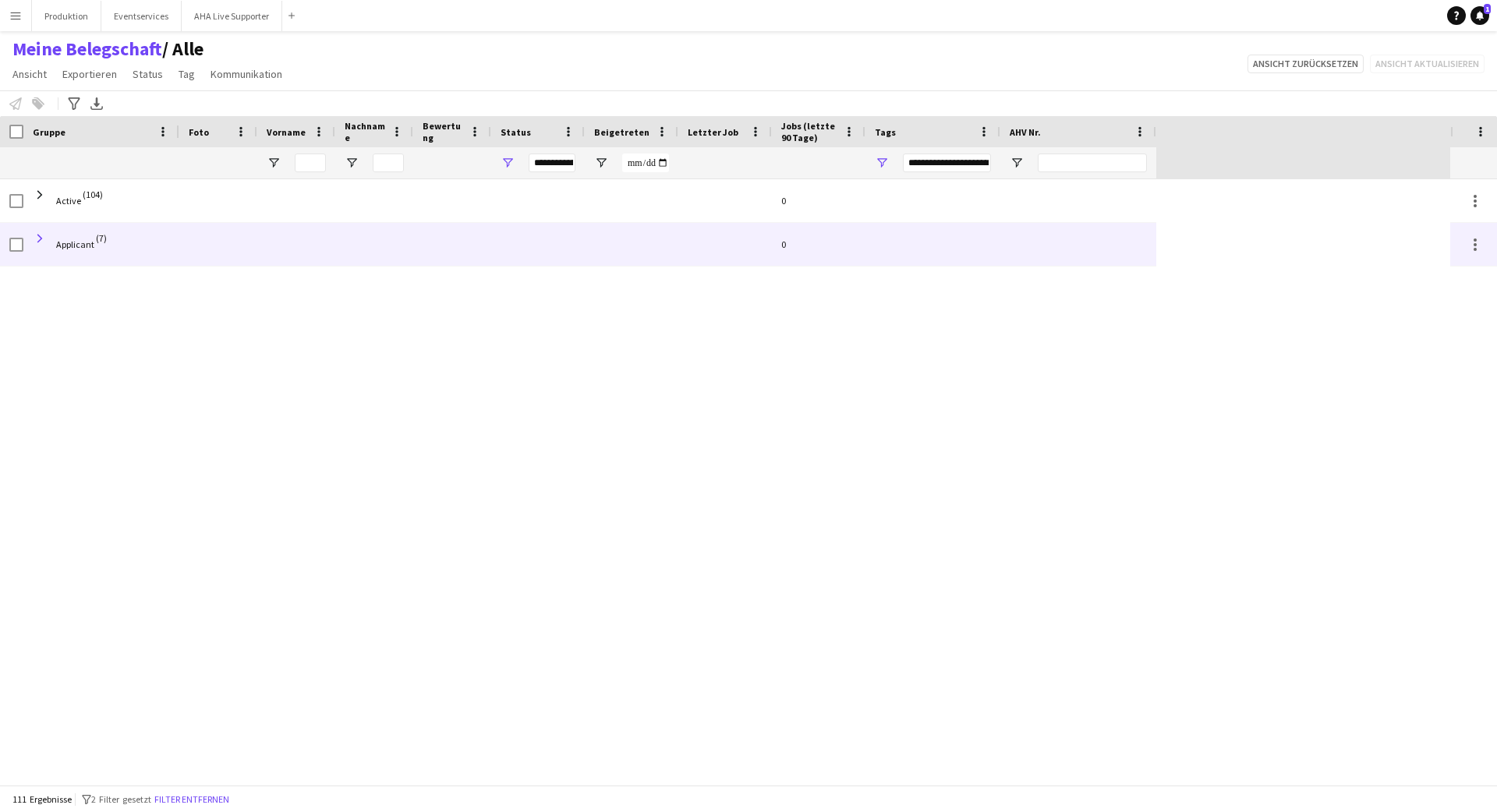 click at bounding box center [40, 238] 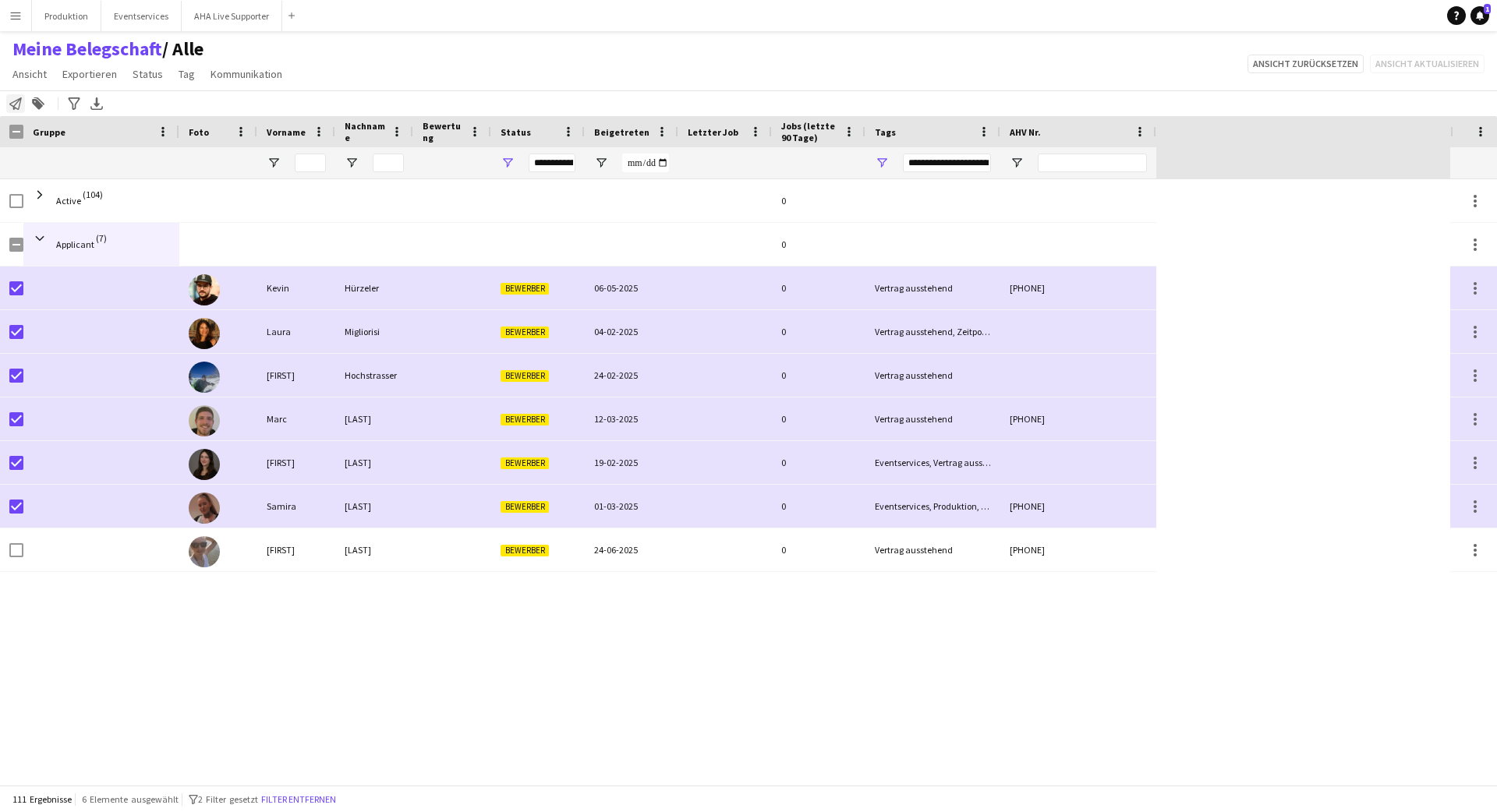 click on "Belegschaft benachrichtigen" 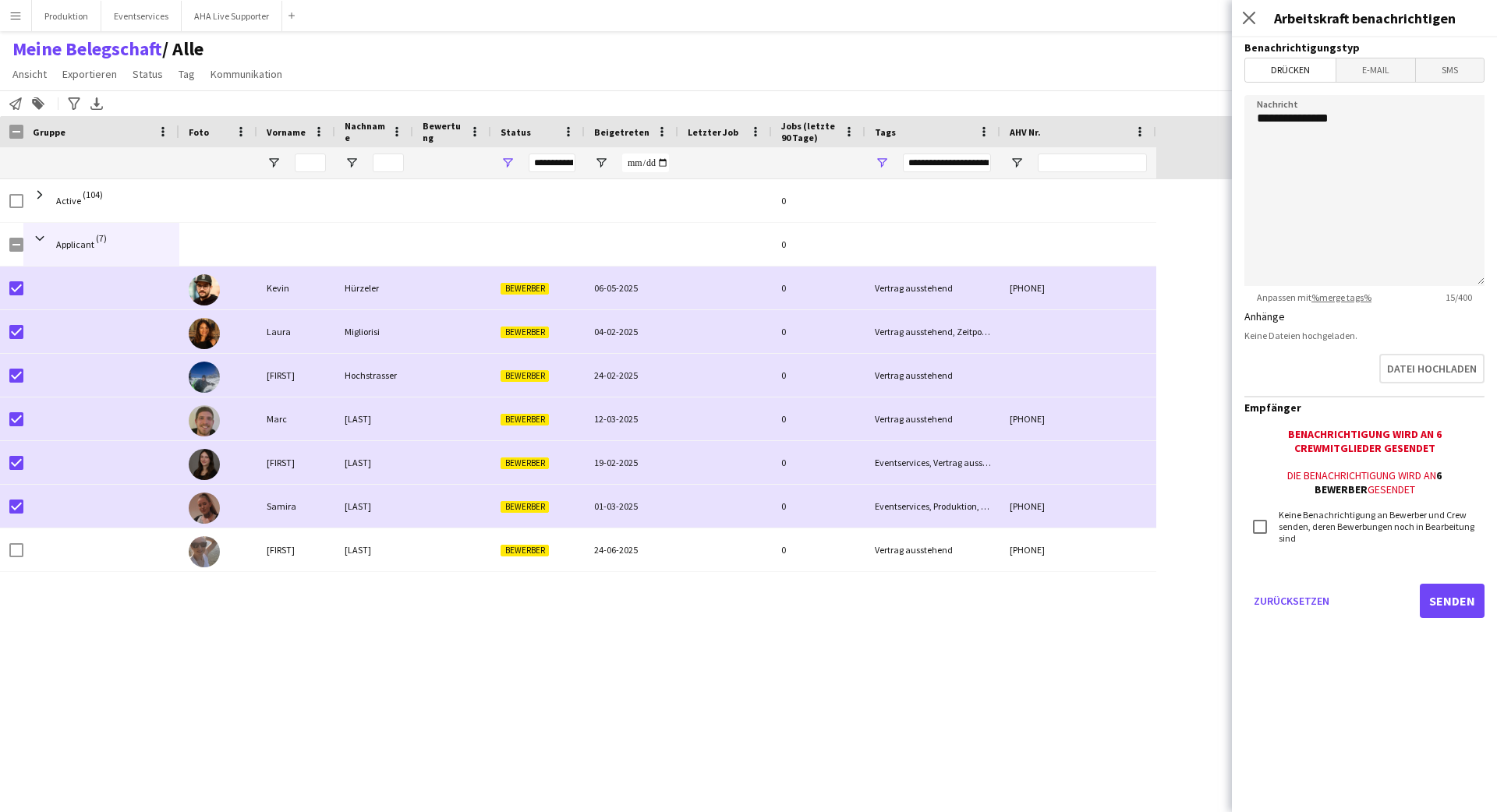 click on "E-Mail" at bounding box center [1375, 70] 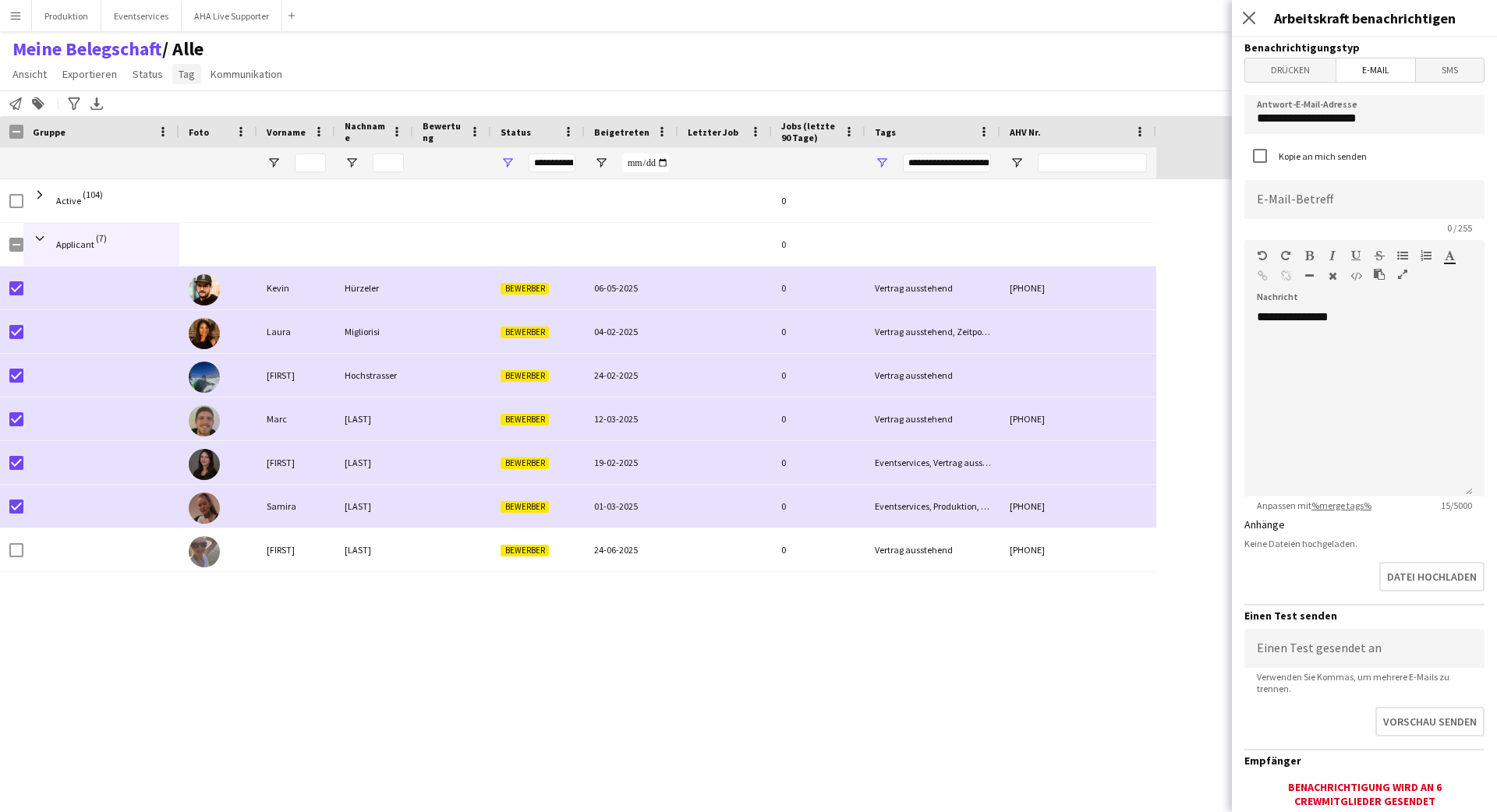 click on "Tag" 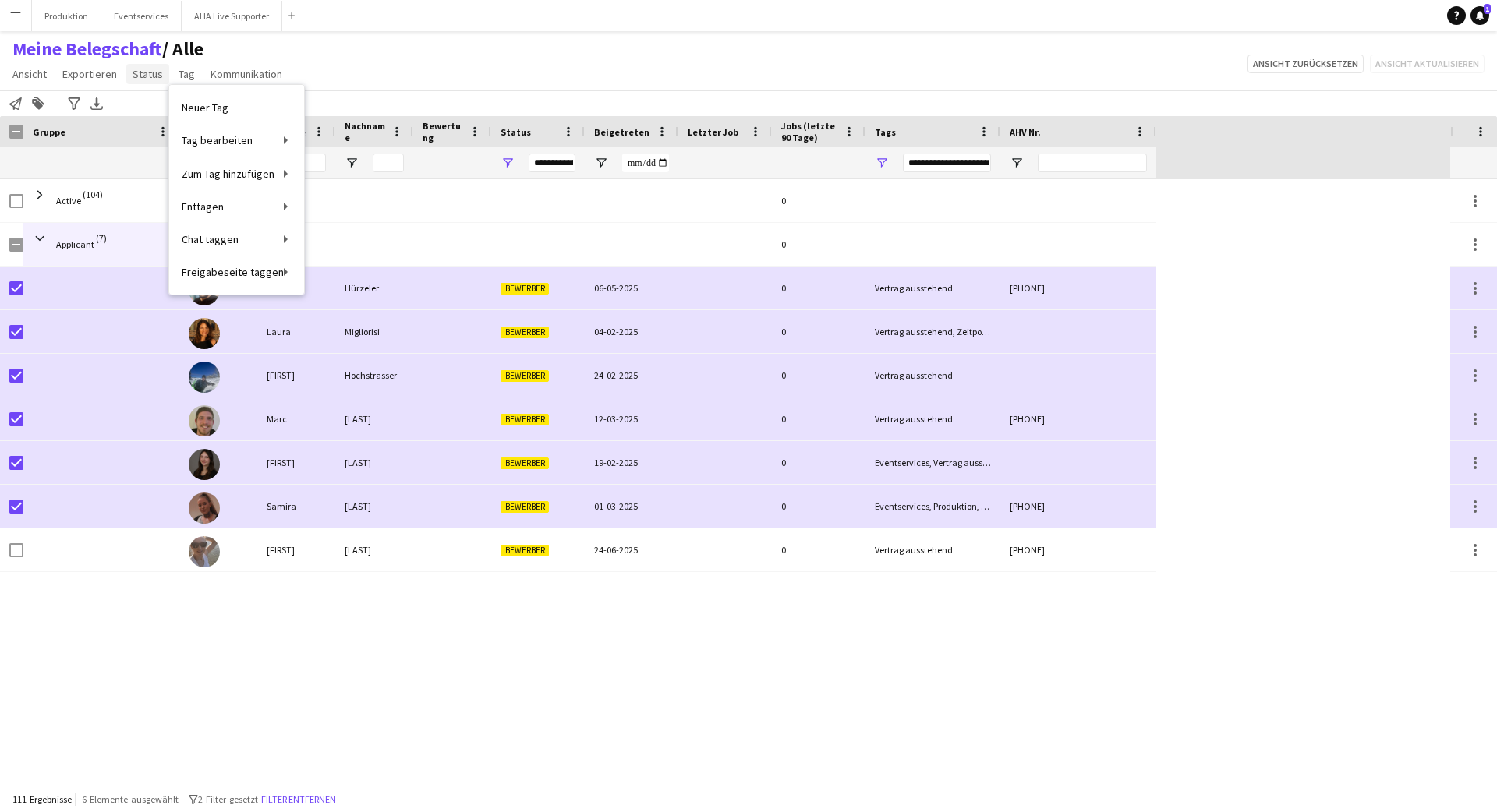 click on "Status" 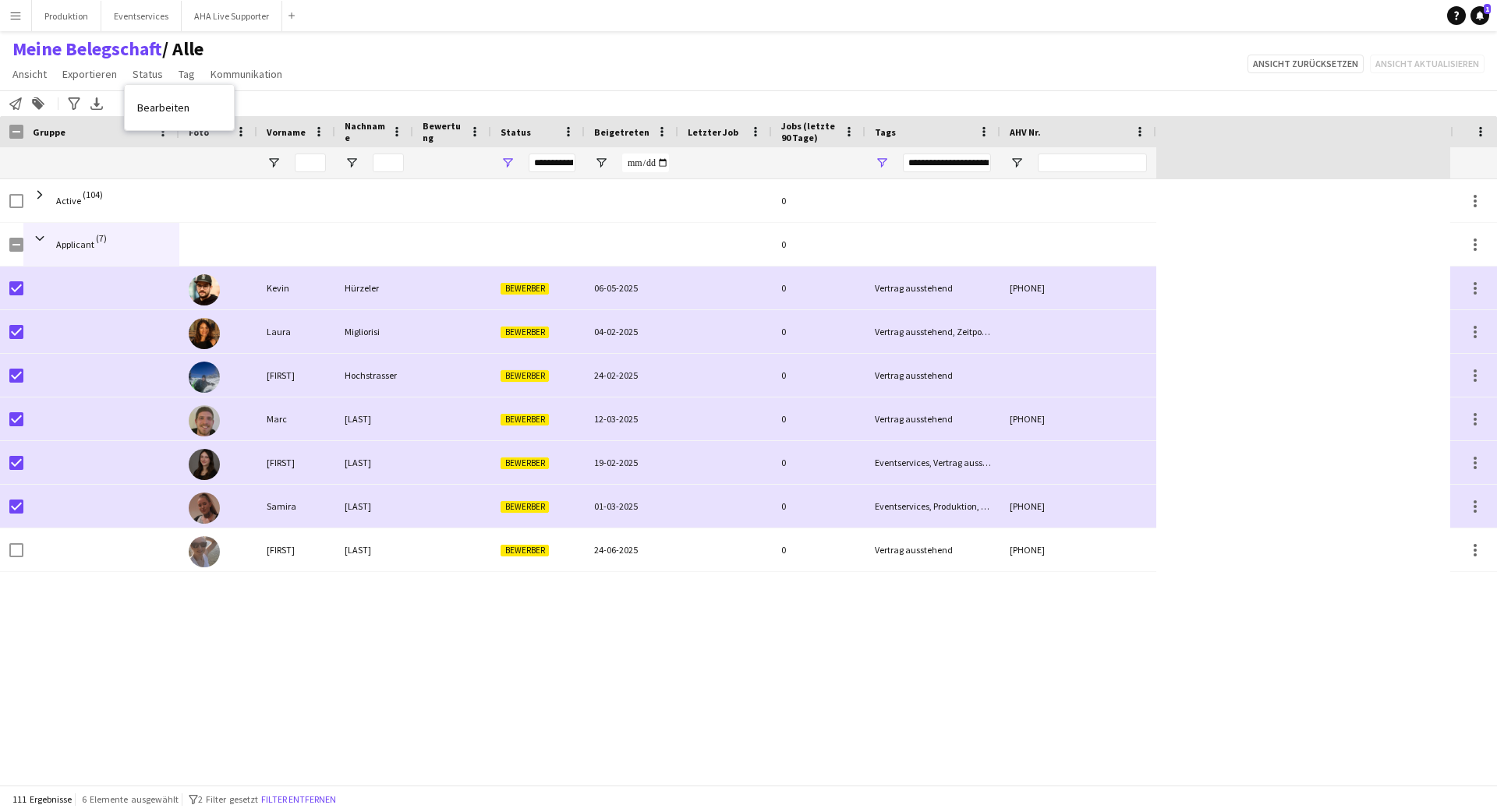 click on "Bearbeiten" at bounding box center (163, 108) 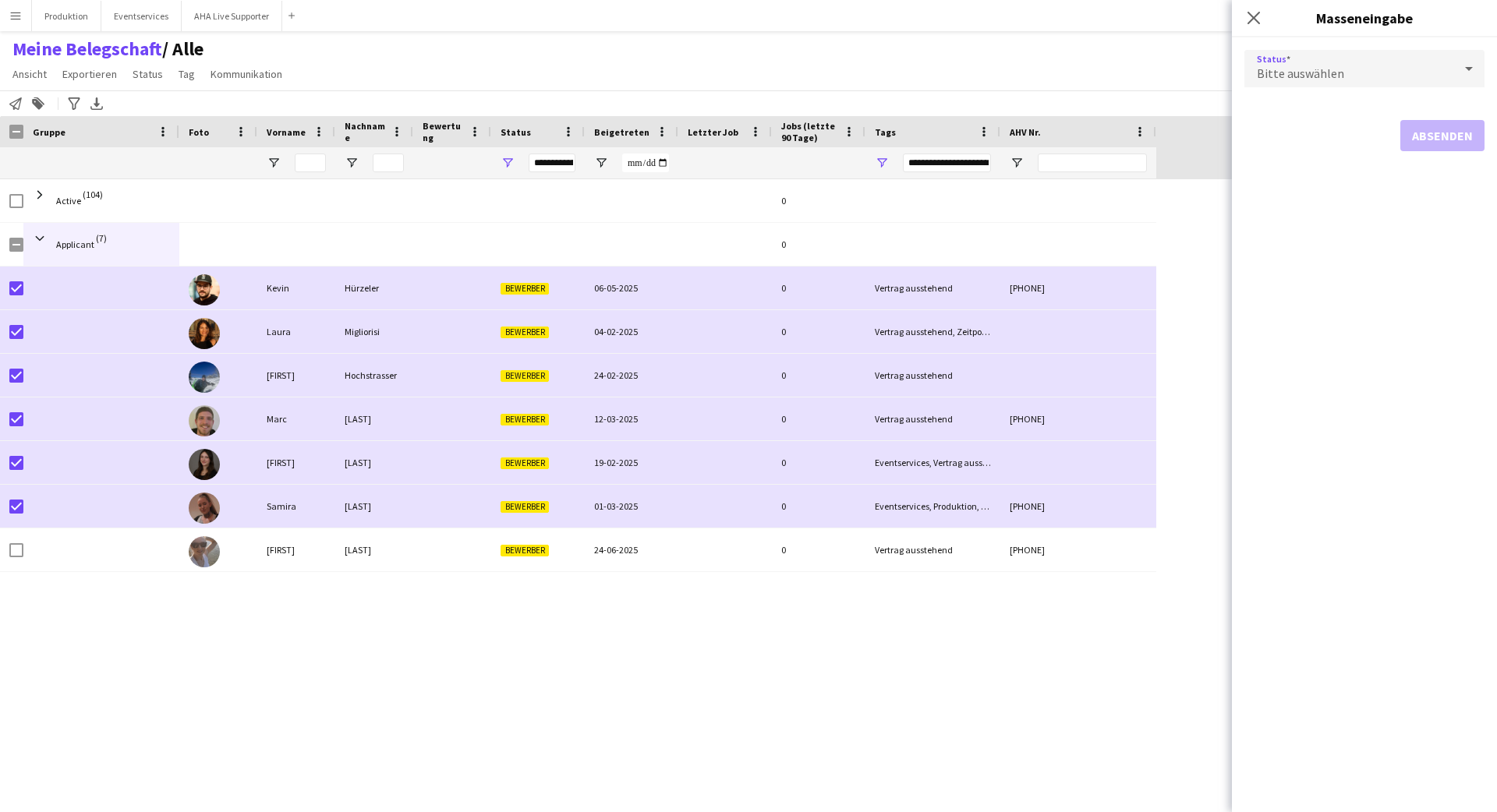 click on "Bitte auswählen" at bounding box center (1301, 73) 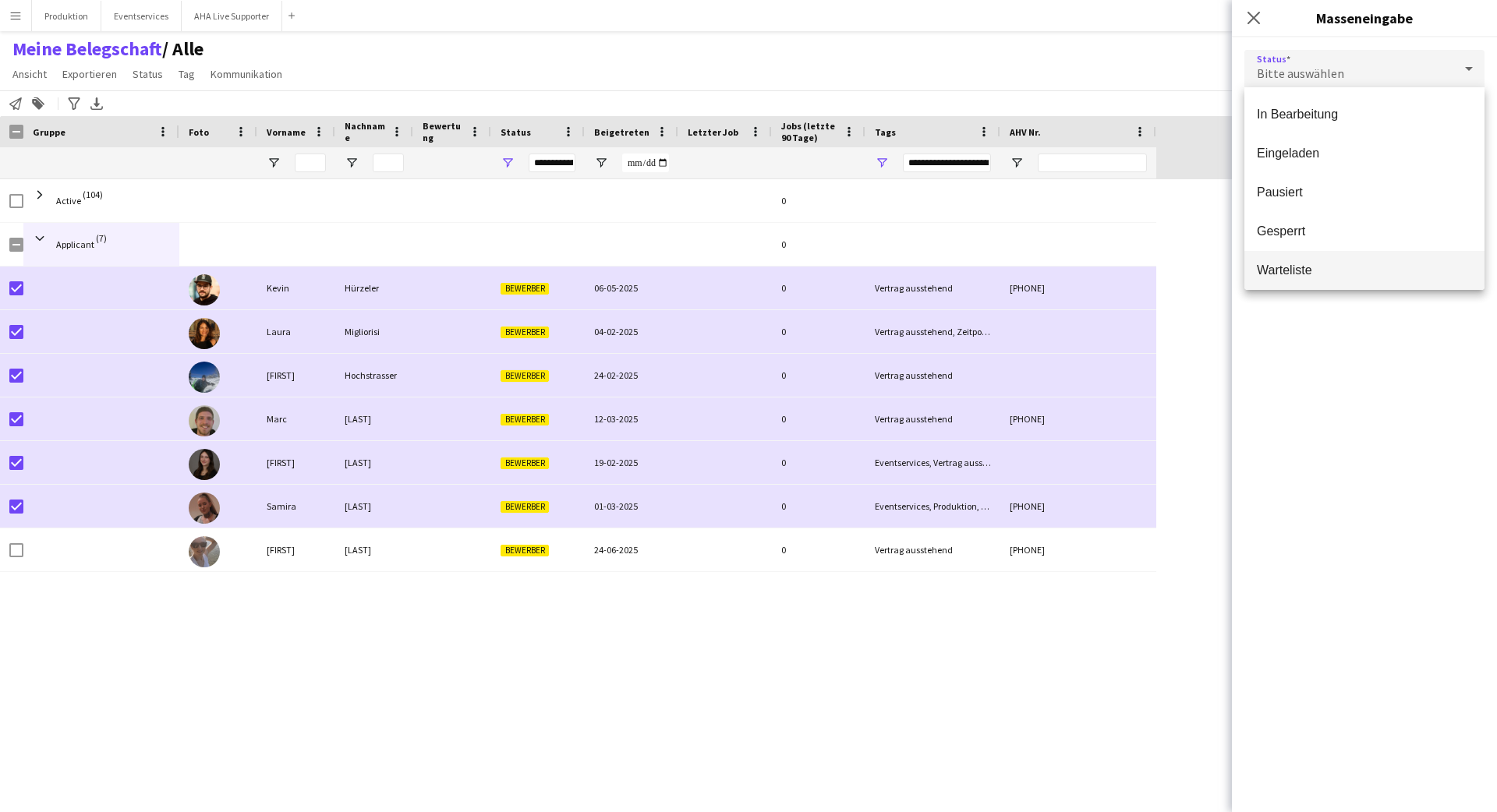 scroll, scrollTop: 161, scrollLeft: 0, axis: vertical 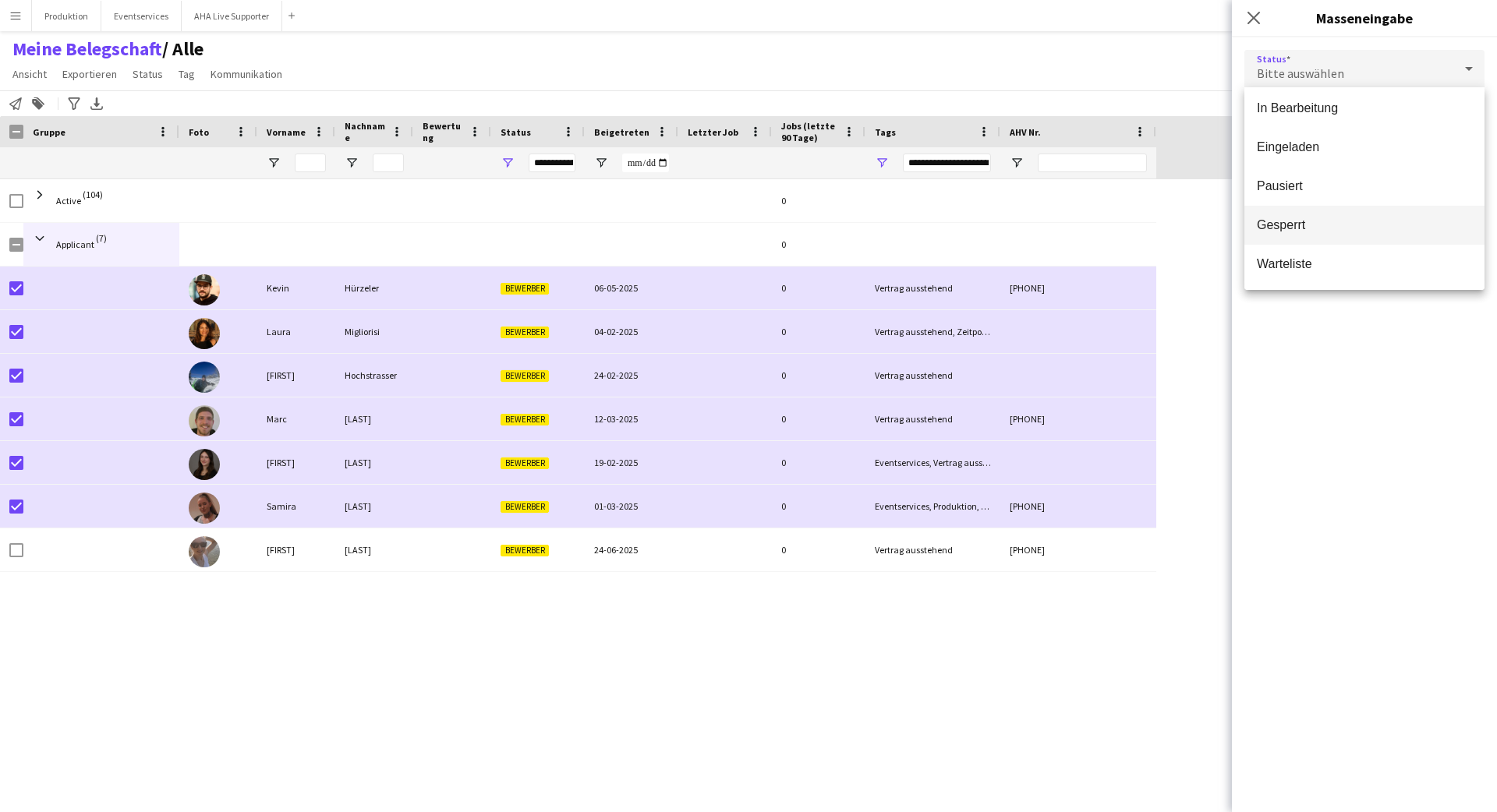 click on "Gesperrt" at bounding box center [1364, 225] 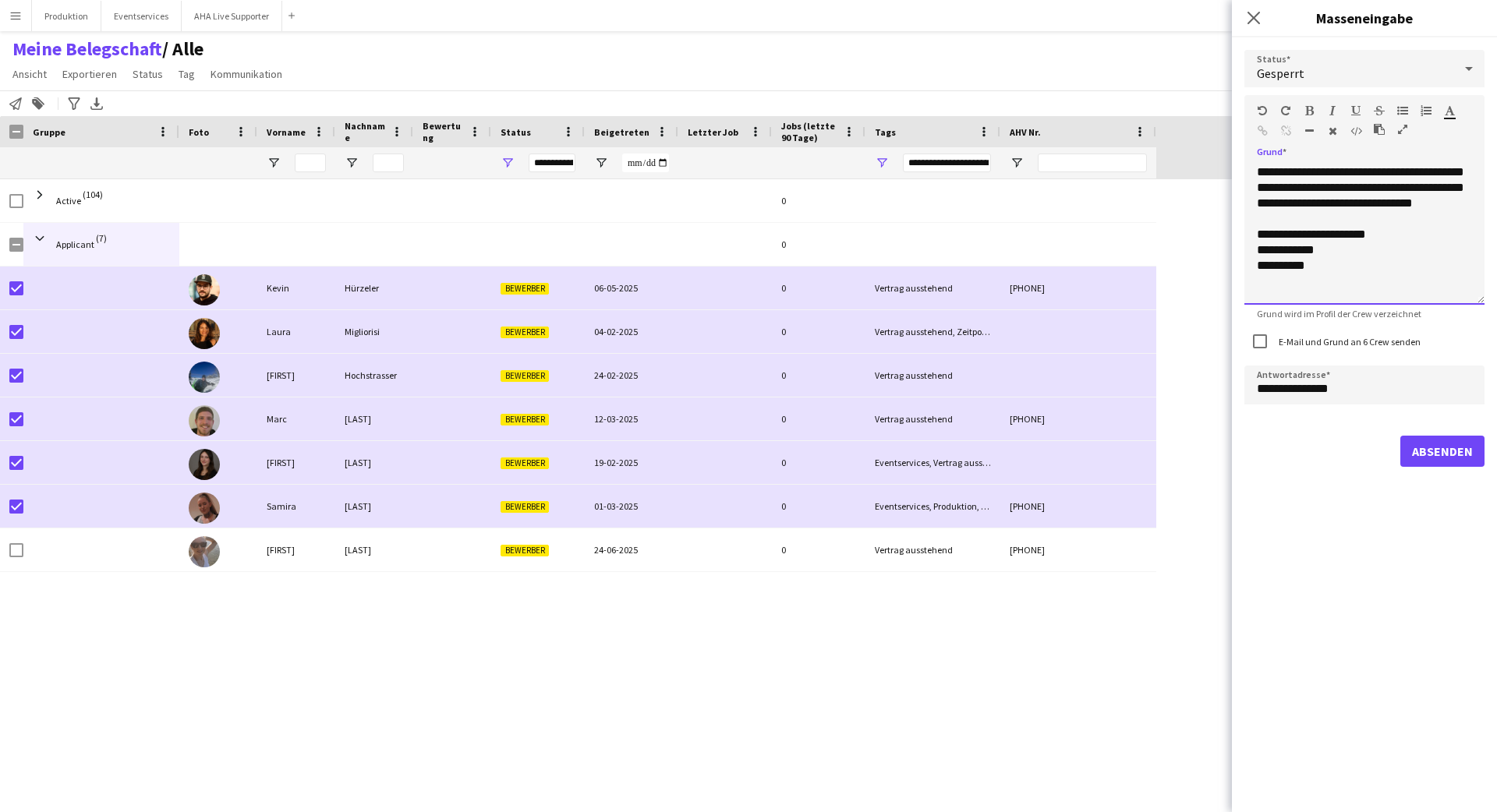 drag, startPoint x: 1326, startPoint y: 283, endPoint x: 1248, endPoint y: 286, distance: 78.05767 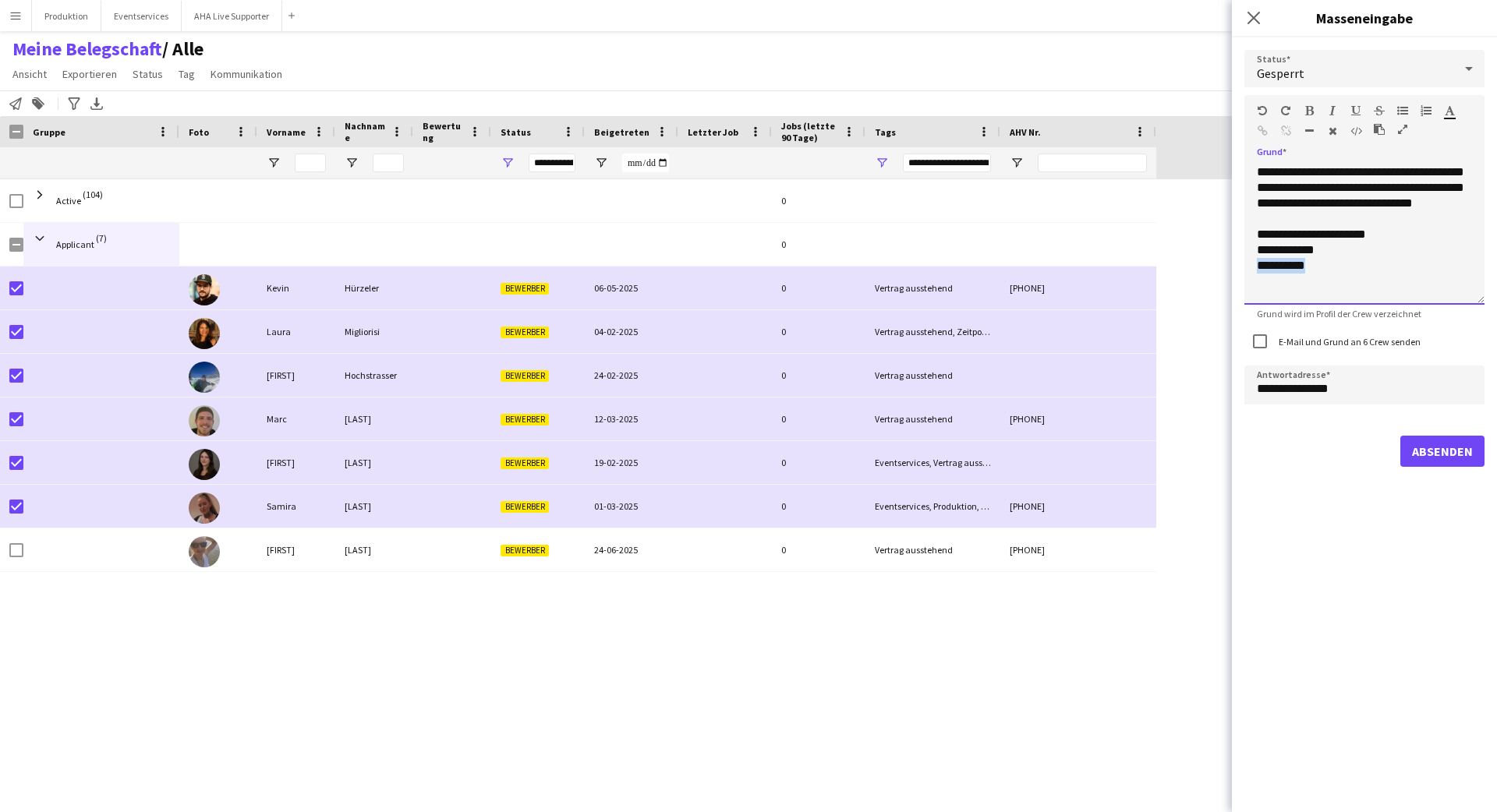 type 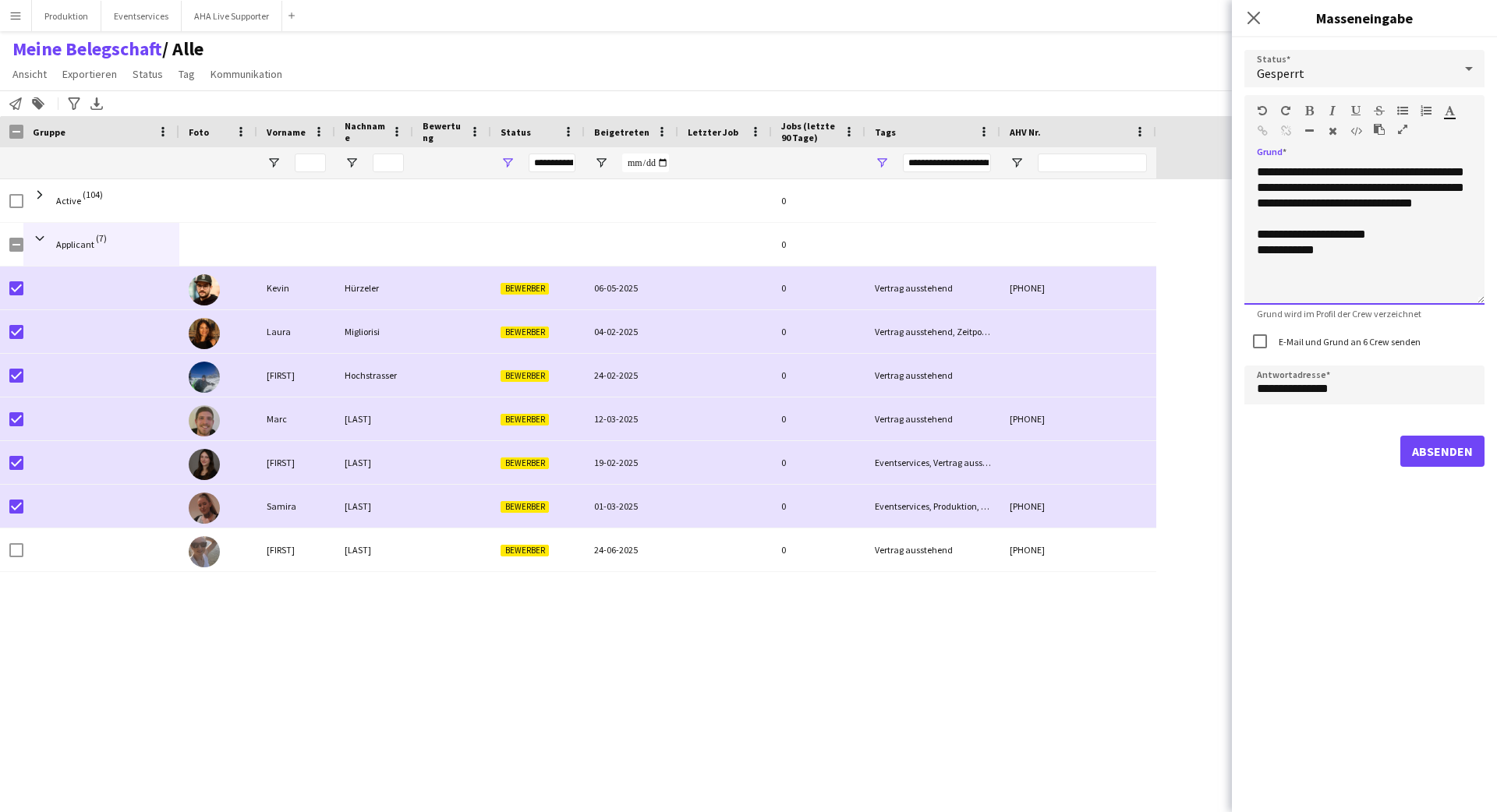 click on "**********" at bounding box center (1364, 235) 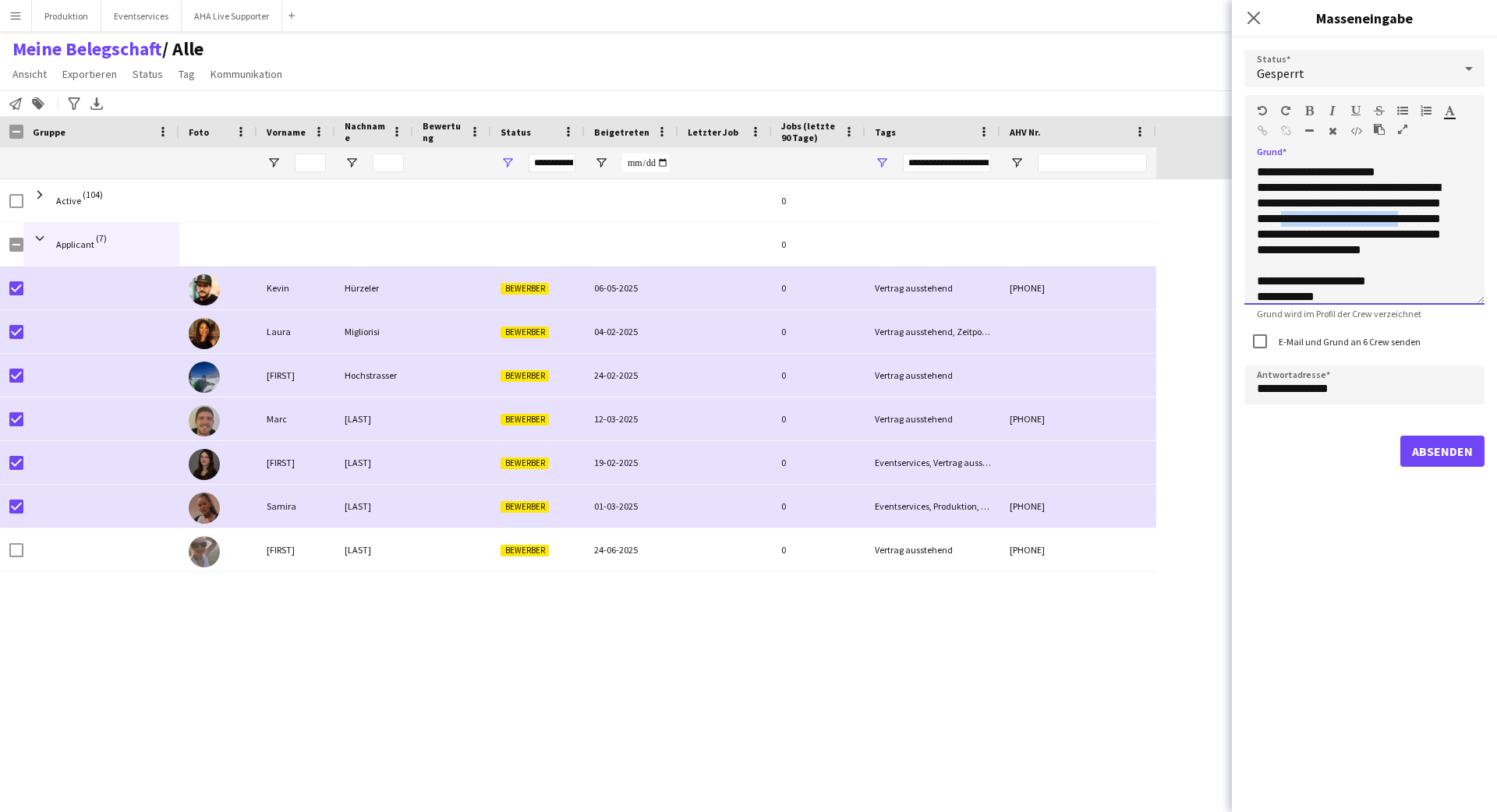 drag, startPoint x: 1304, startPoint y: 218, endPoint x: 1445, endPoint y: 221, distance: 141.03191 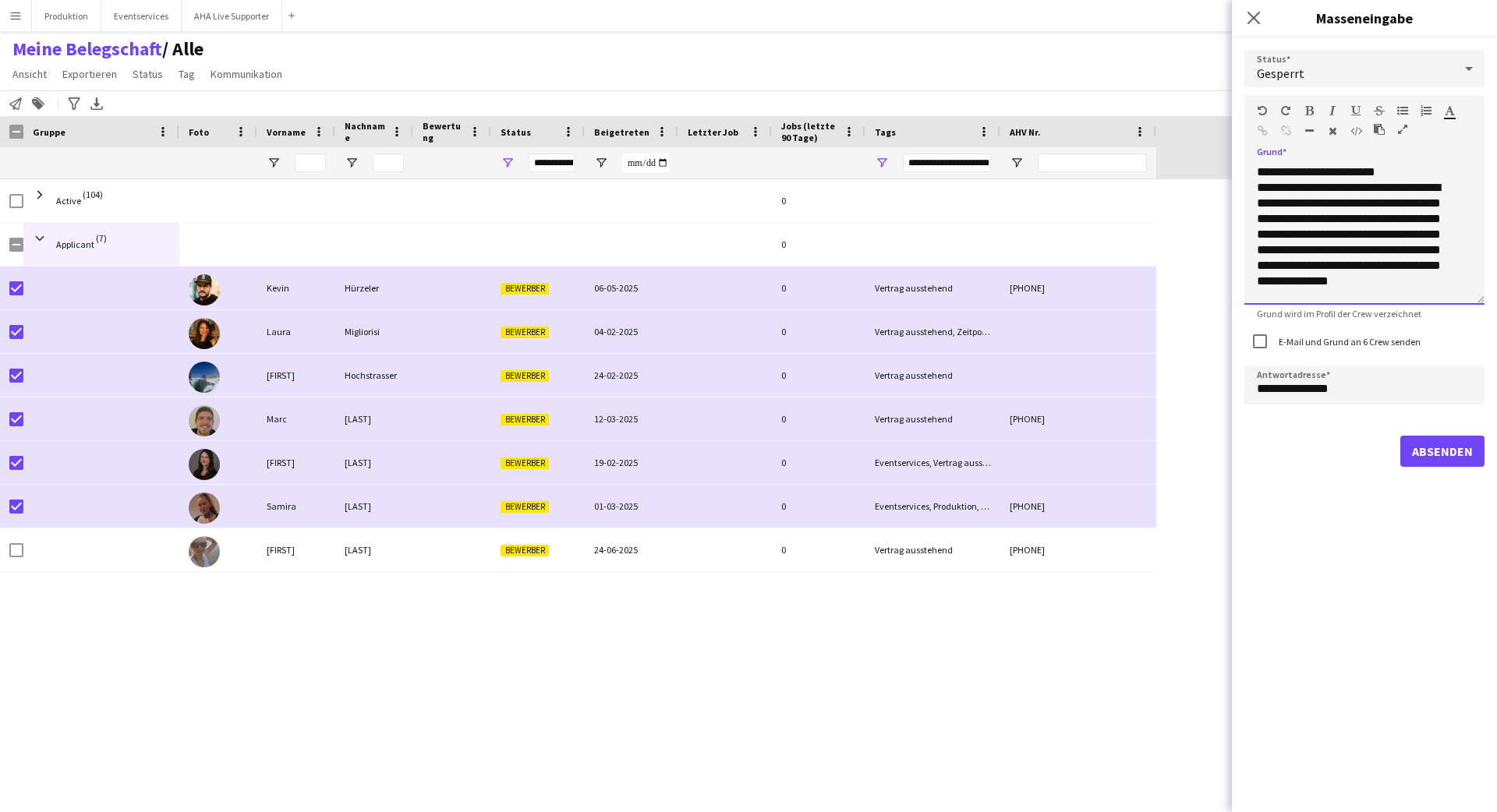 click on "**********" at bounding box center [1358, 266] 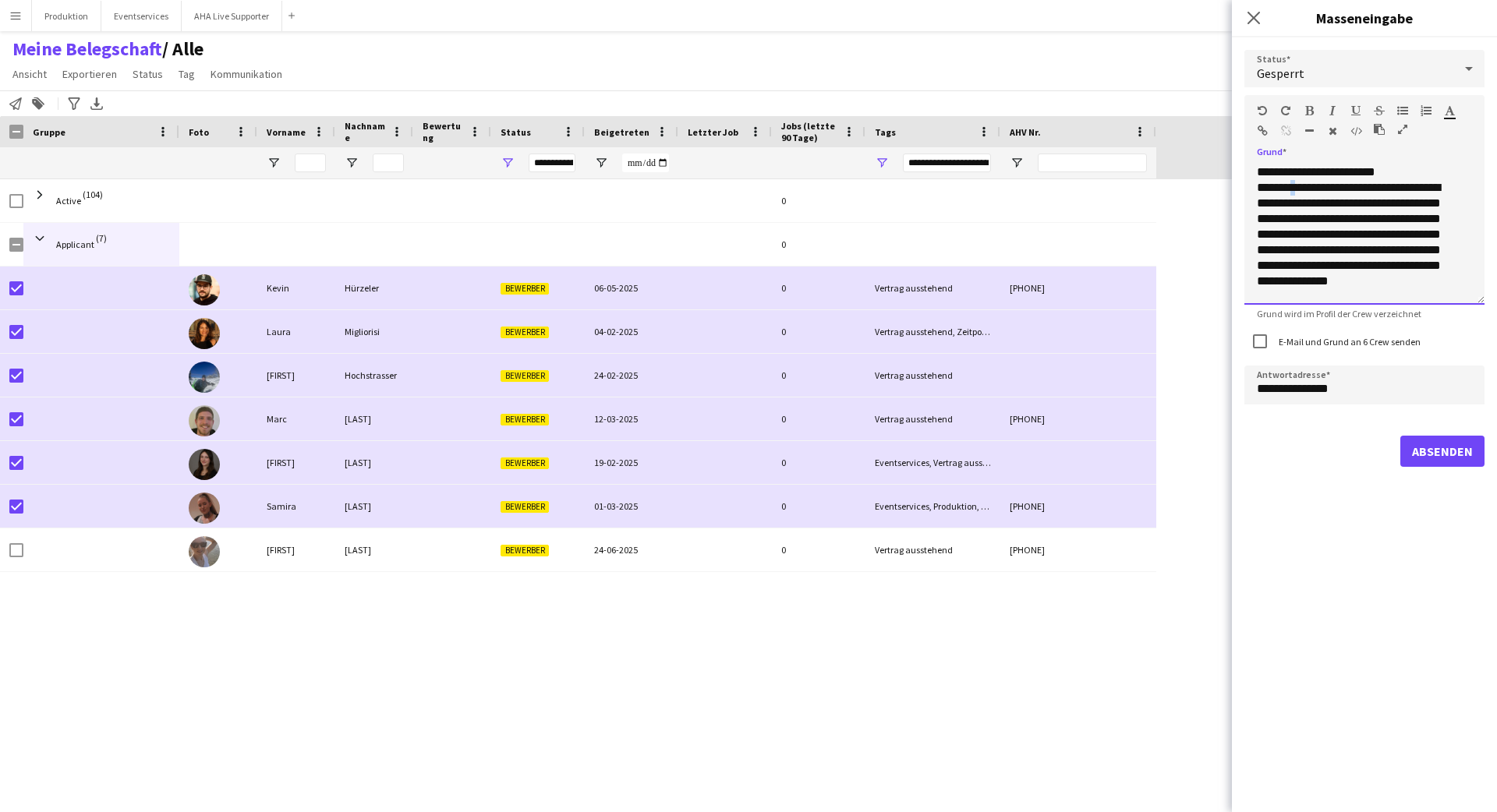 click on "**********" at bounding box center [1358, 266] 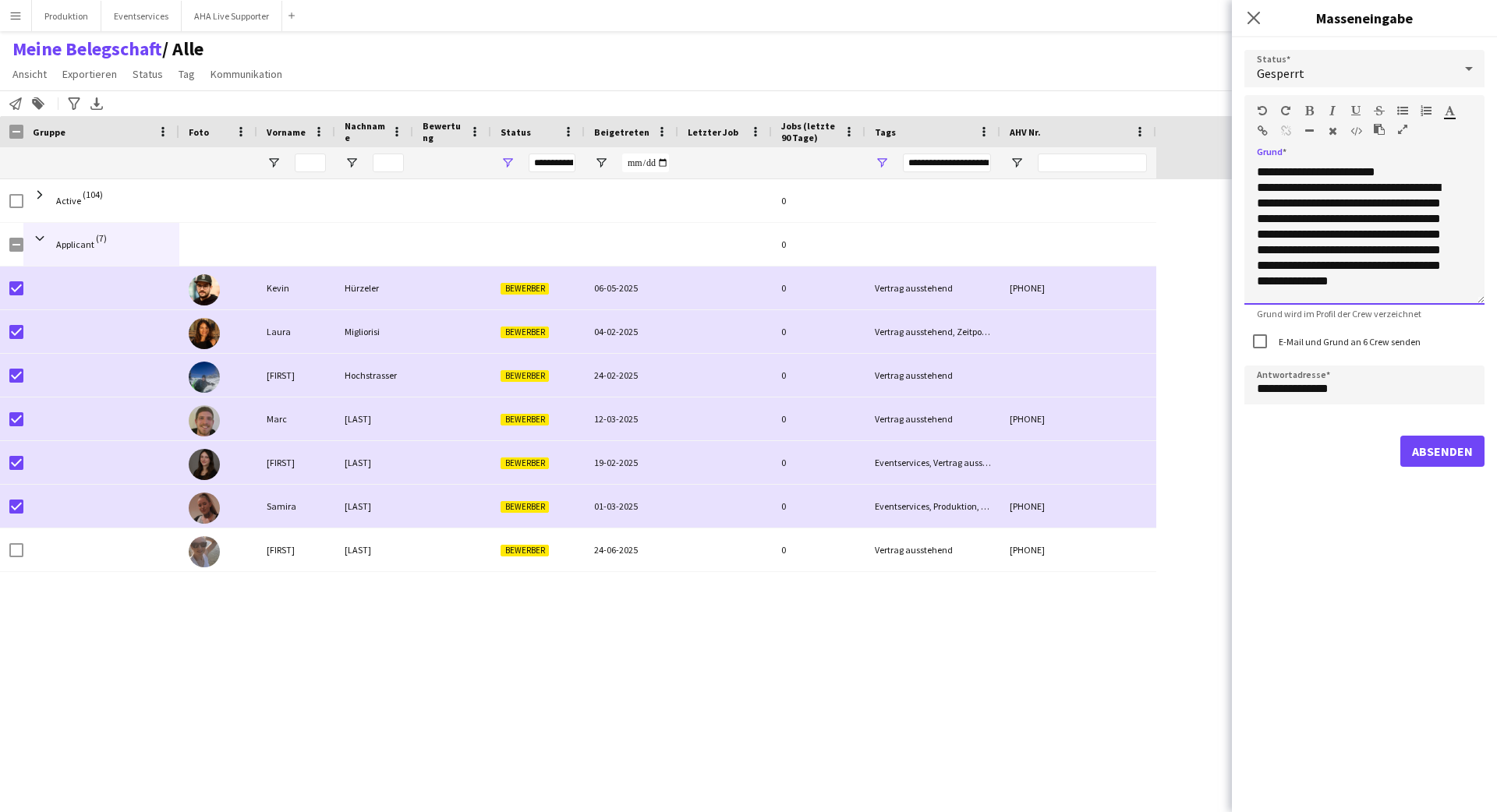 click on "**********" at bounding box center (1358, 266) 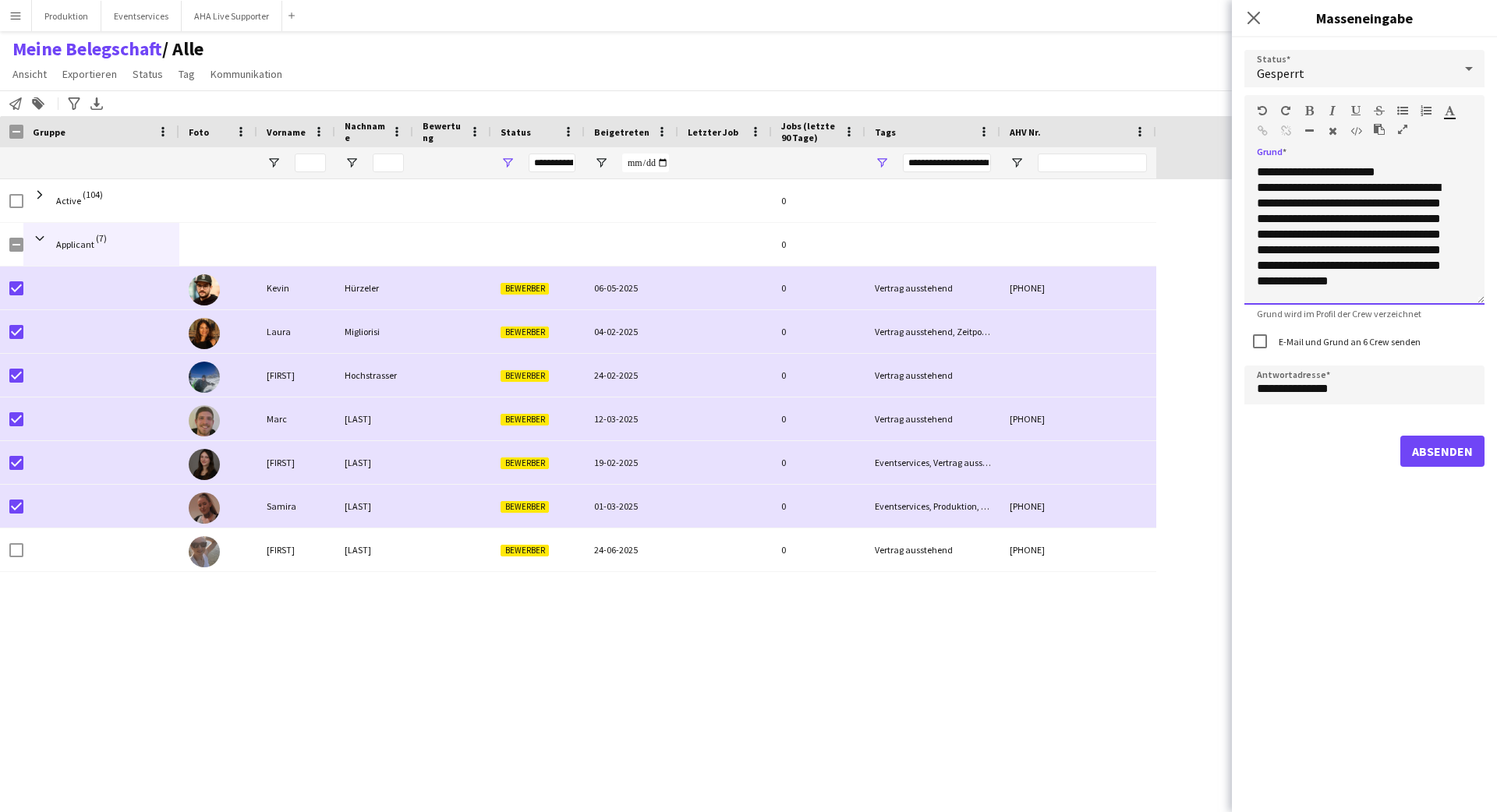 click on "**********" at bounding box center [1358, 266] 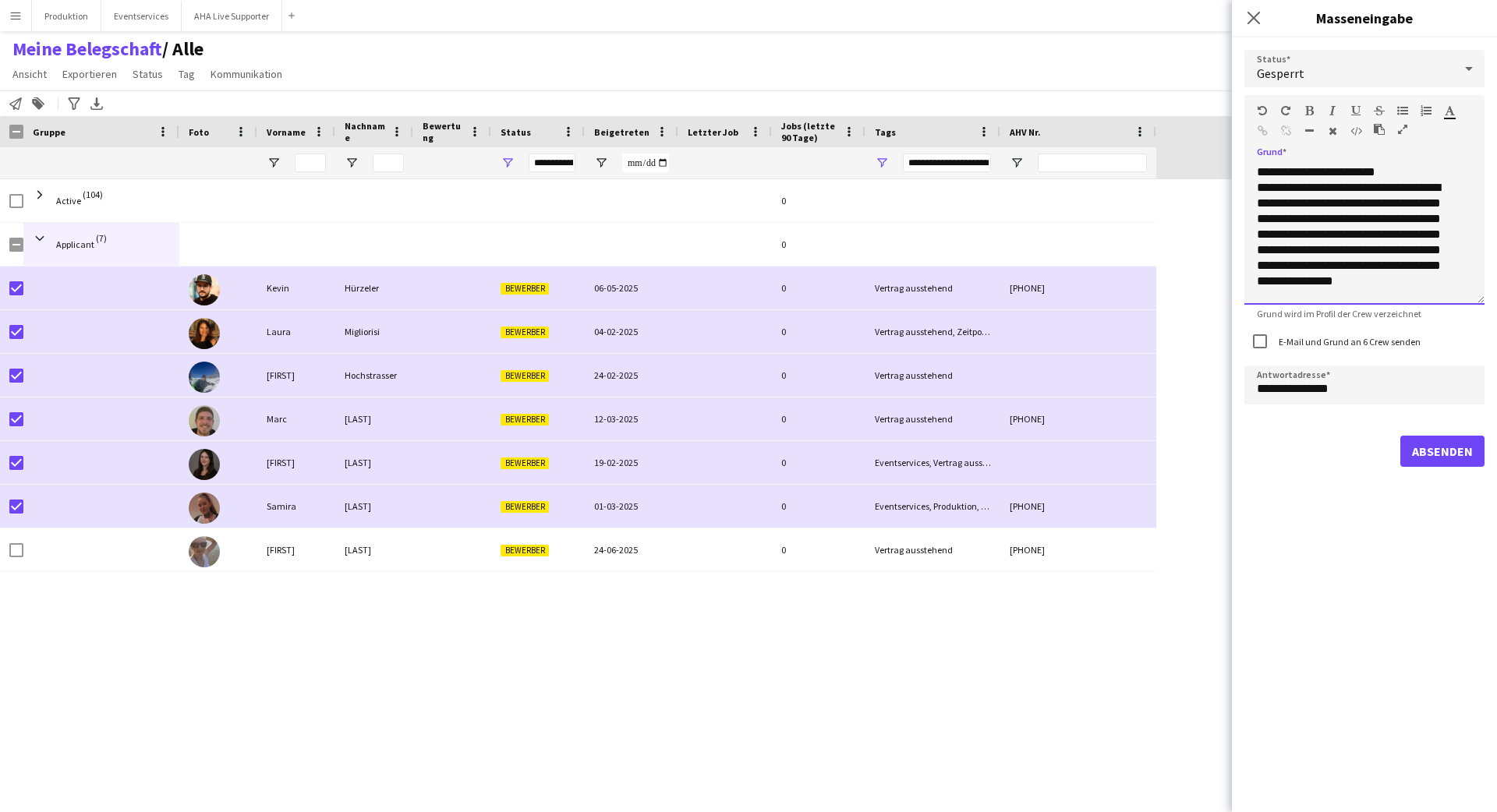 click on "**********" at bounding box center [1358, 274] 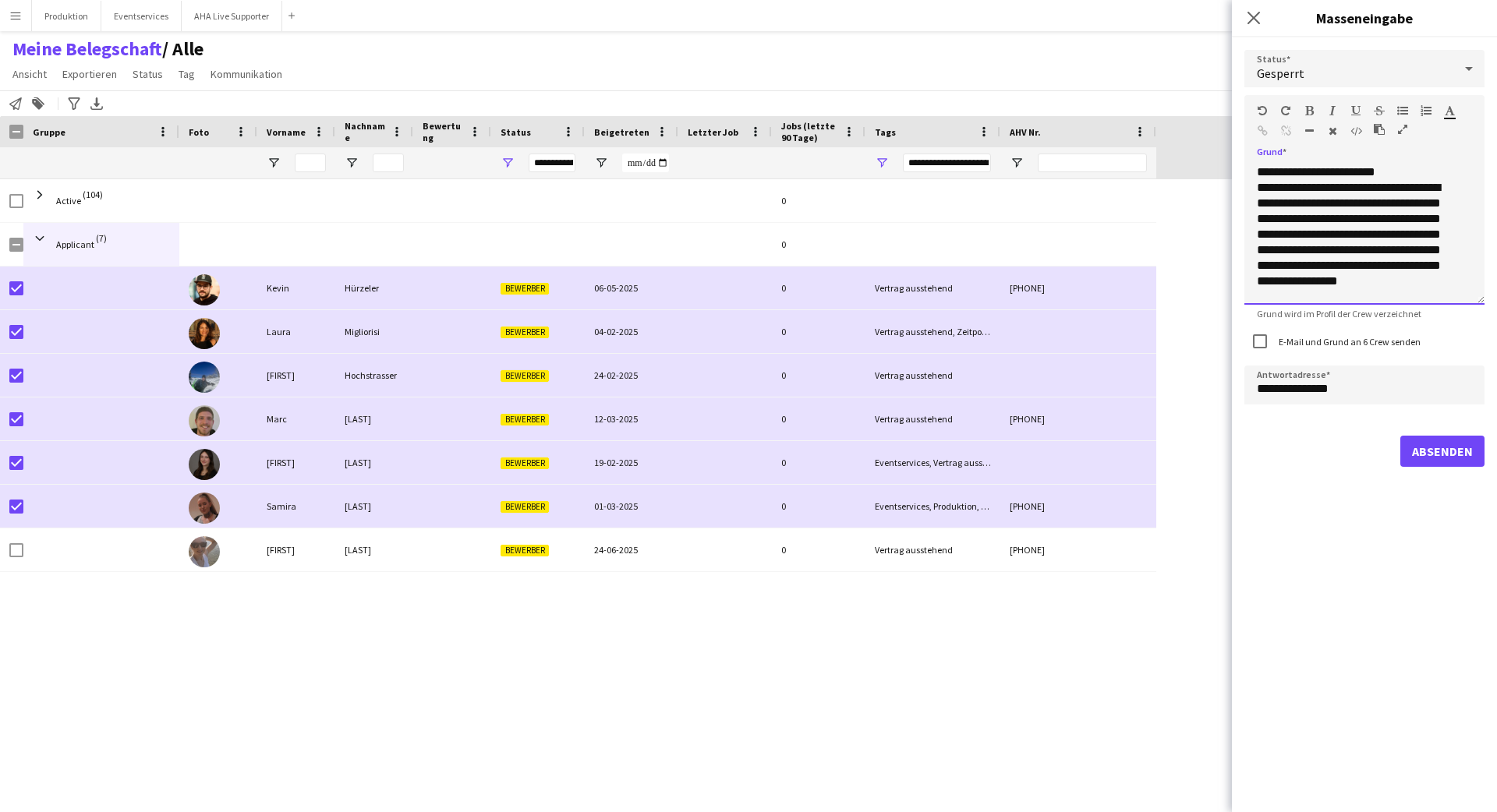 drag, startPoint x: 1456, startPoint y: 252, endPoint x: 1485, endPoint y: 252, distance: 29 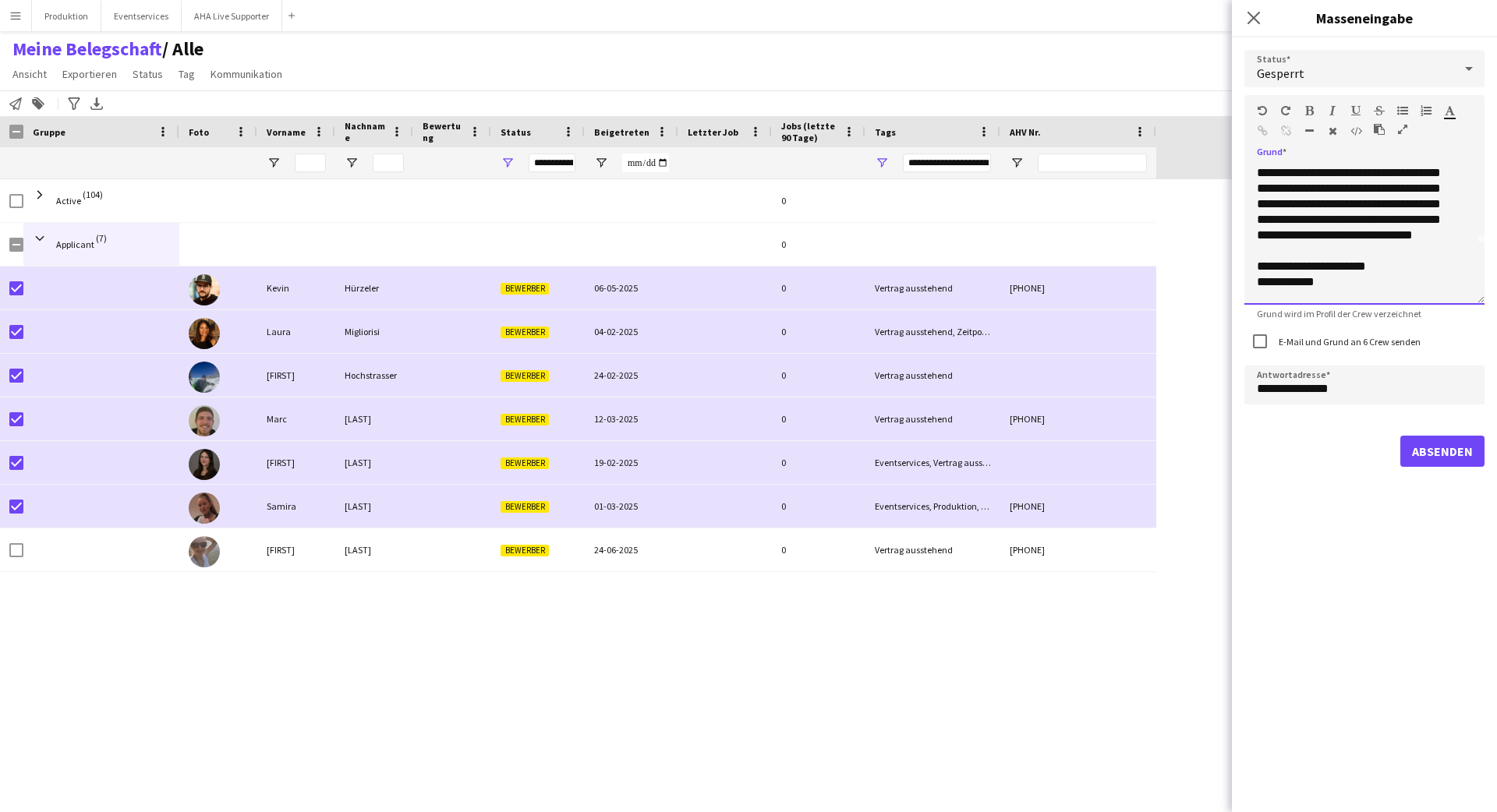 scroll, scrollTop: 84, scrollLeft: 0, axis: vertical 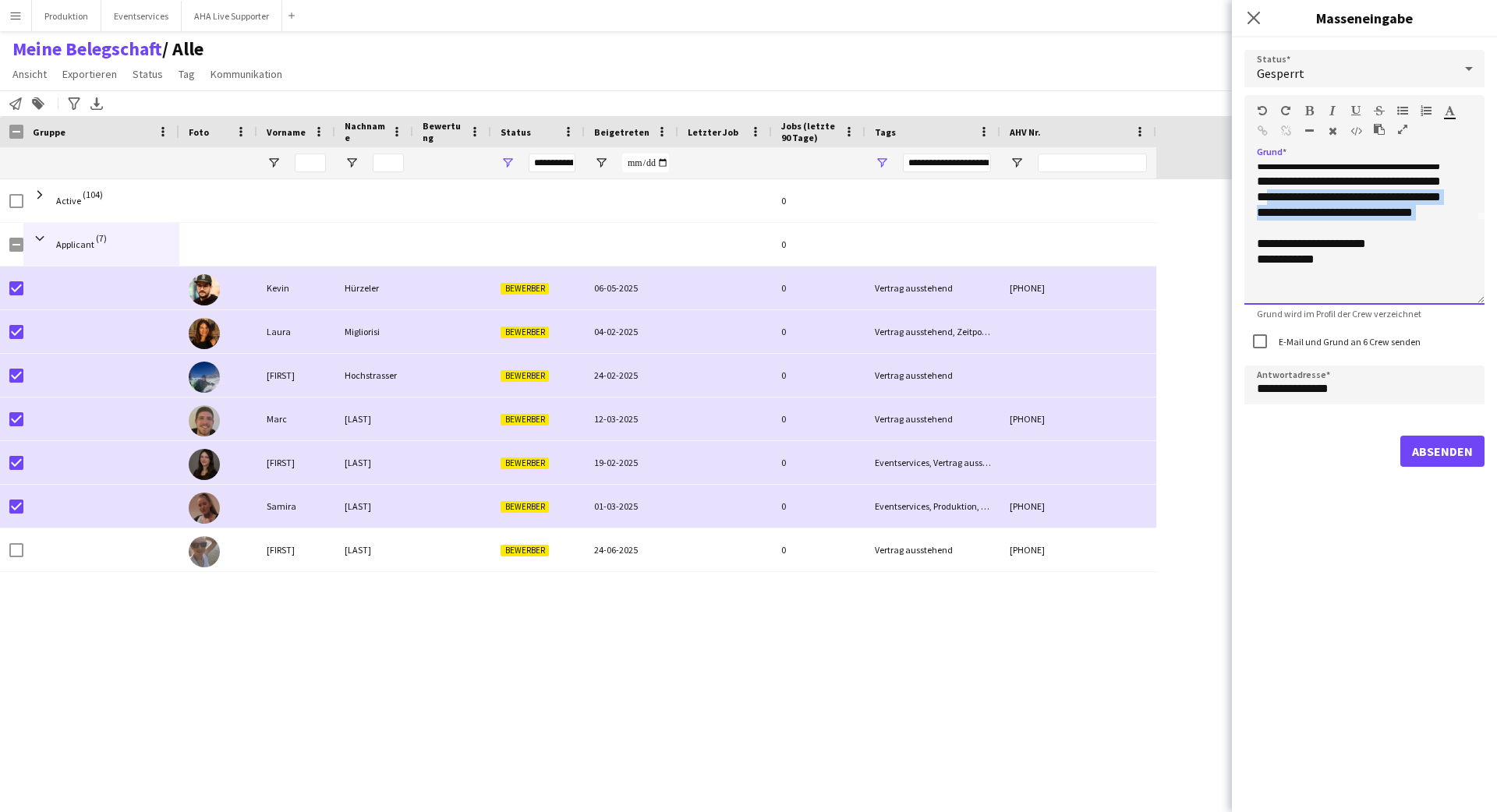 drag, startPoint x: 1367, startPoint y: 197, endPoint x: 1428, endPoint y: 245, distance: 77.62087 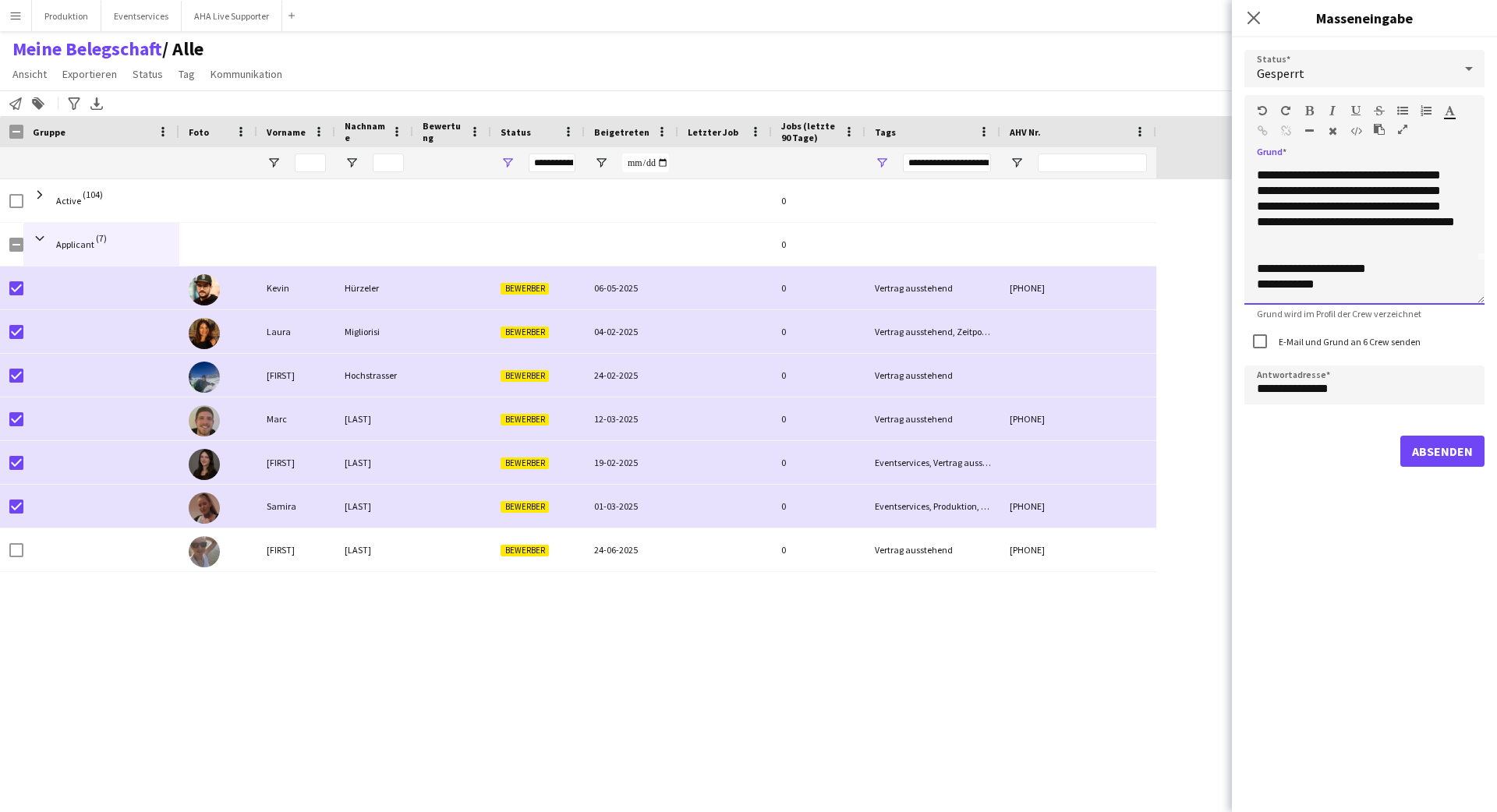 scroll, scrollTop: 59, scrollLeft: 0, axis: vertical 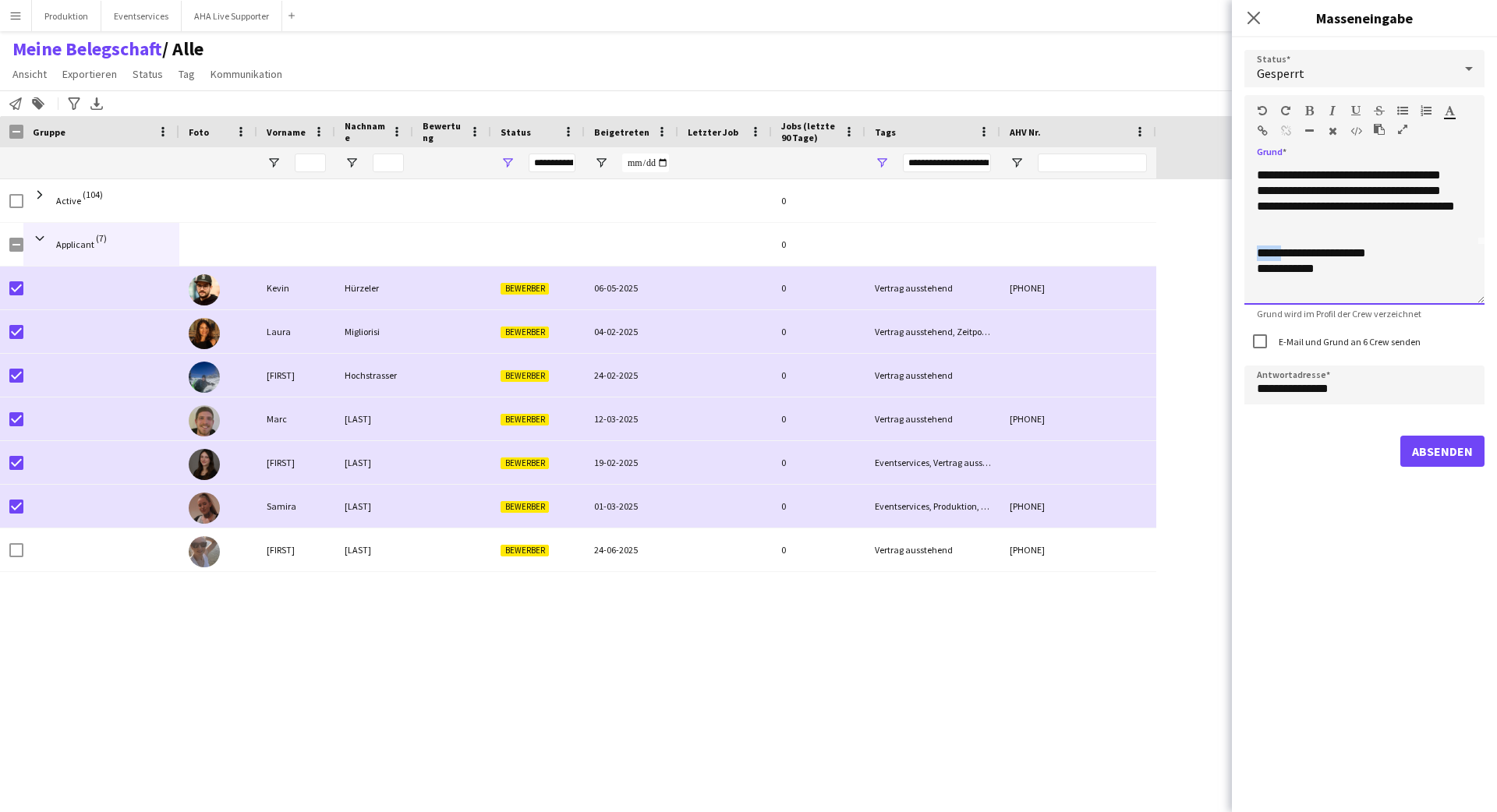 drag, startPoint x: 1278, startPoint y: 253, endPoint x: 1198, endPoint y: 249, distance: 80.099938 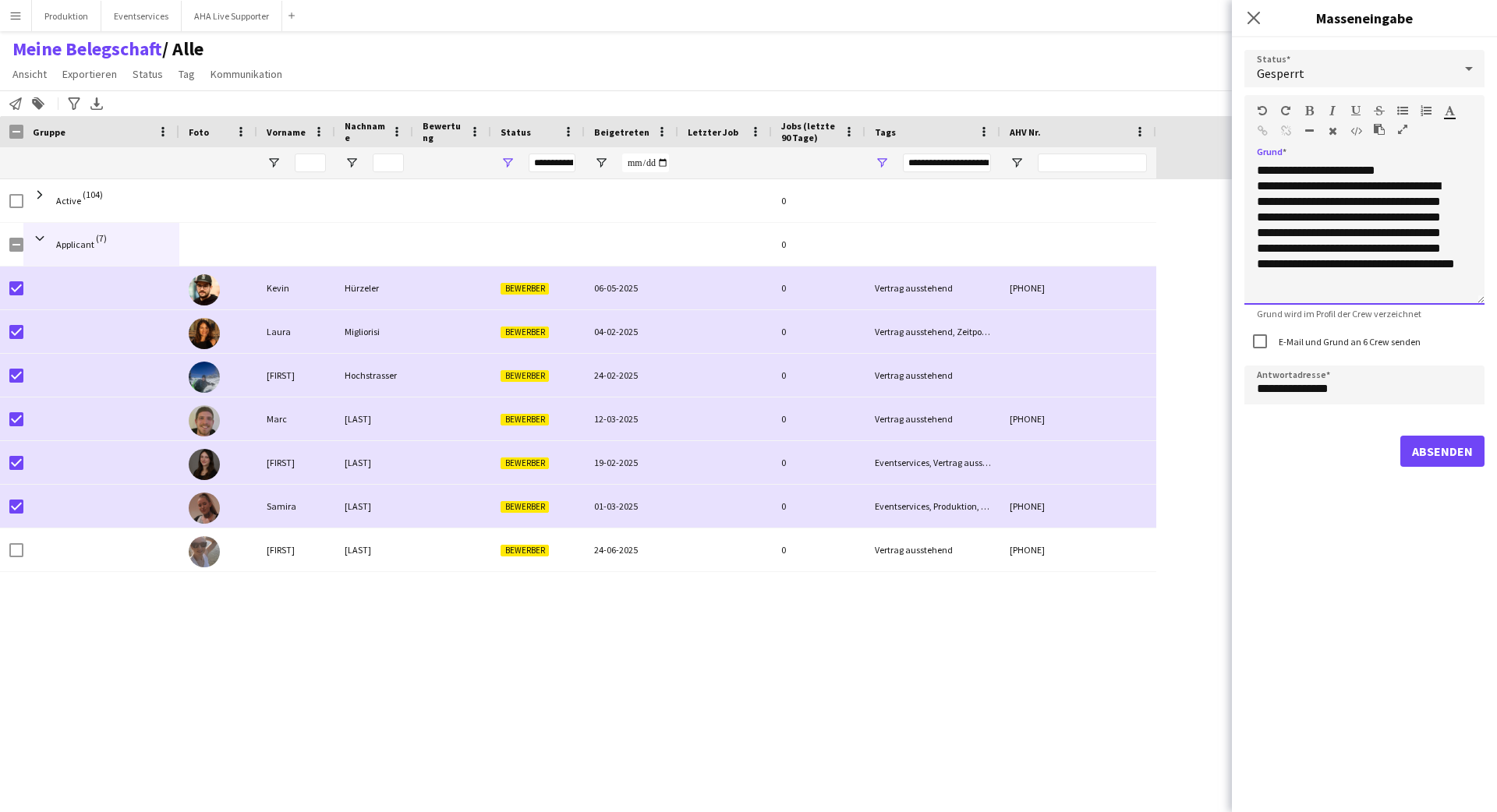 scroll, scrollTop: 0, scrollLeft: 0, axis: both 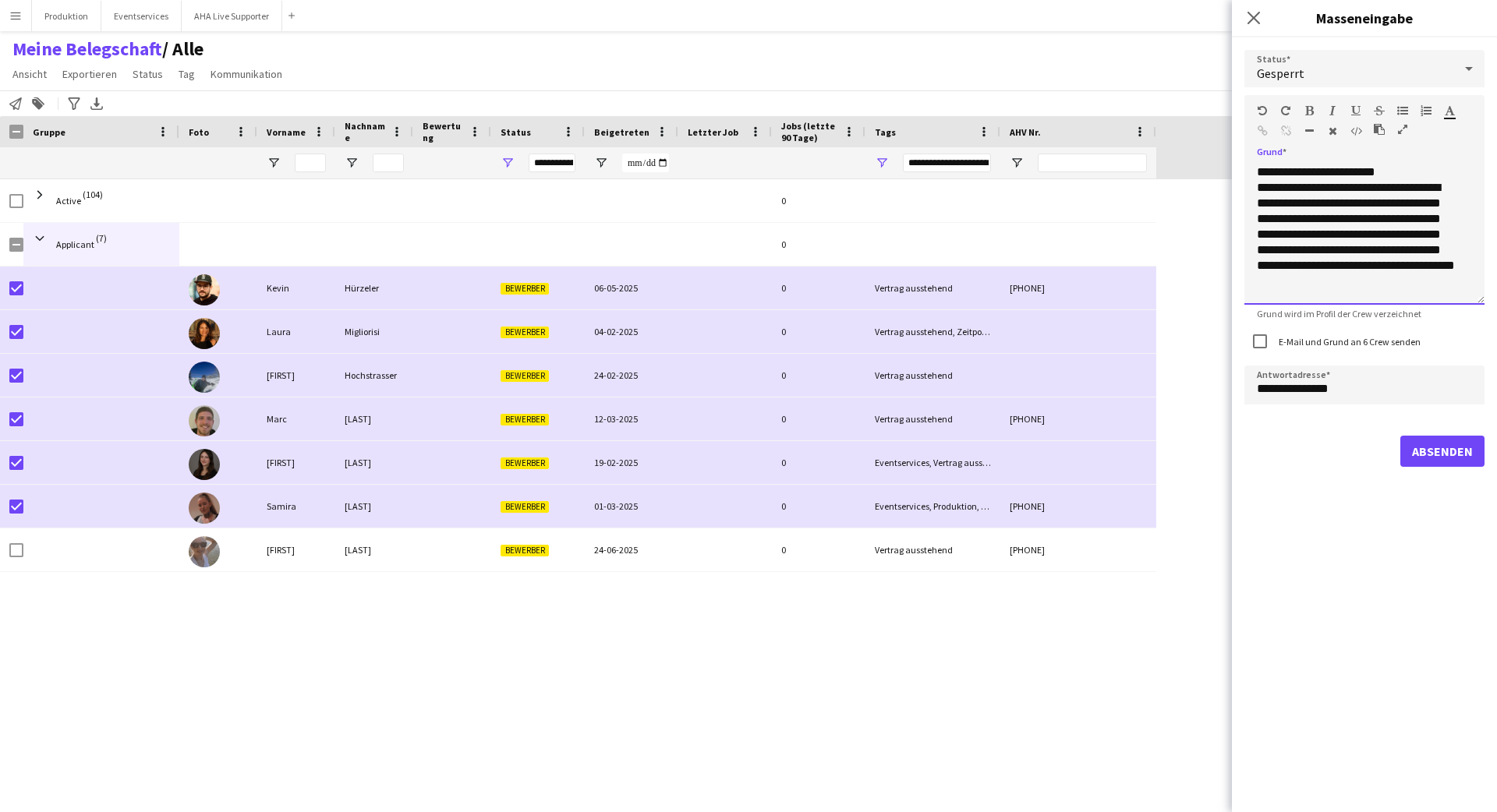 click on "**********" at bounding box center (1364, 235) 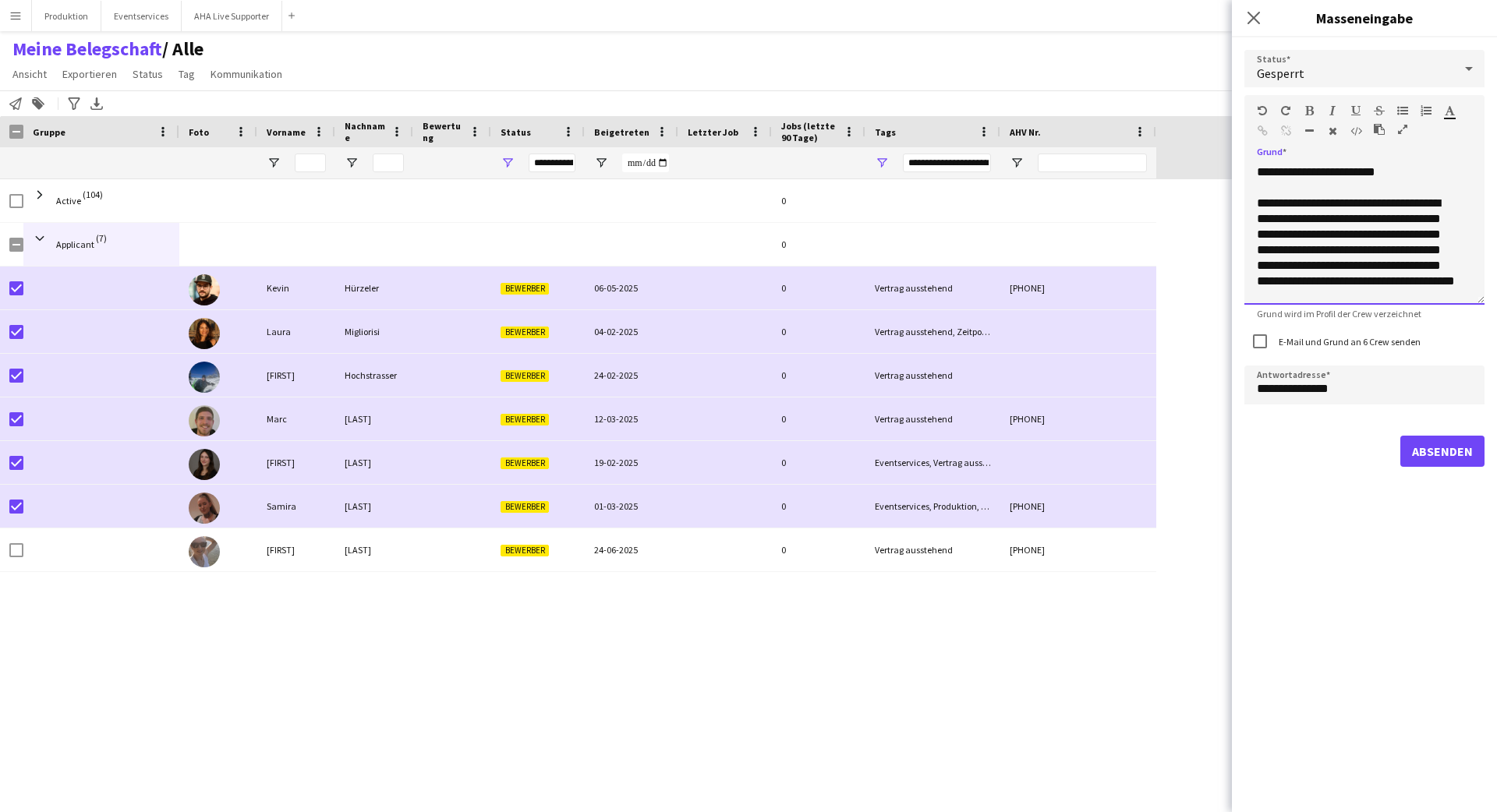 click on "**********" at bounding box center (1364, 235) 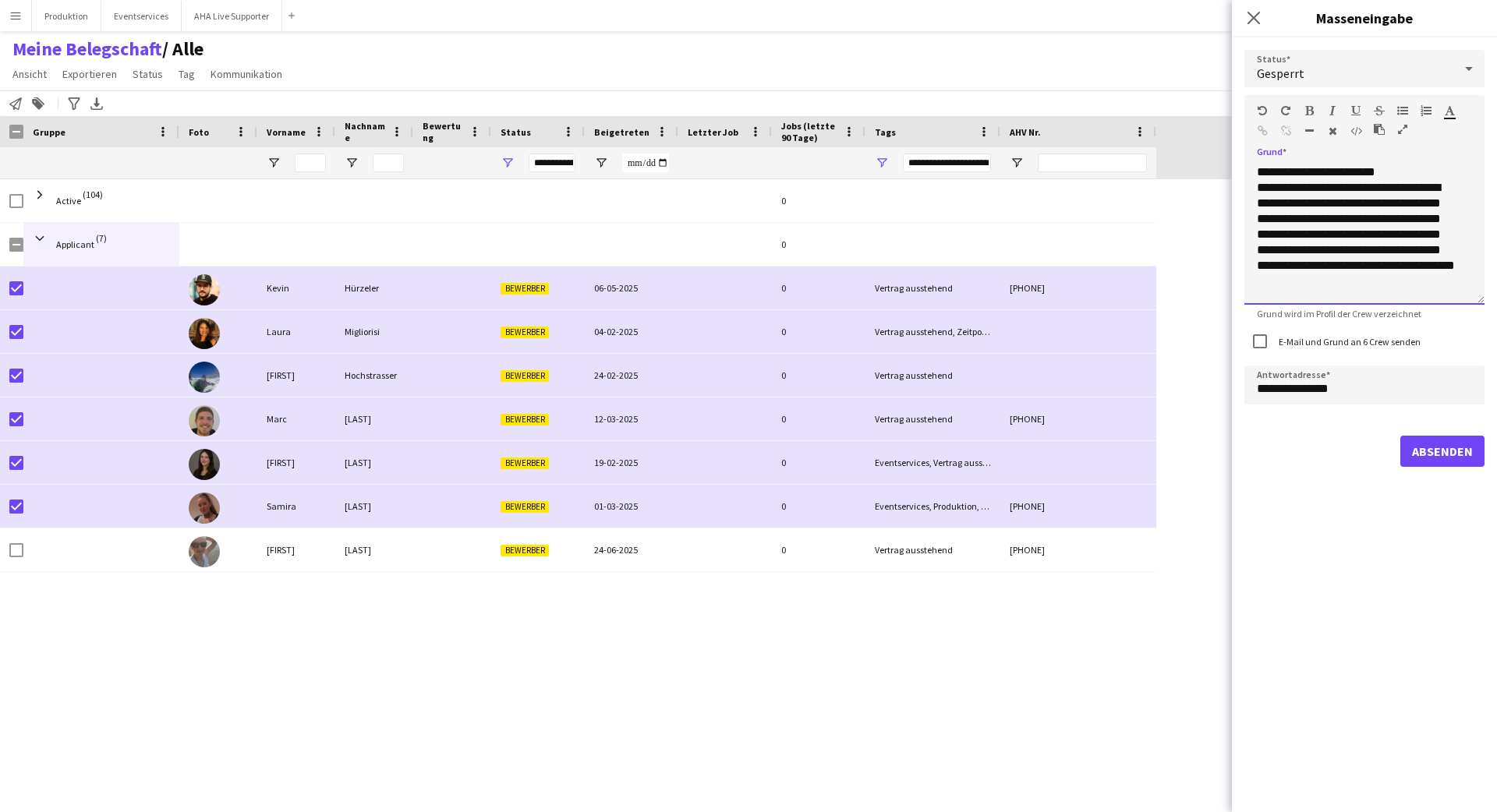 click on "**********" at bounding box center (1358, 235) 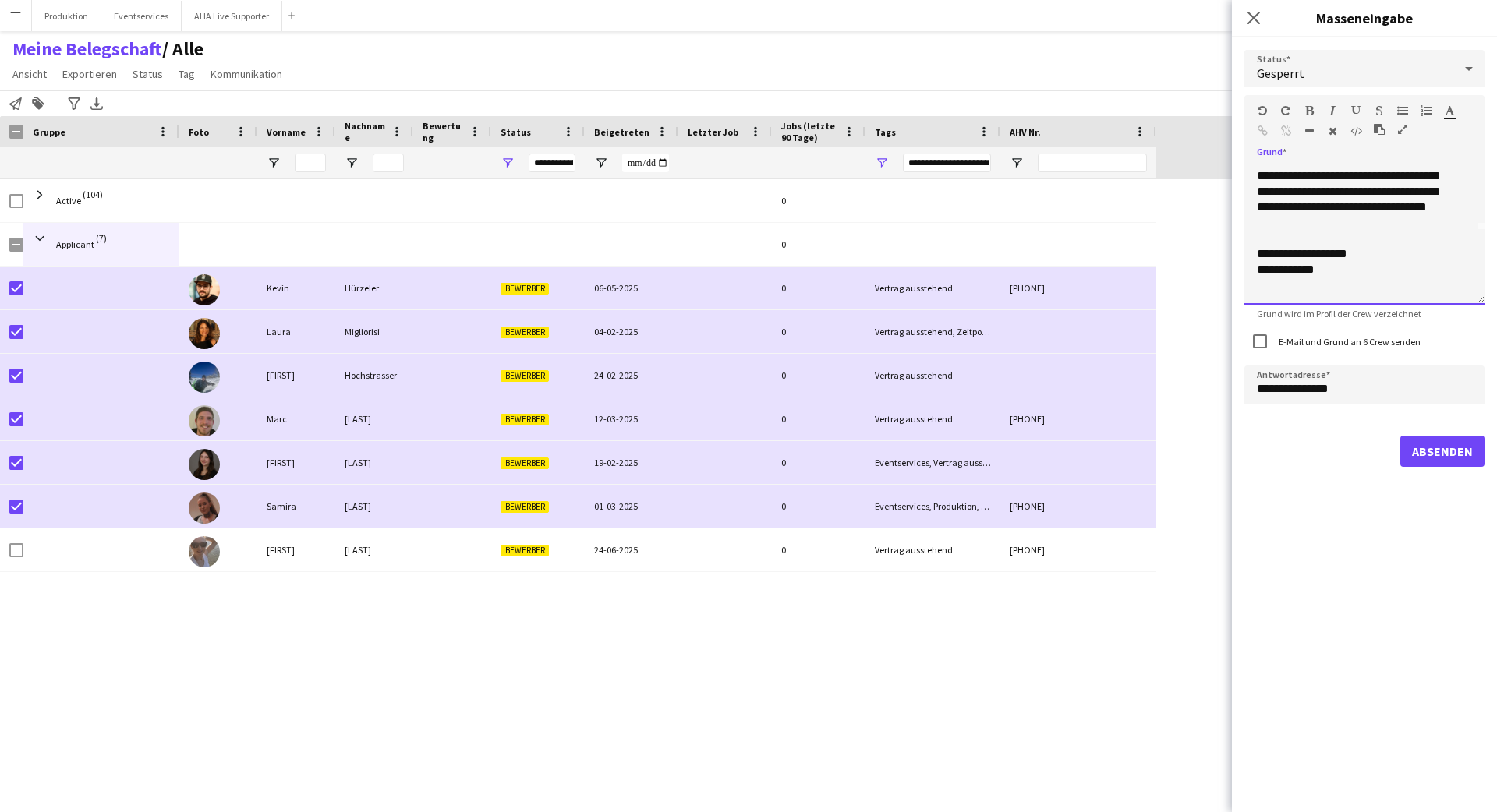 scroll, scrollTop: 75, scrollLeft: 0, axis: vertical 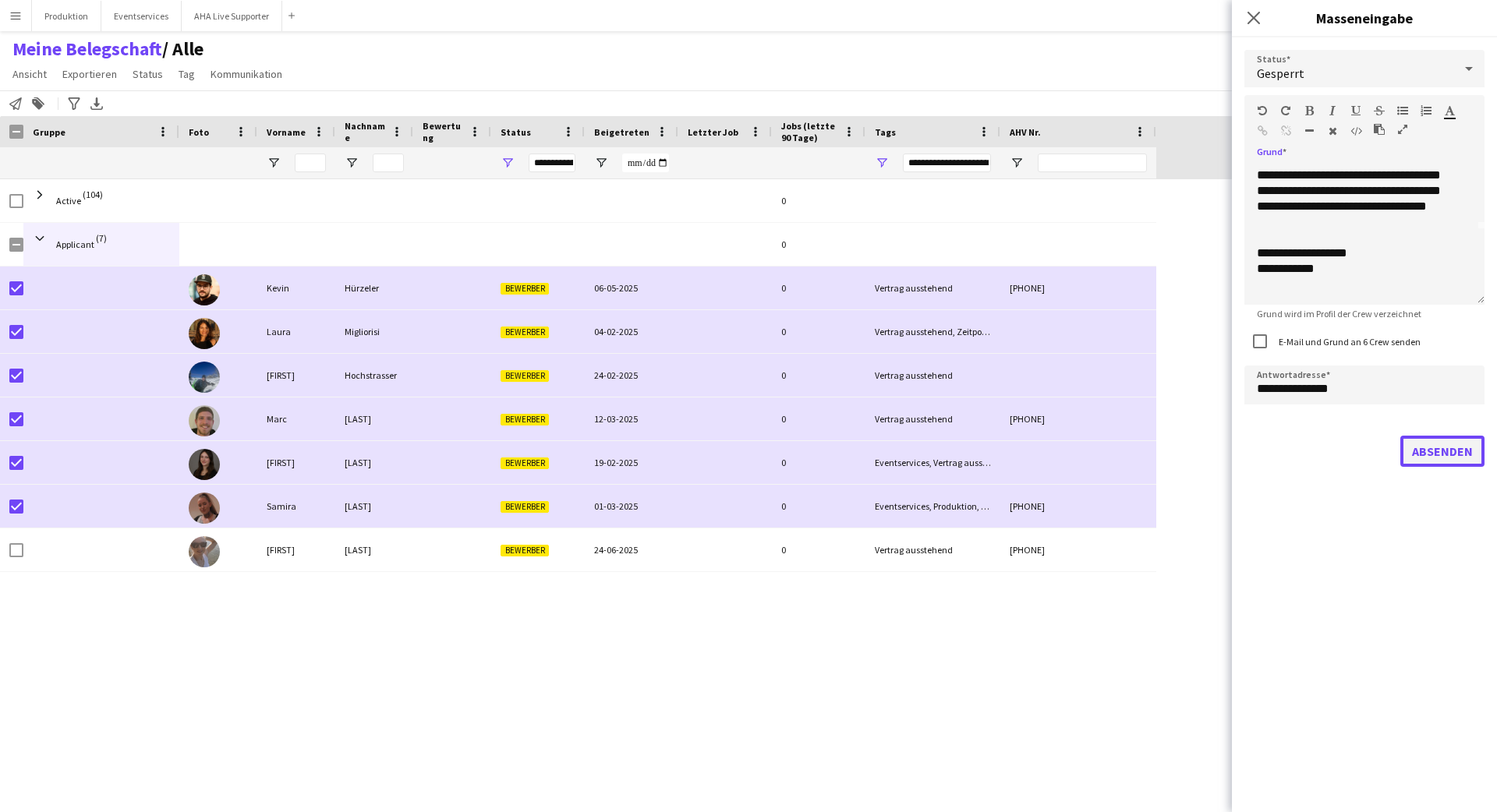 click on "Absenden" 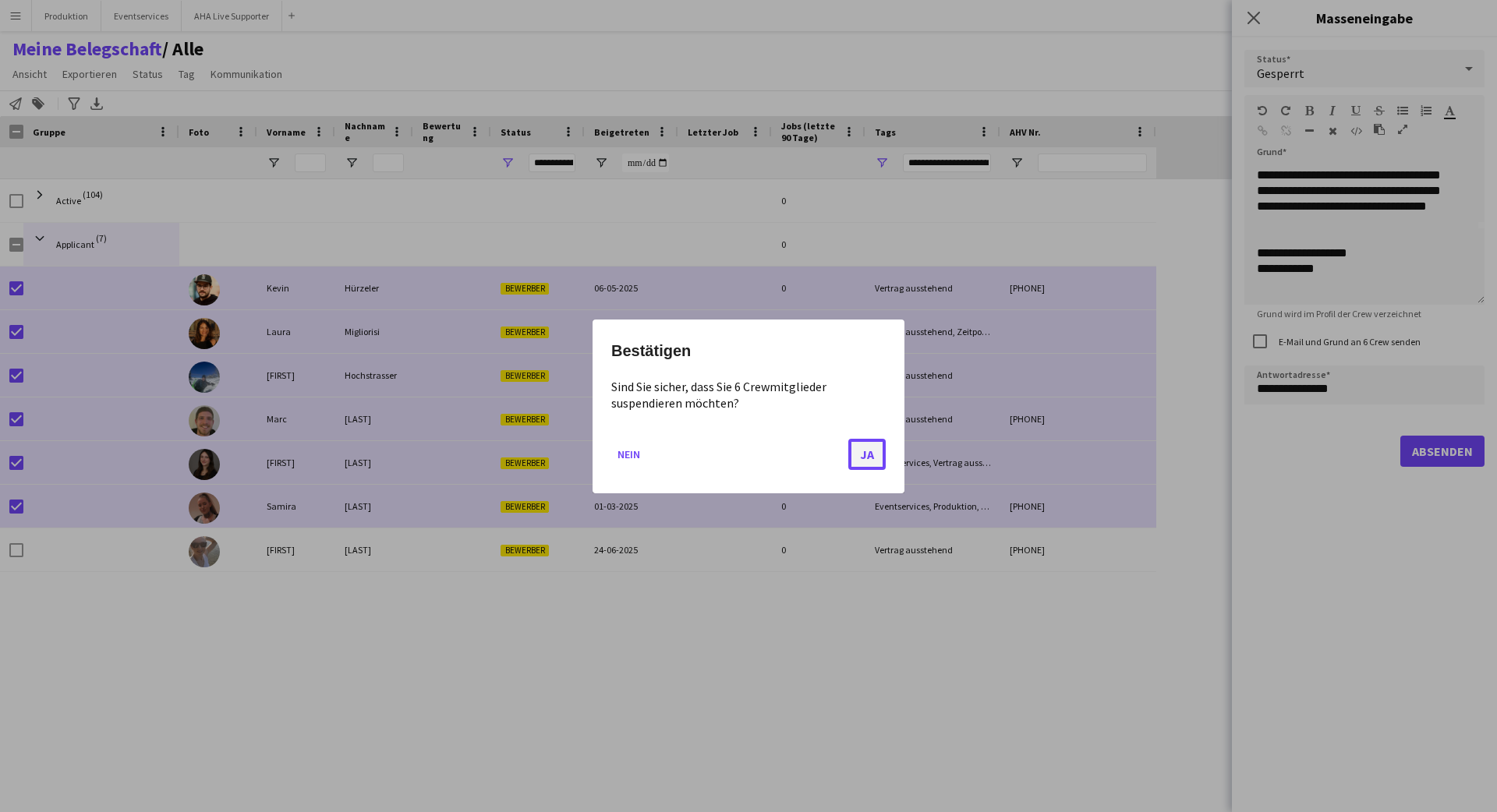 click on "Ja" 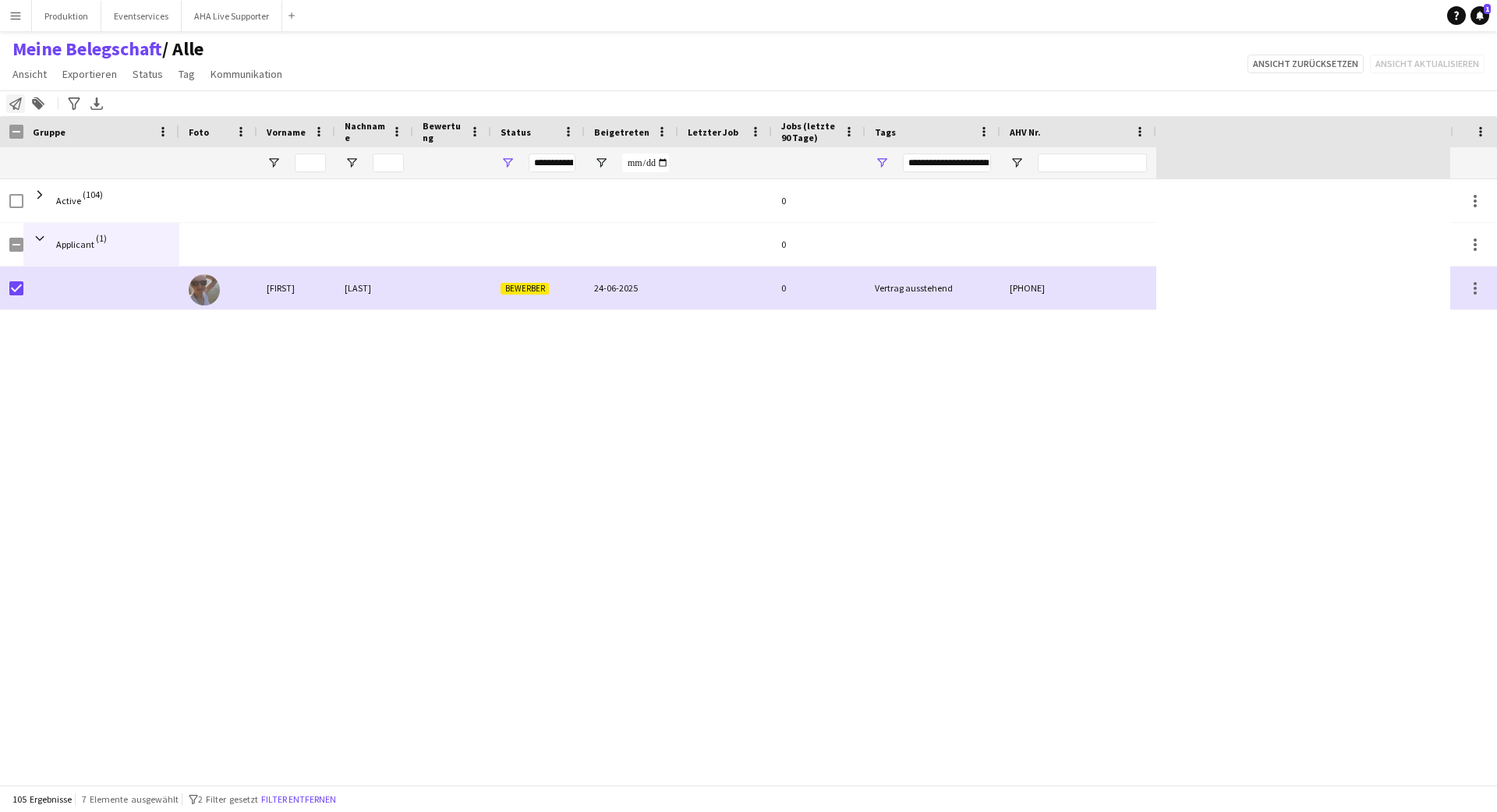 click on "Belegschaft benachrichtigen" 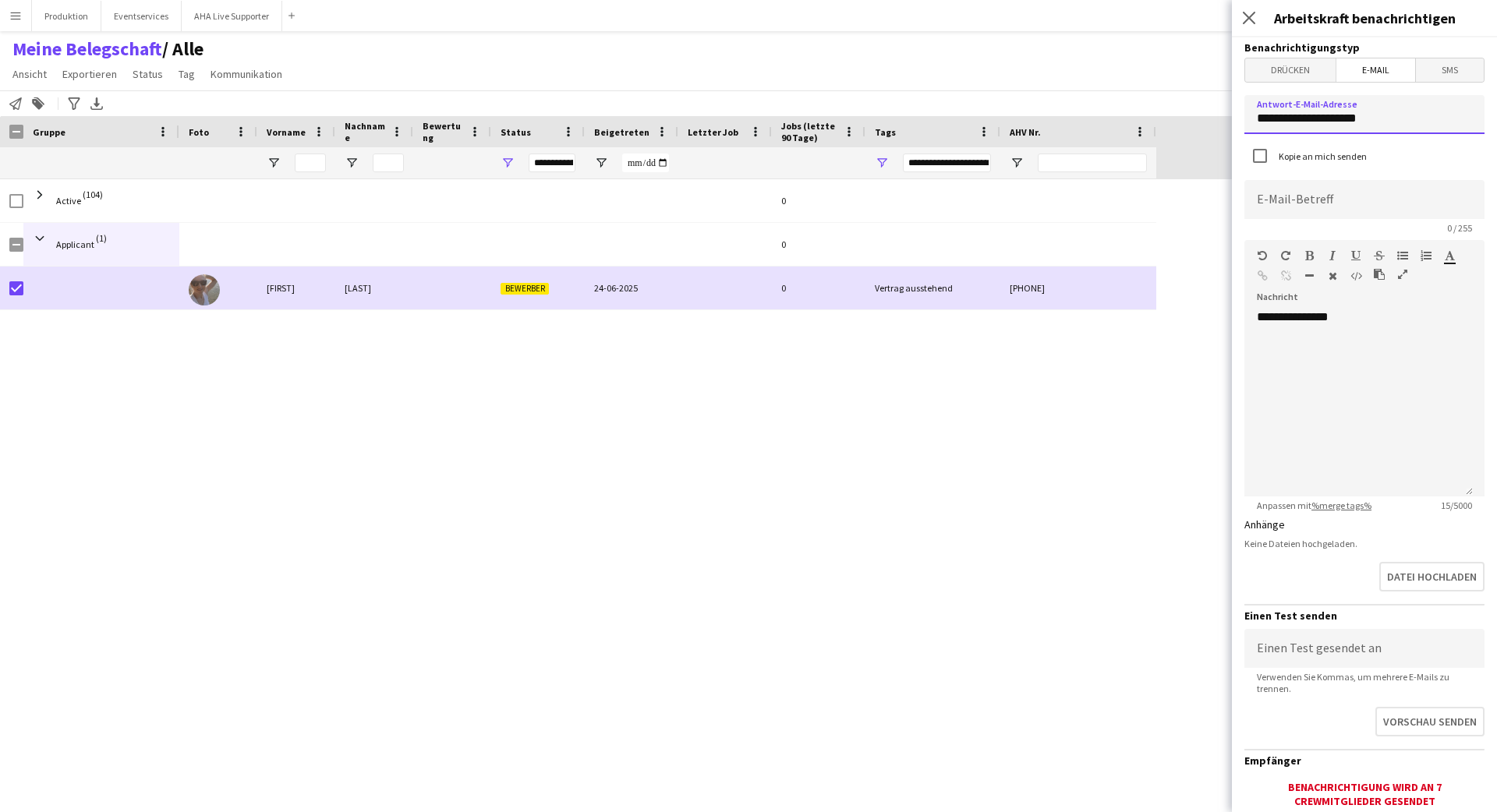 drag, startPoint x: 1389, startPoint y: 120, endPoint x: 1152, endPoint y: 108, distance: 237.3036 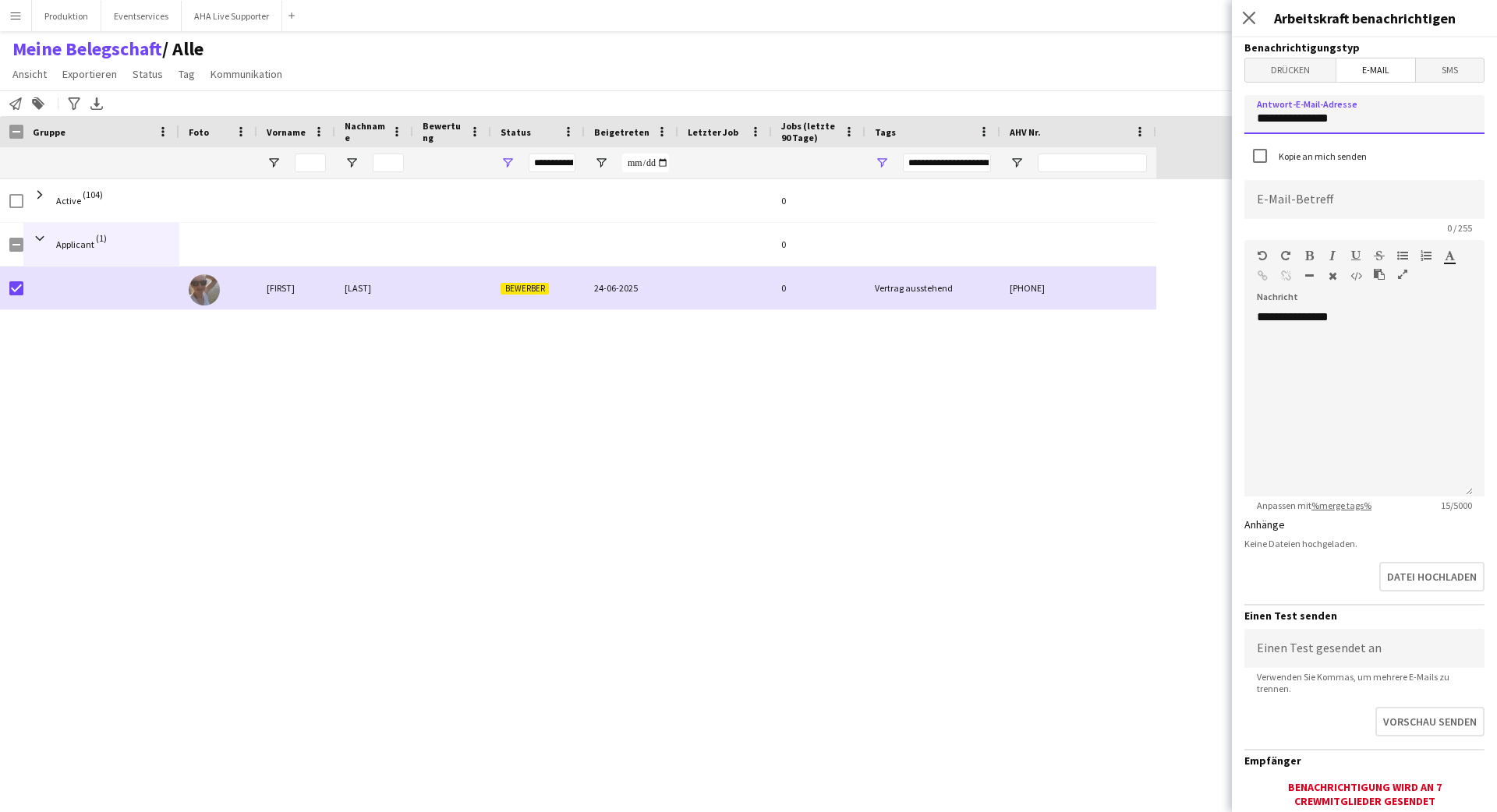 type on "**********" 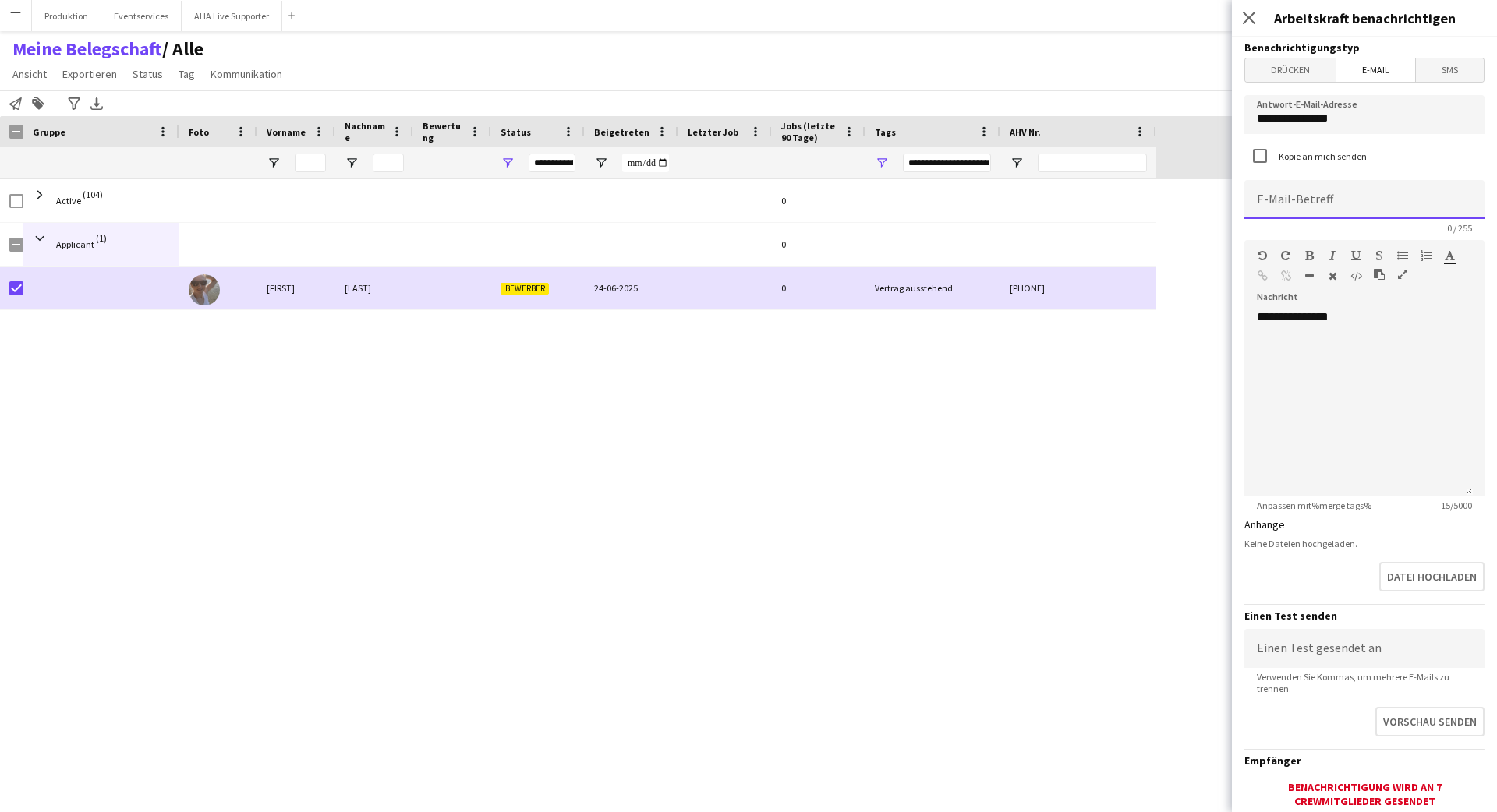 click 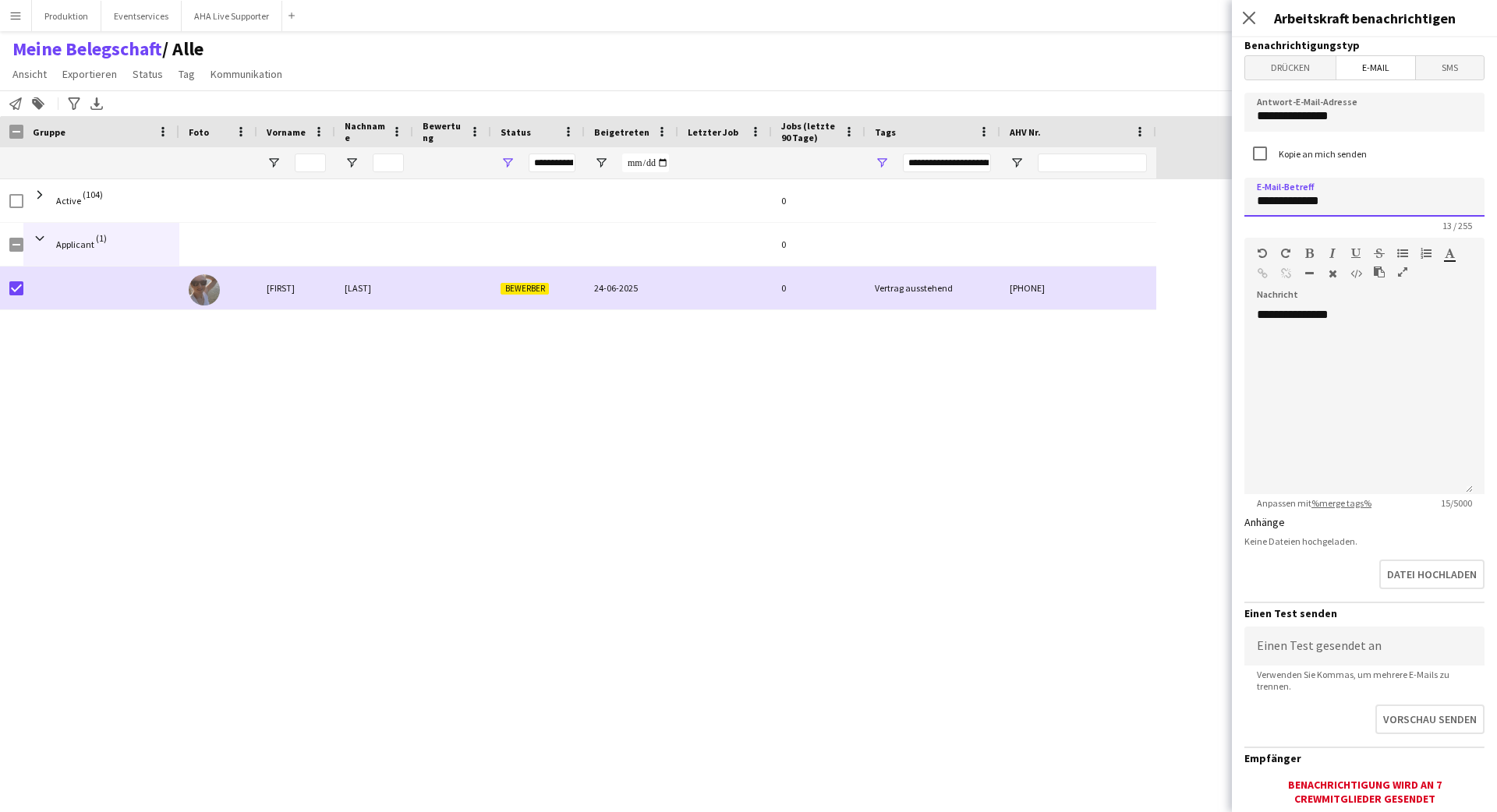scroll, scrollTop: 3, scrollLeft: 0, axis: vertical 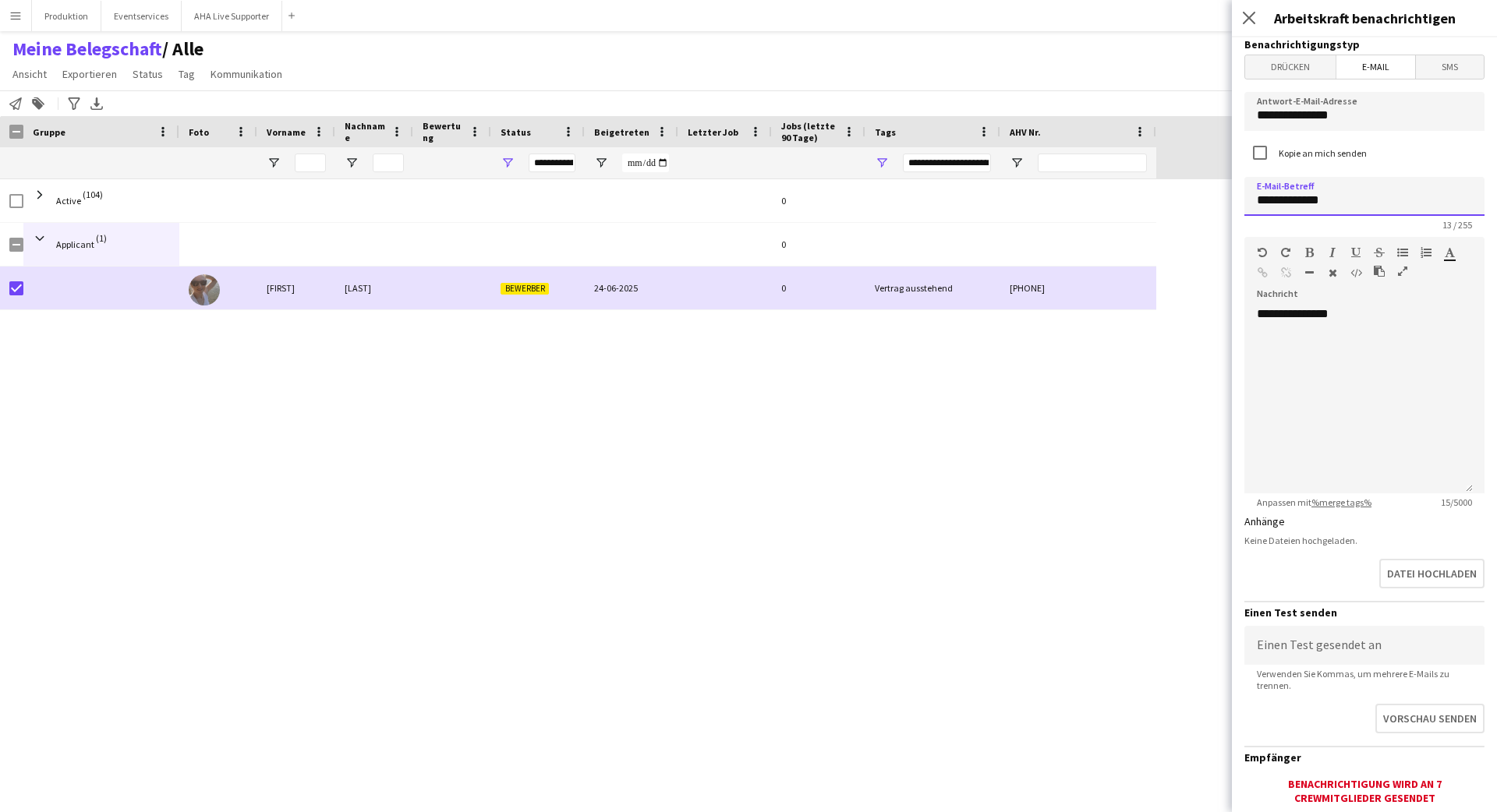 type on "**********" 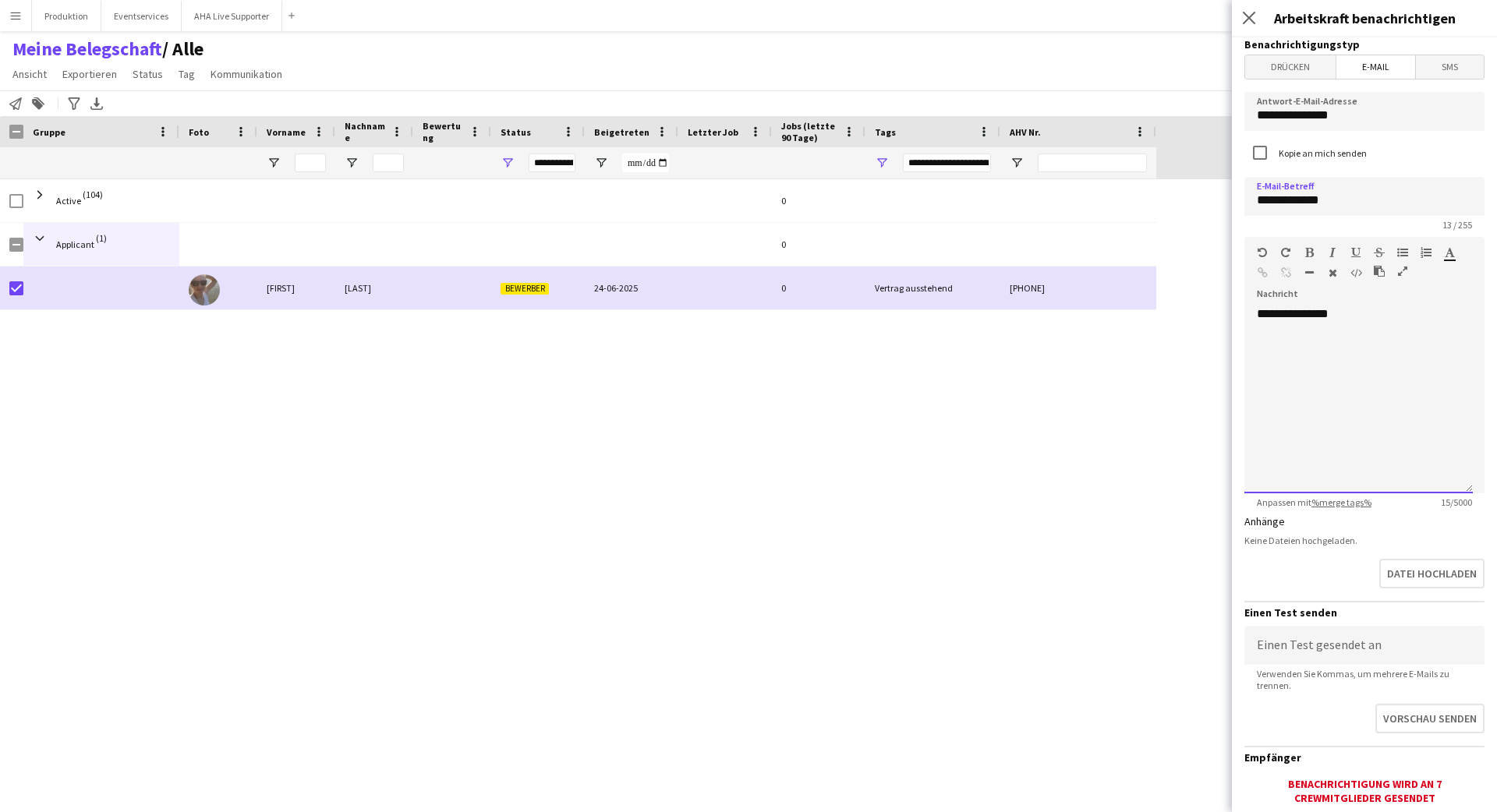 click on "**********" 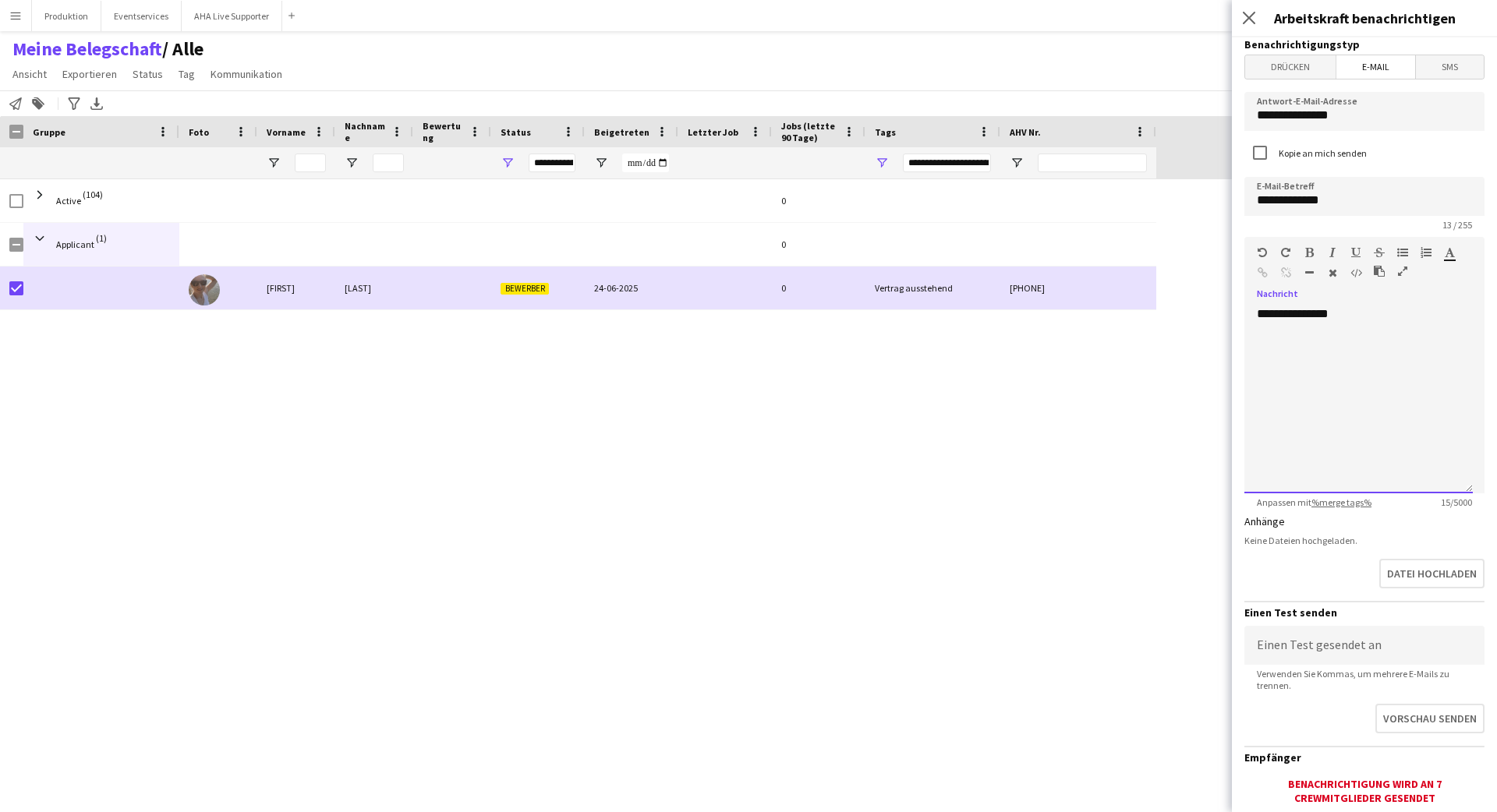 type 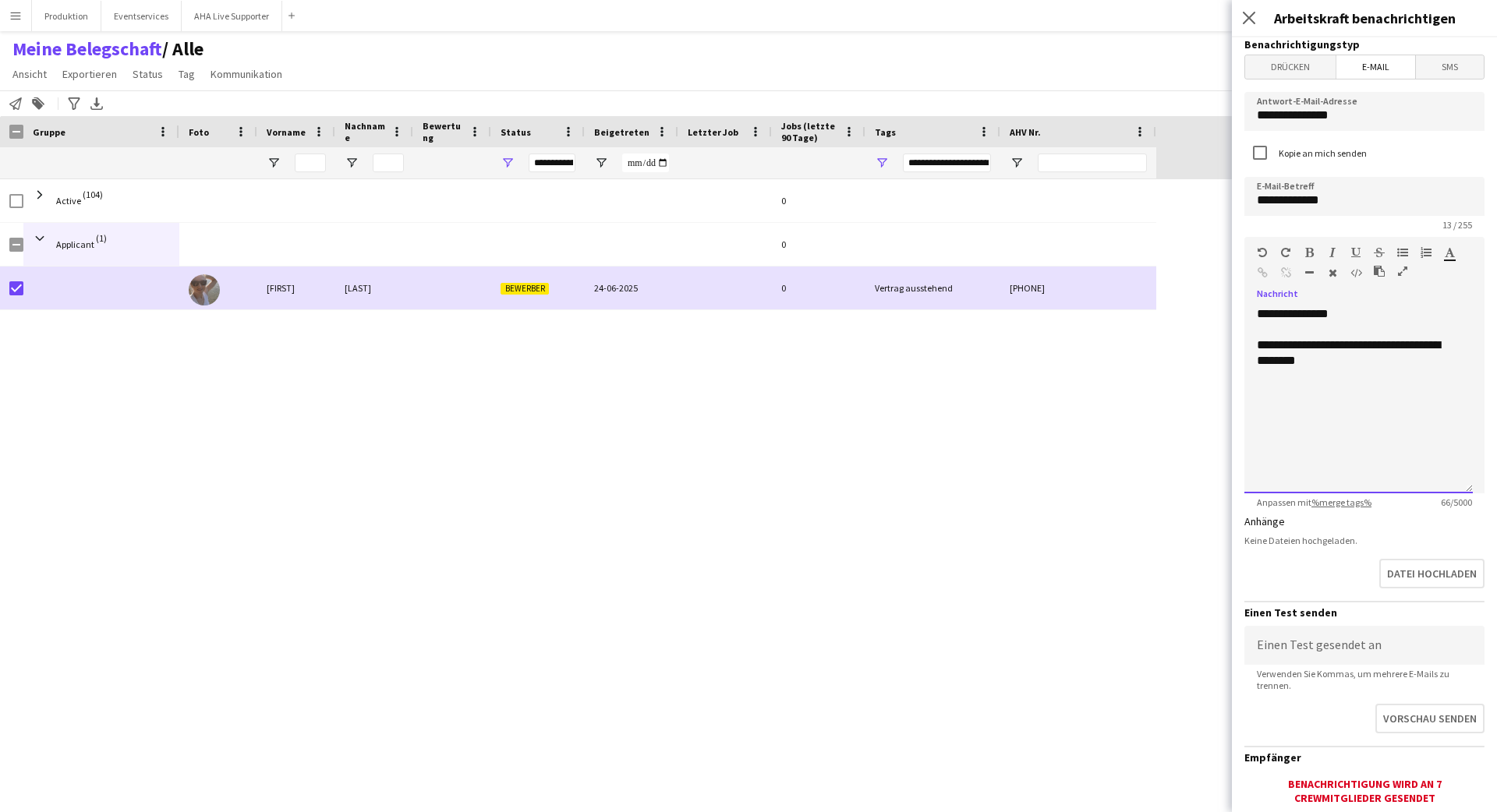 click on "**********" 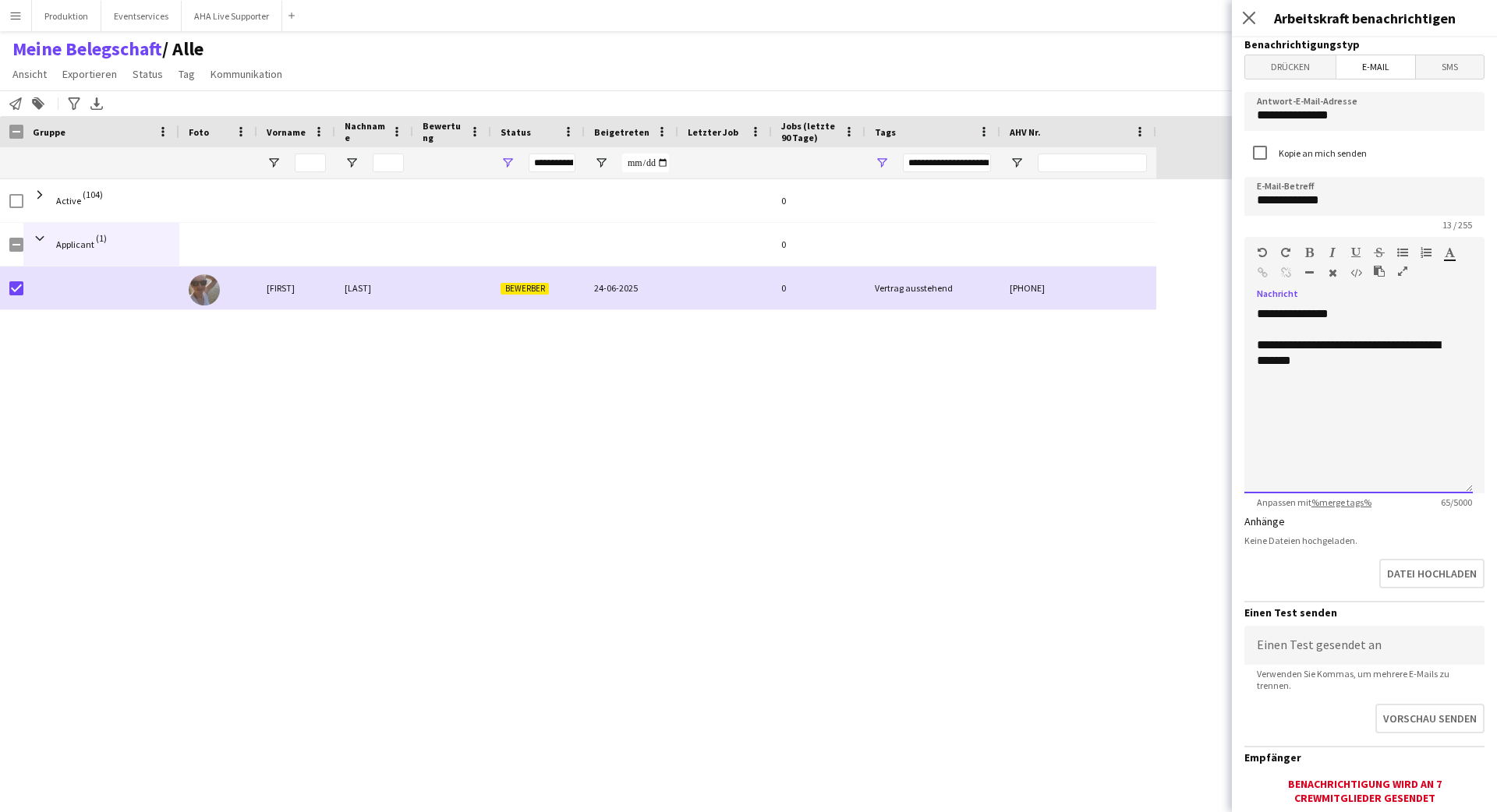 click on "**********" 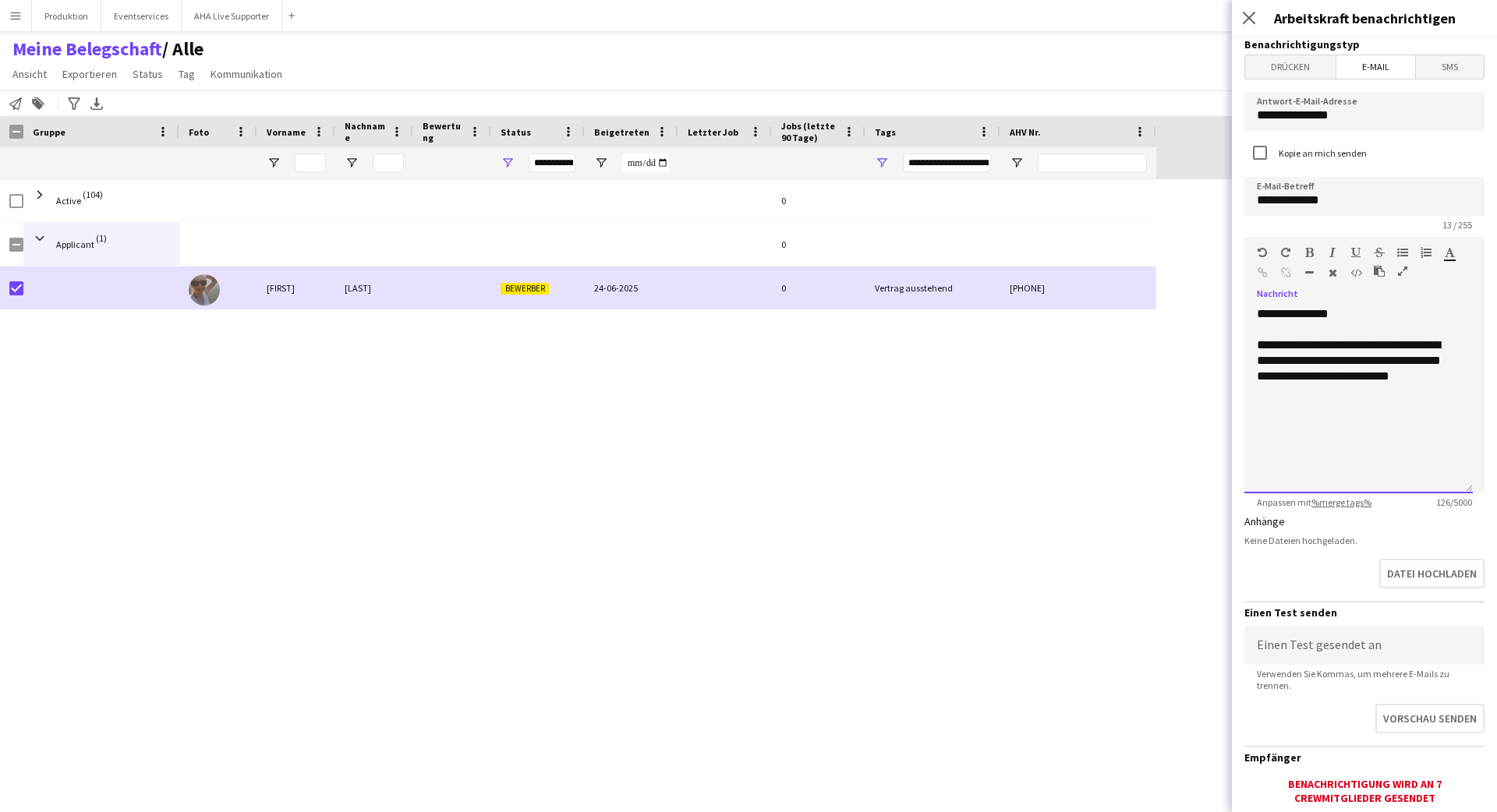 click on "**********" 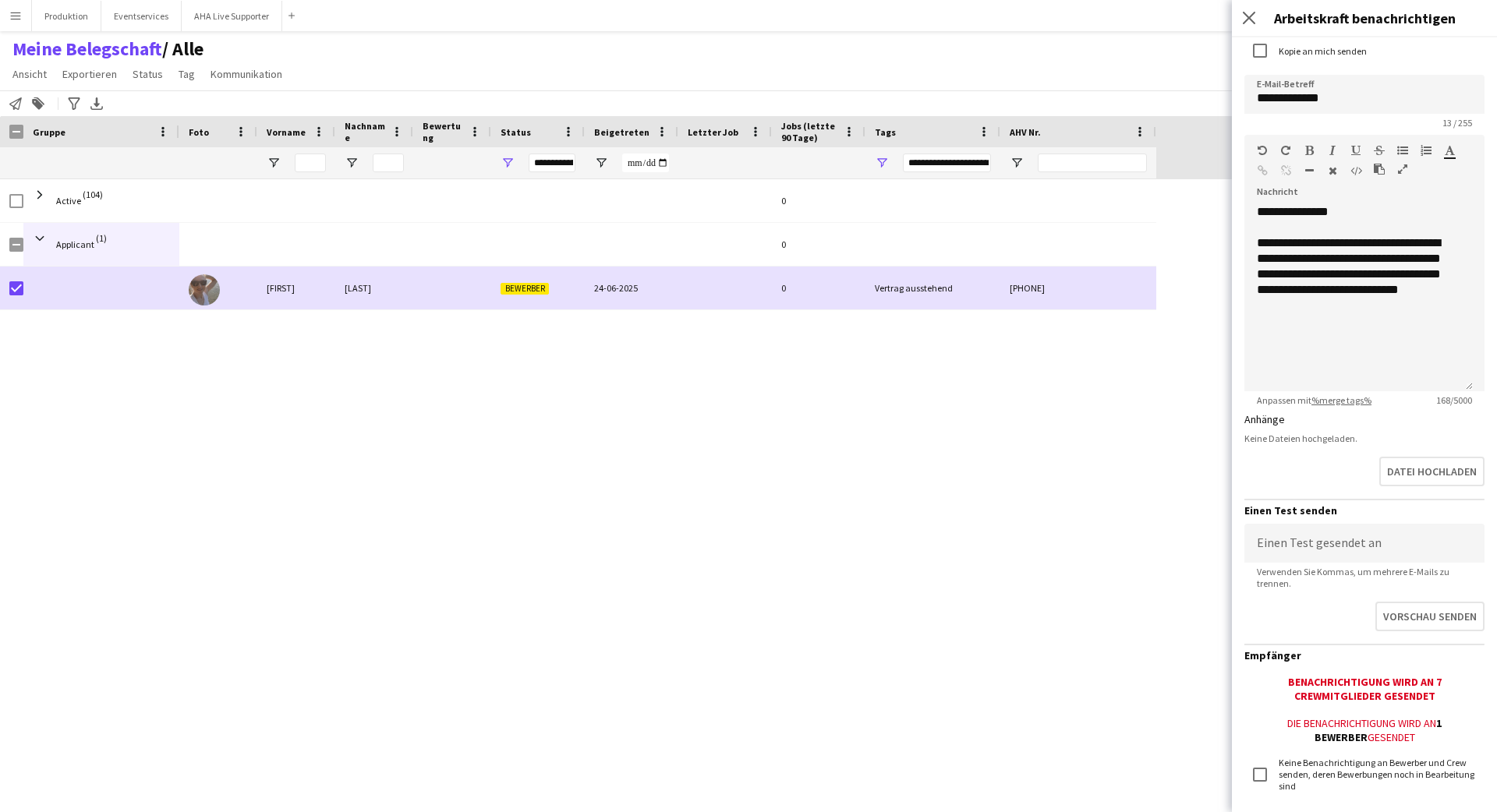 scroll, scrollTop: 108, scrollLeft: 0, axis: vertical 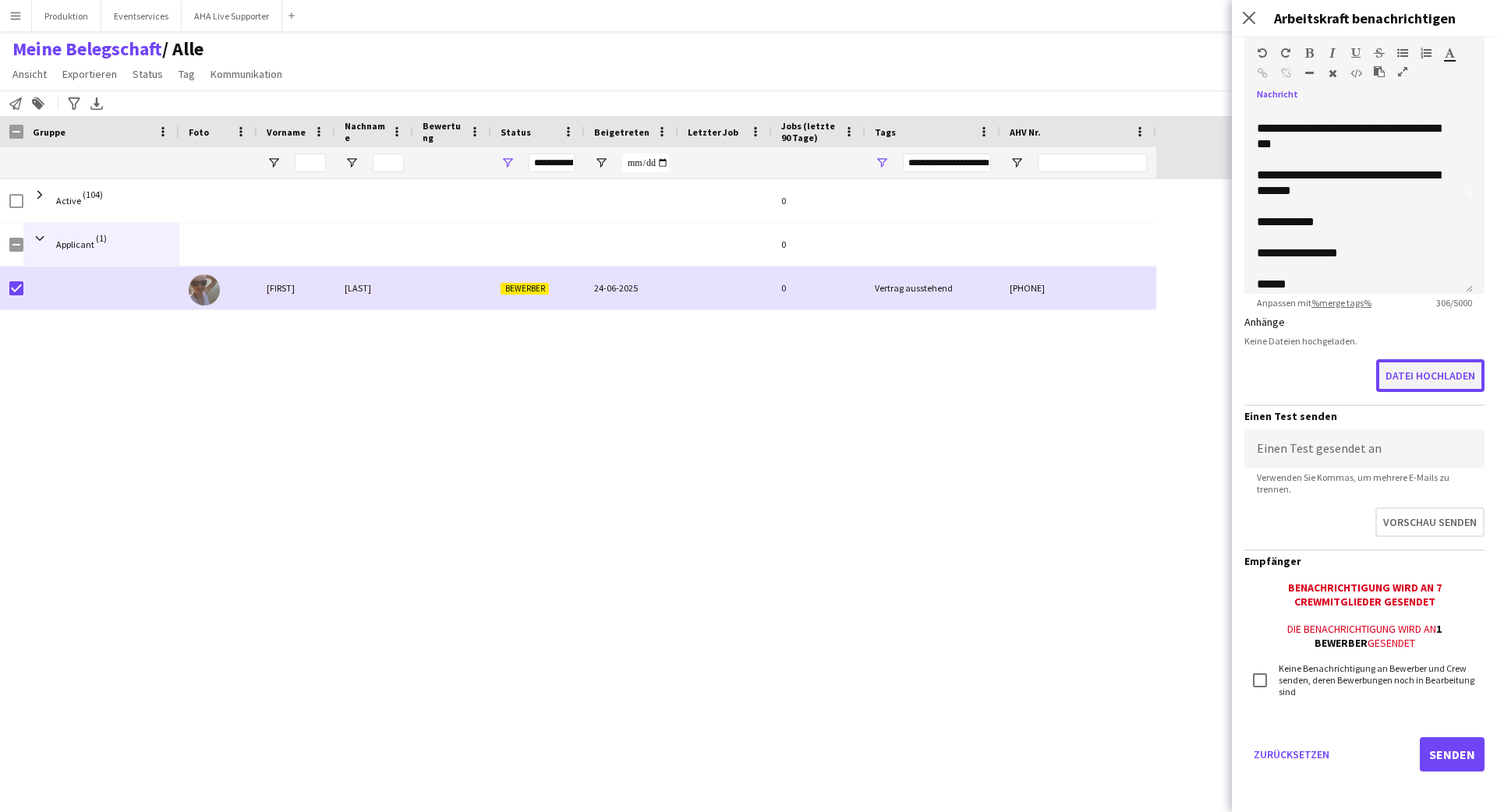 click on "Datei hochladen" 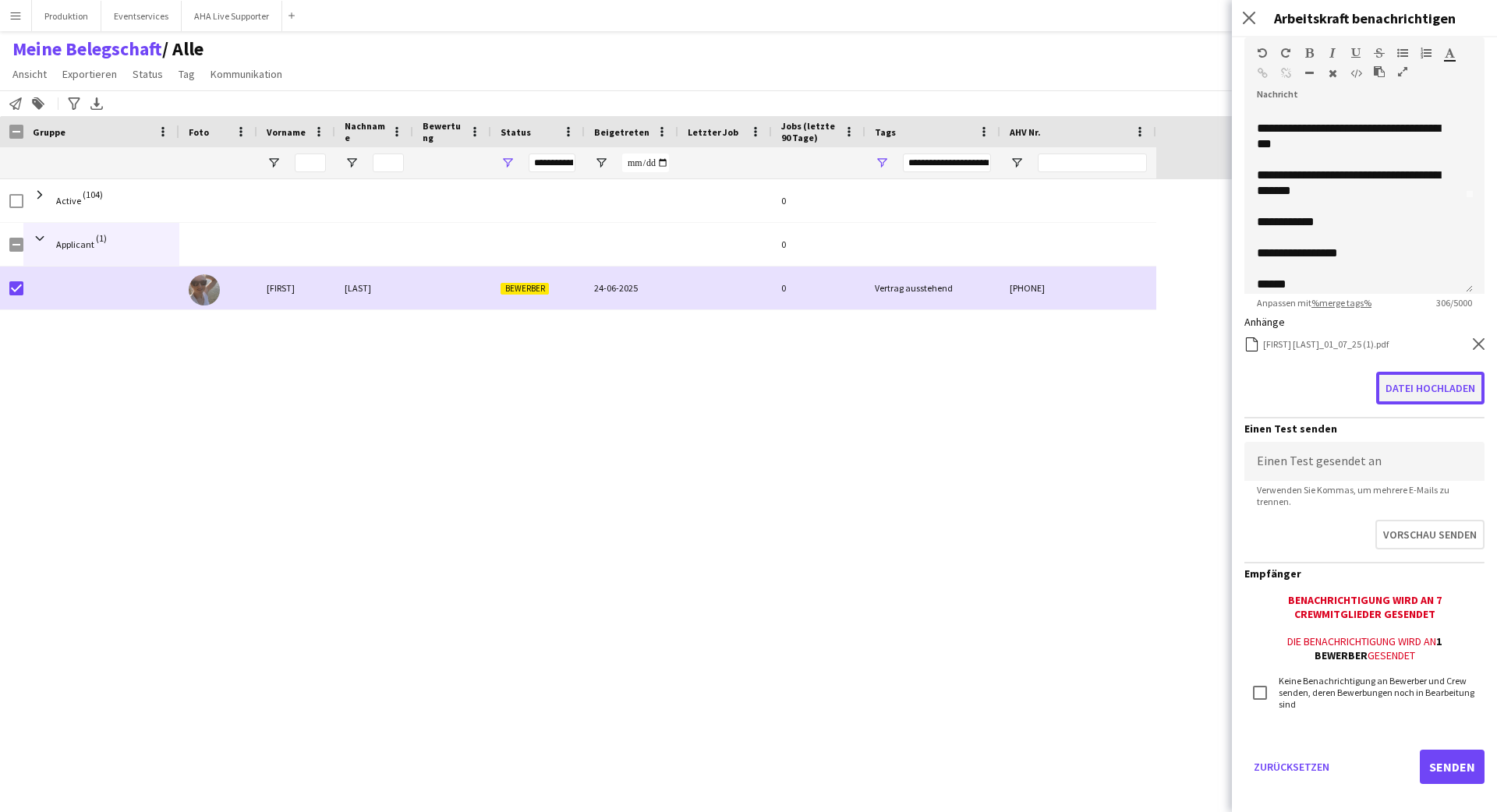 click on "Datei hochladen" 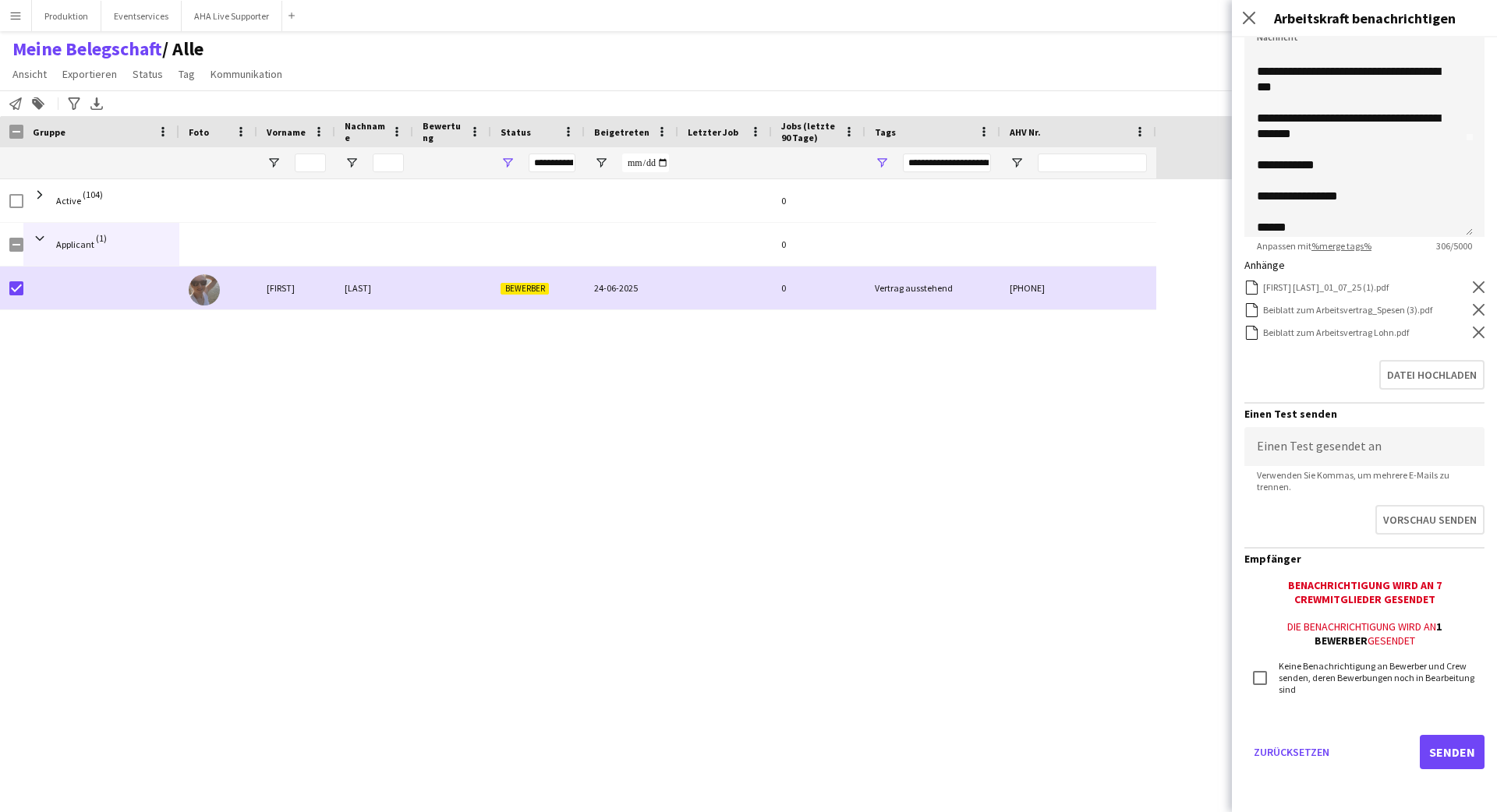 scroll, scrollTop: 260, scrollLeft: 0, axis: vertical 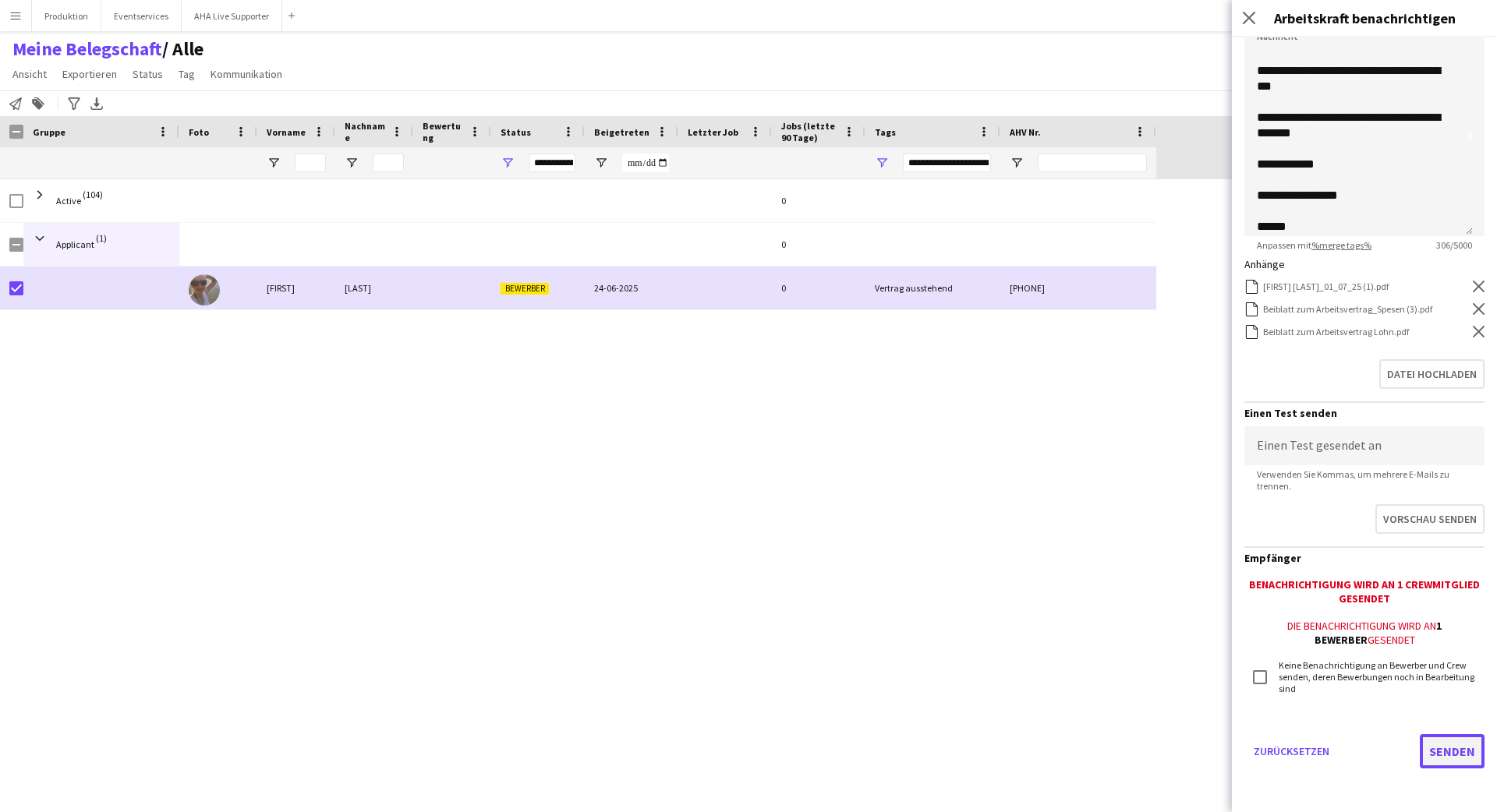 click on "Senden" 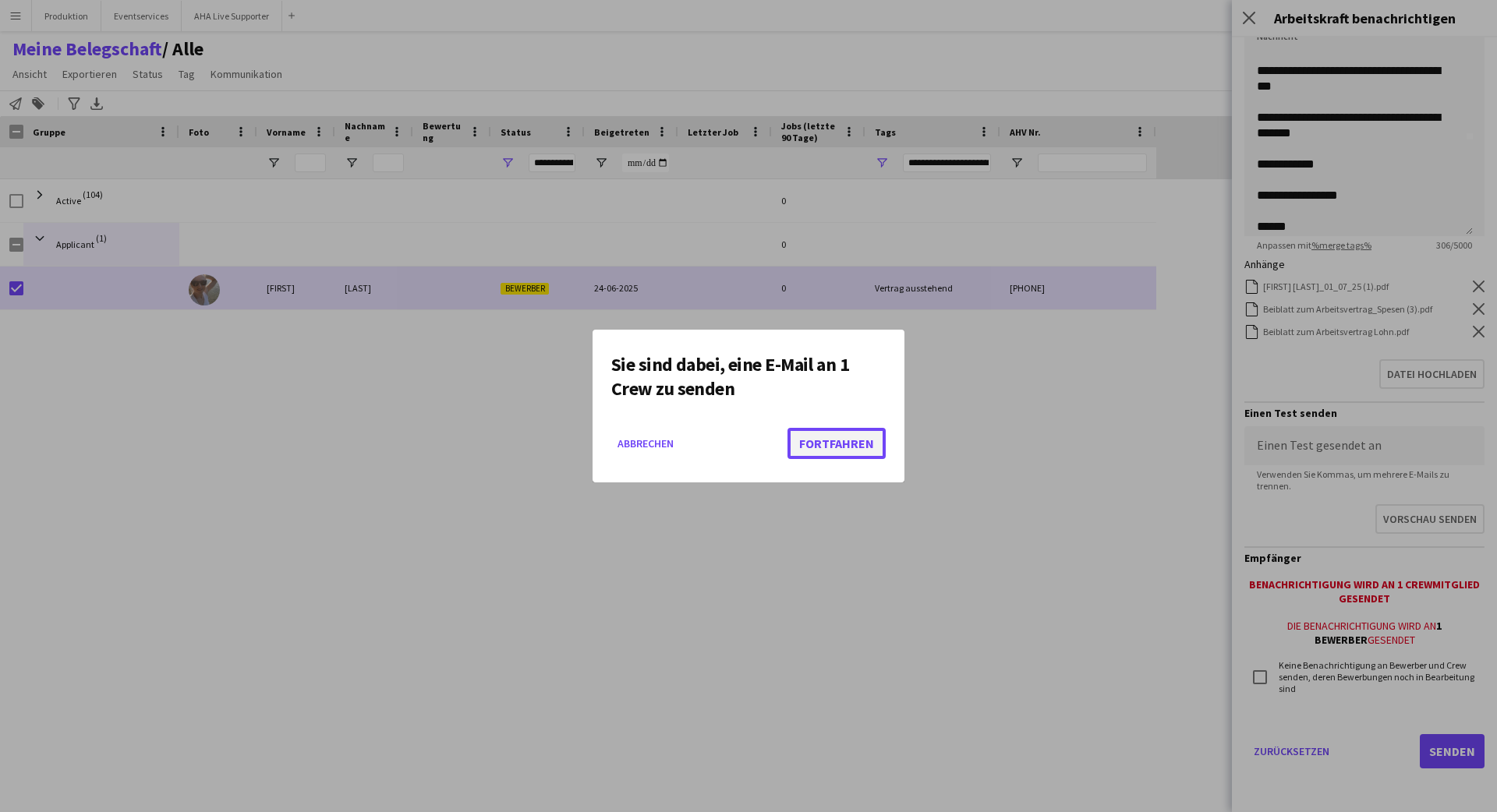 click on "Fortfahren" 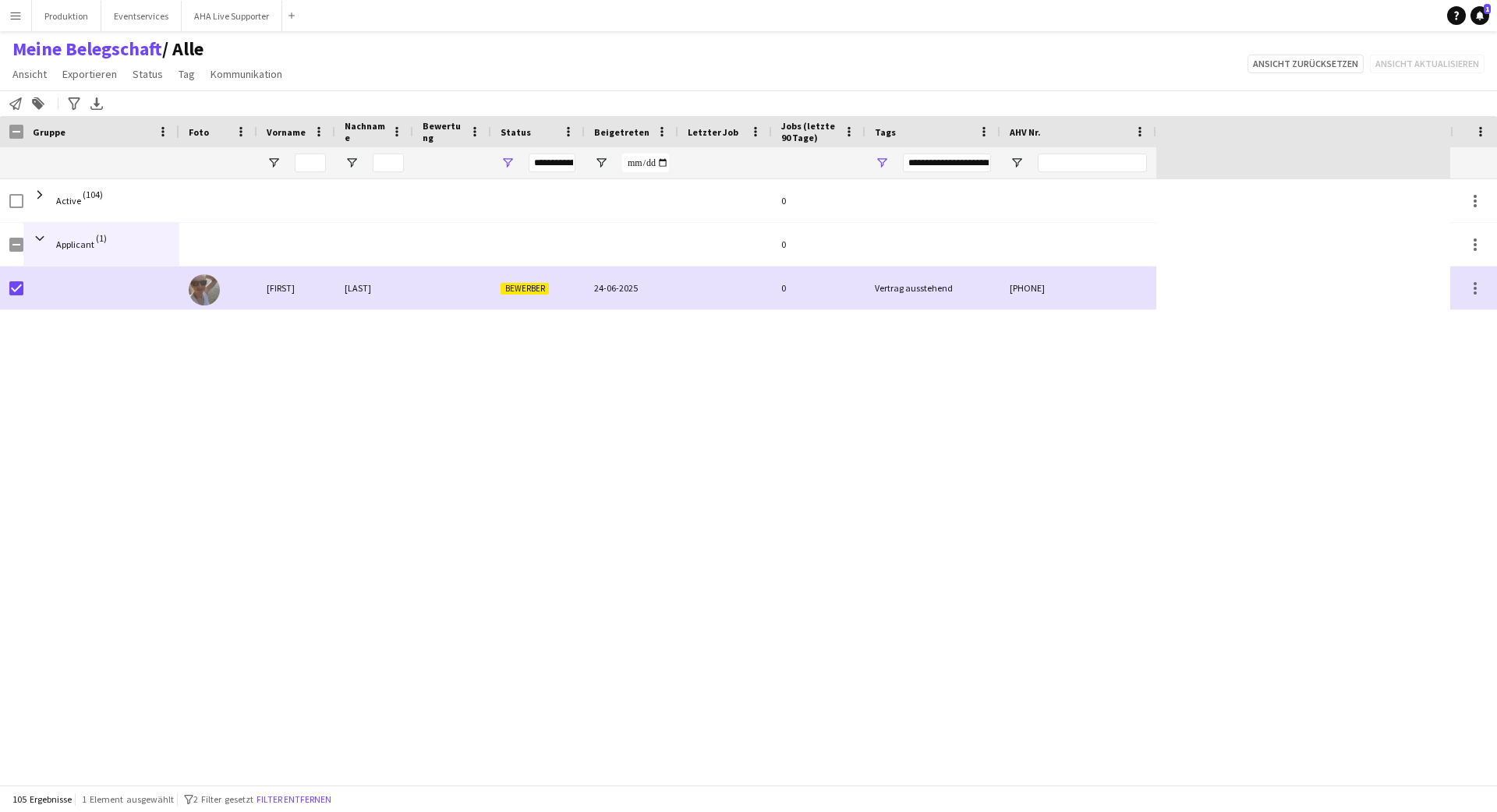 click on "Menü" at bounding box center [16, 16] 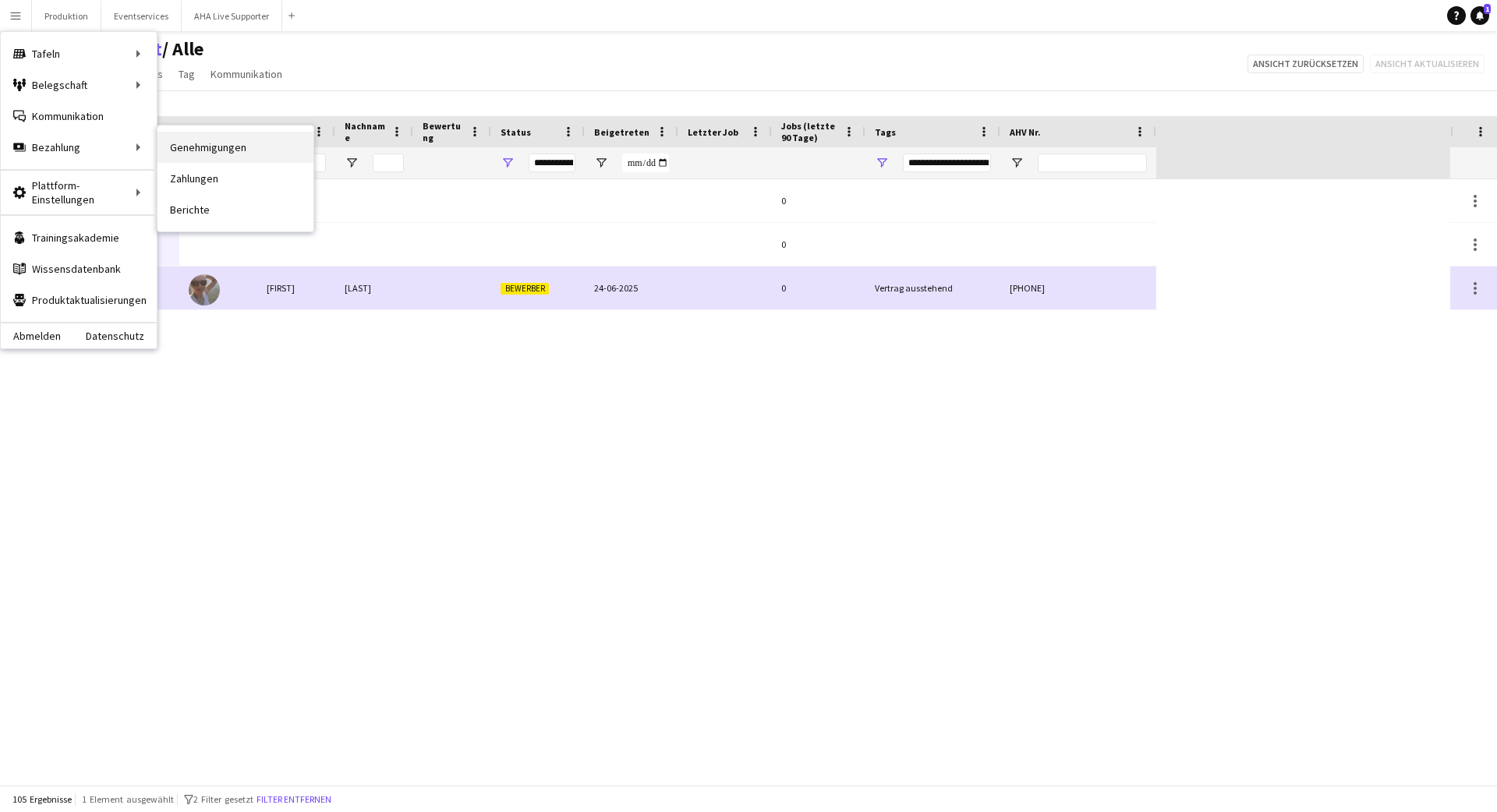 click on "Genehmigungen" at bounding box center [235, 147] 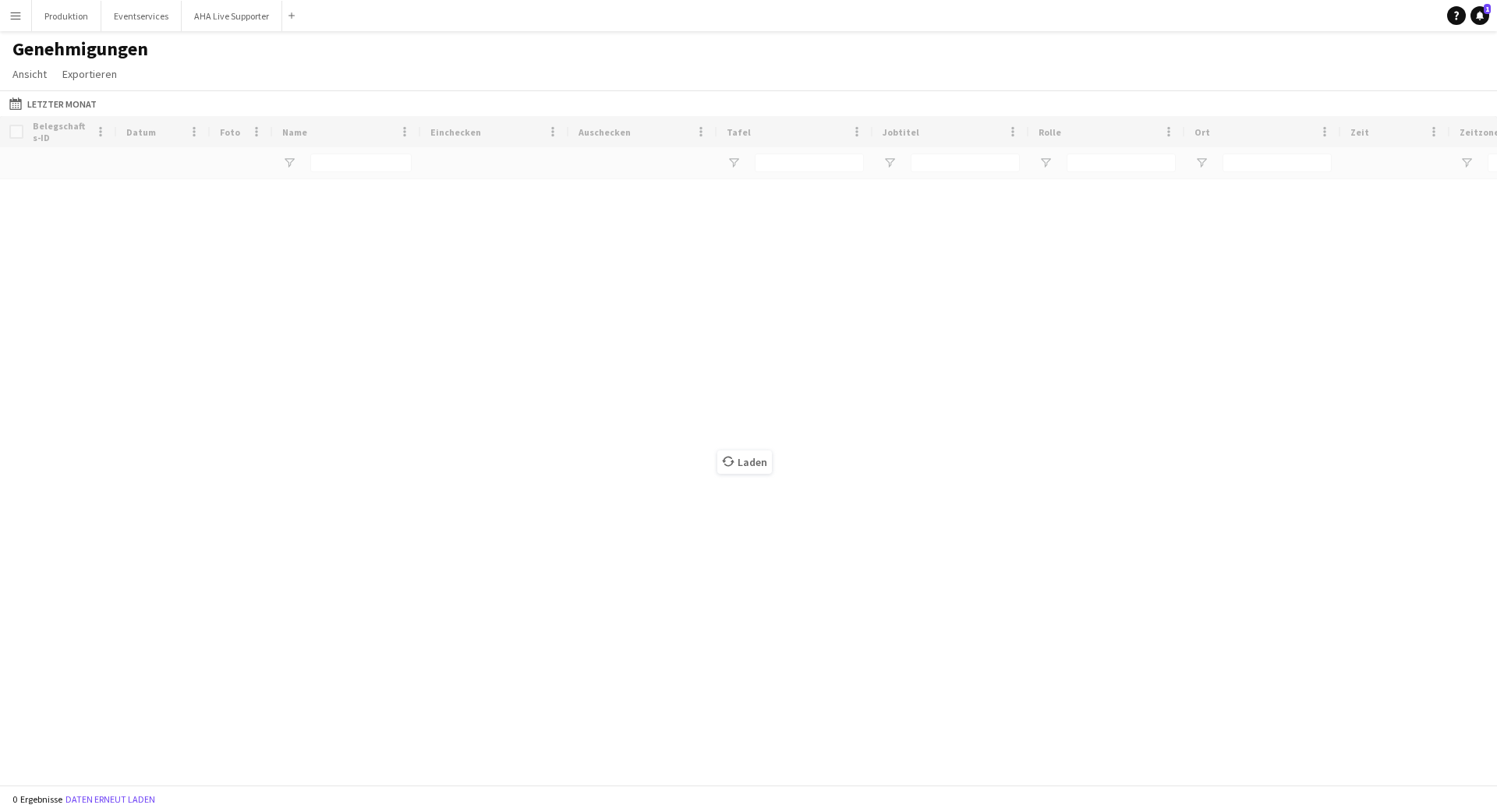 type on "**********" 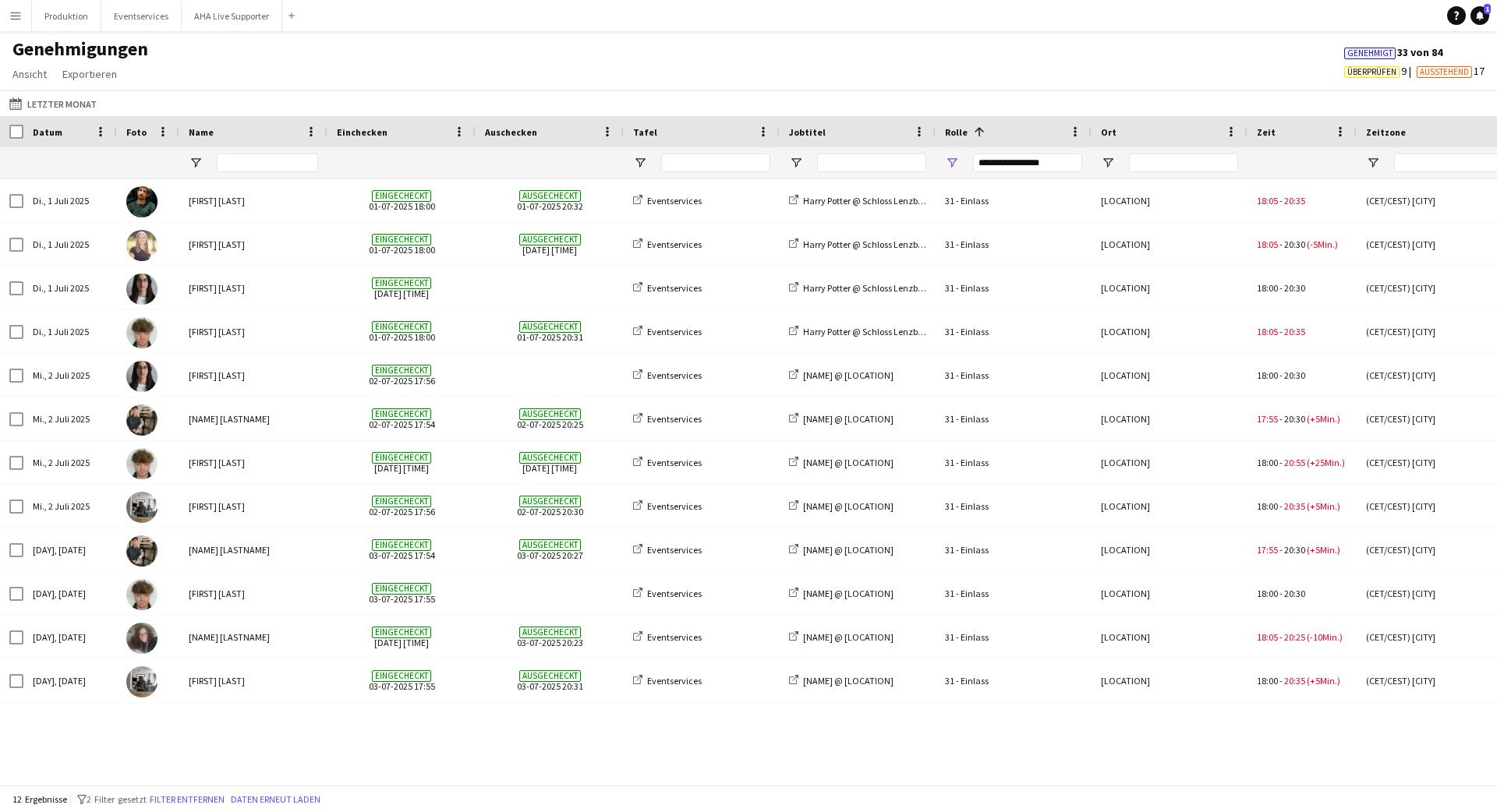 scroll, scrollTop: 0, scrollLeft: 665, axis: horizontal 